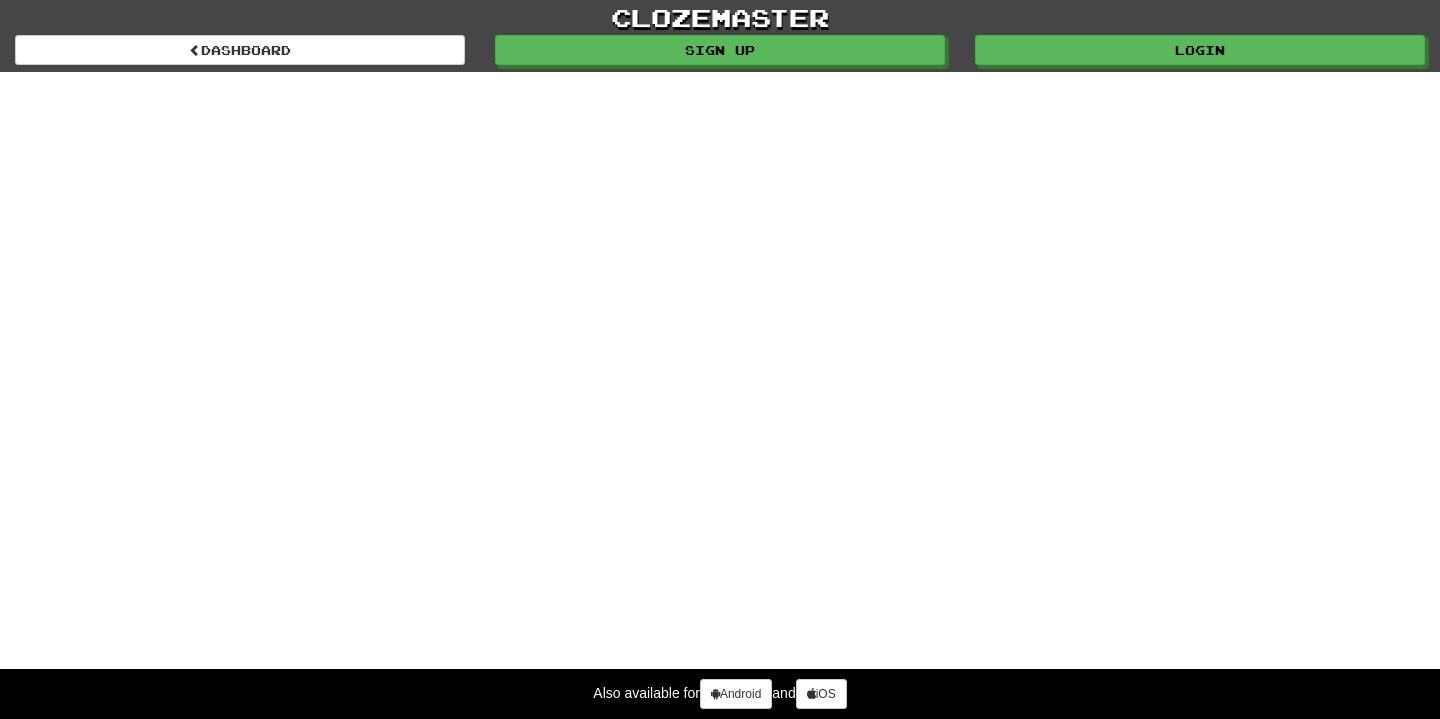 scroll, scrollTop: 0, scrollLeft: 0, axis: both 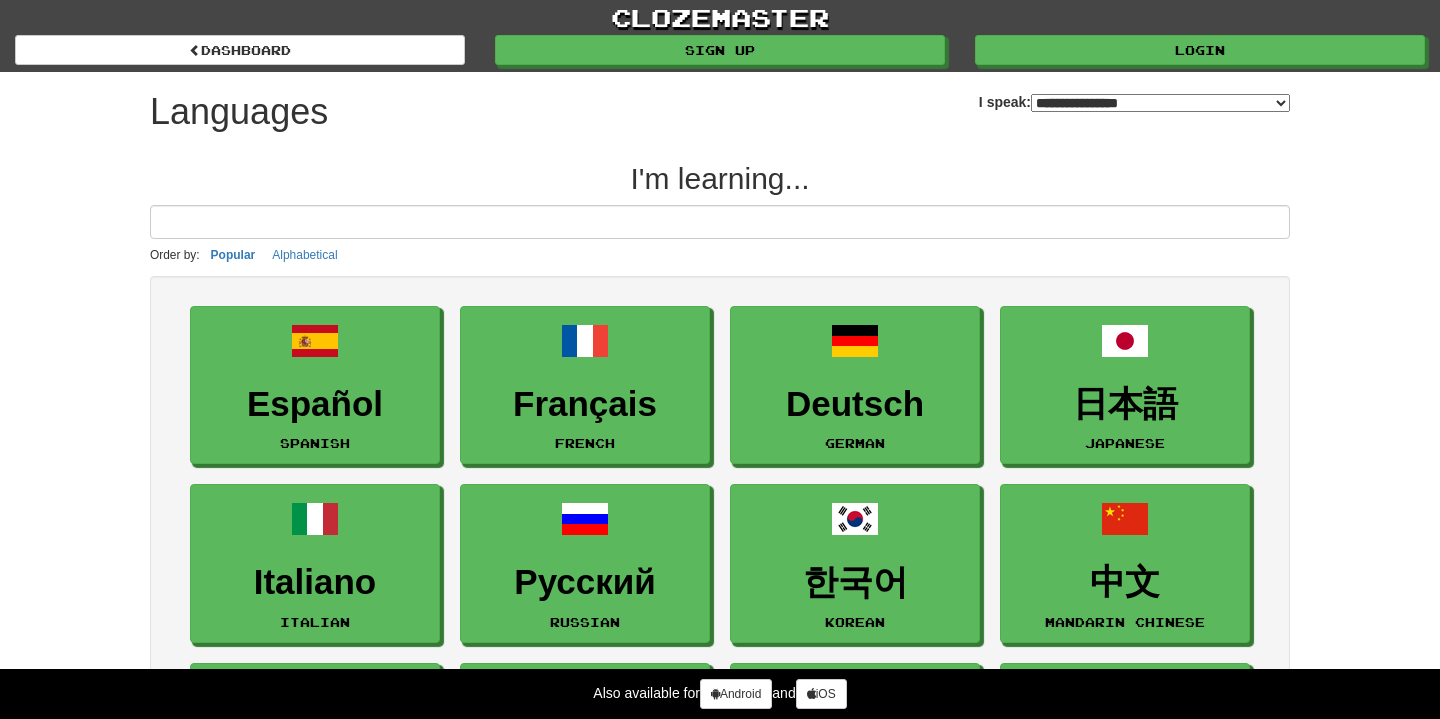 click at bounding box center (720, 222) 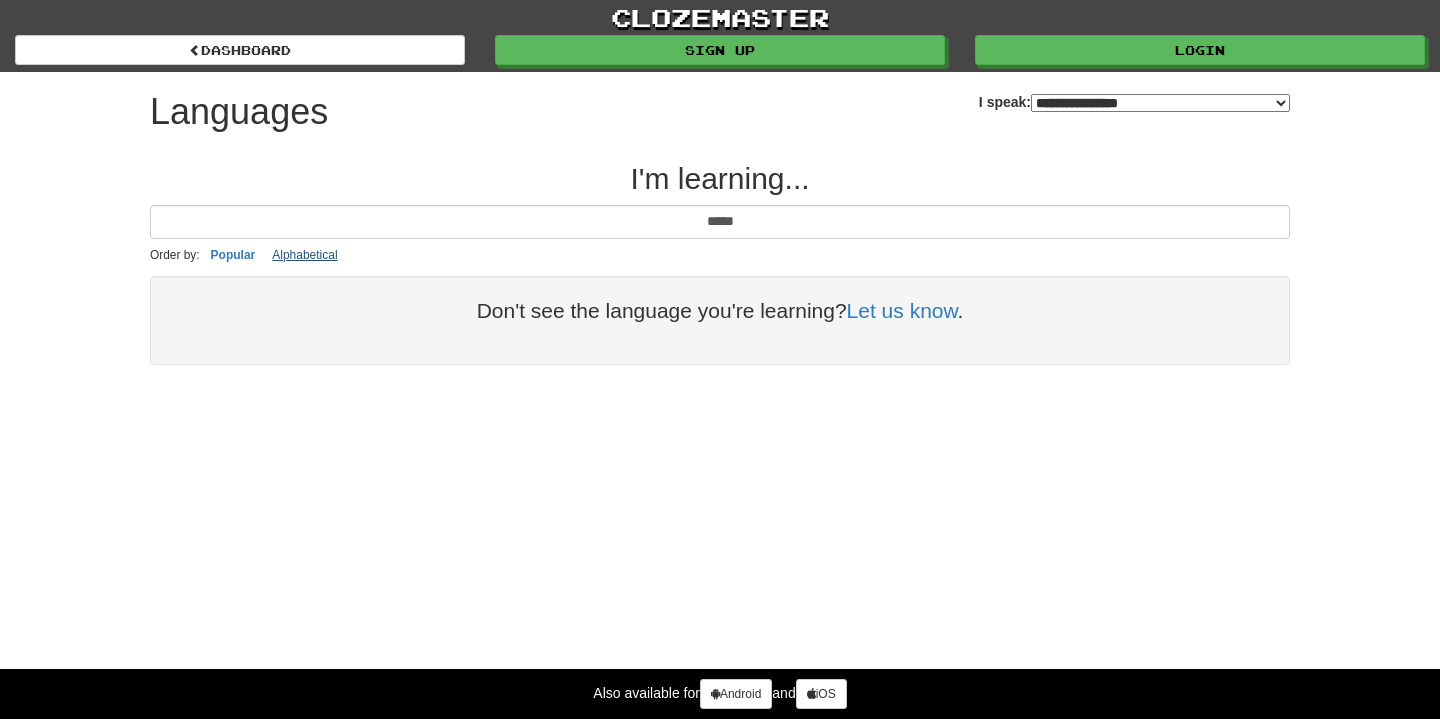type on "*****" 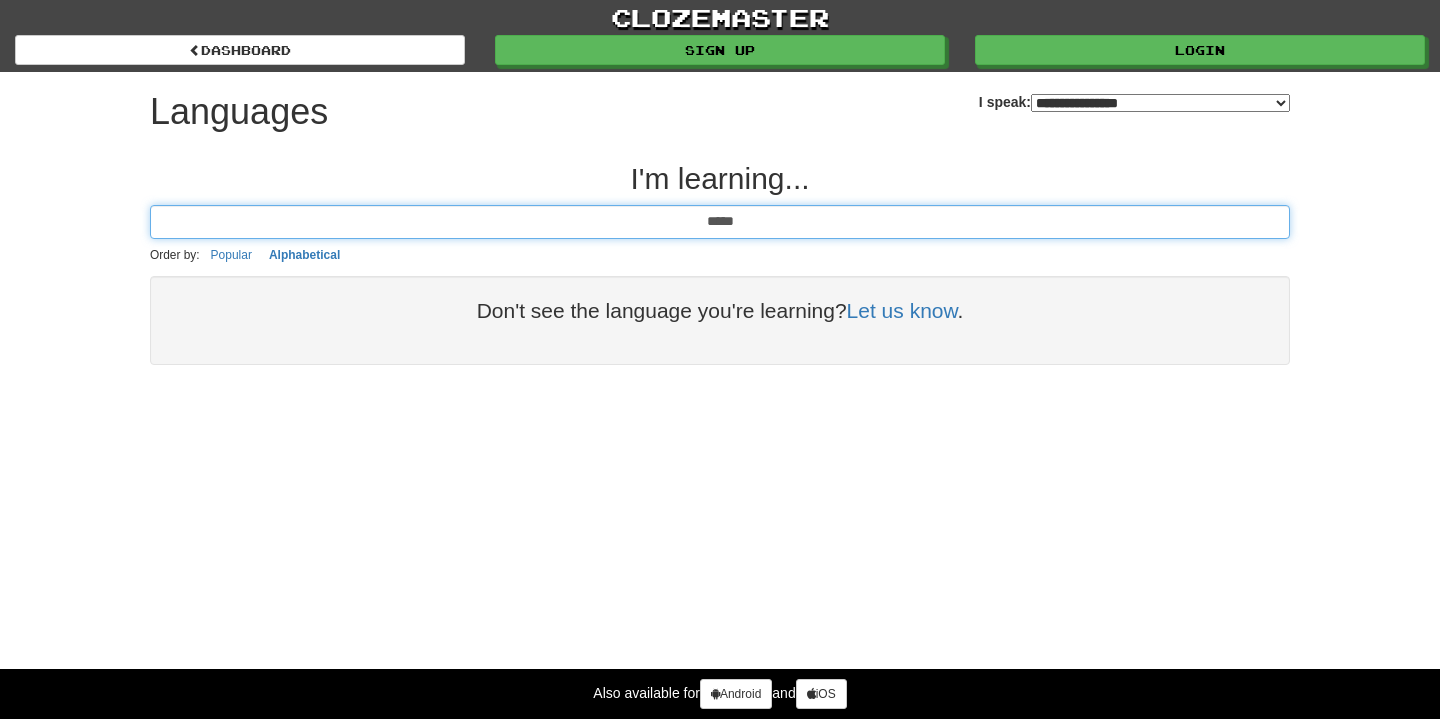 click on "*****" at bounding box center (720, 222) 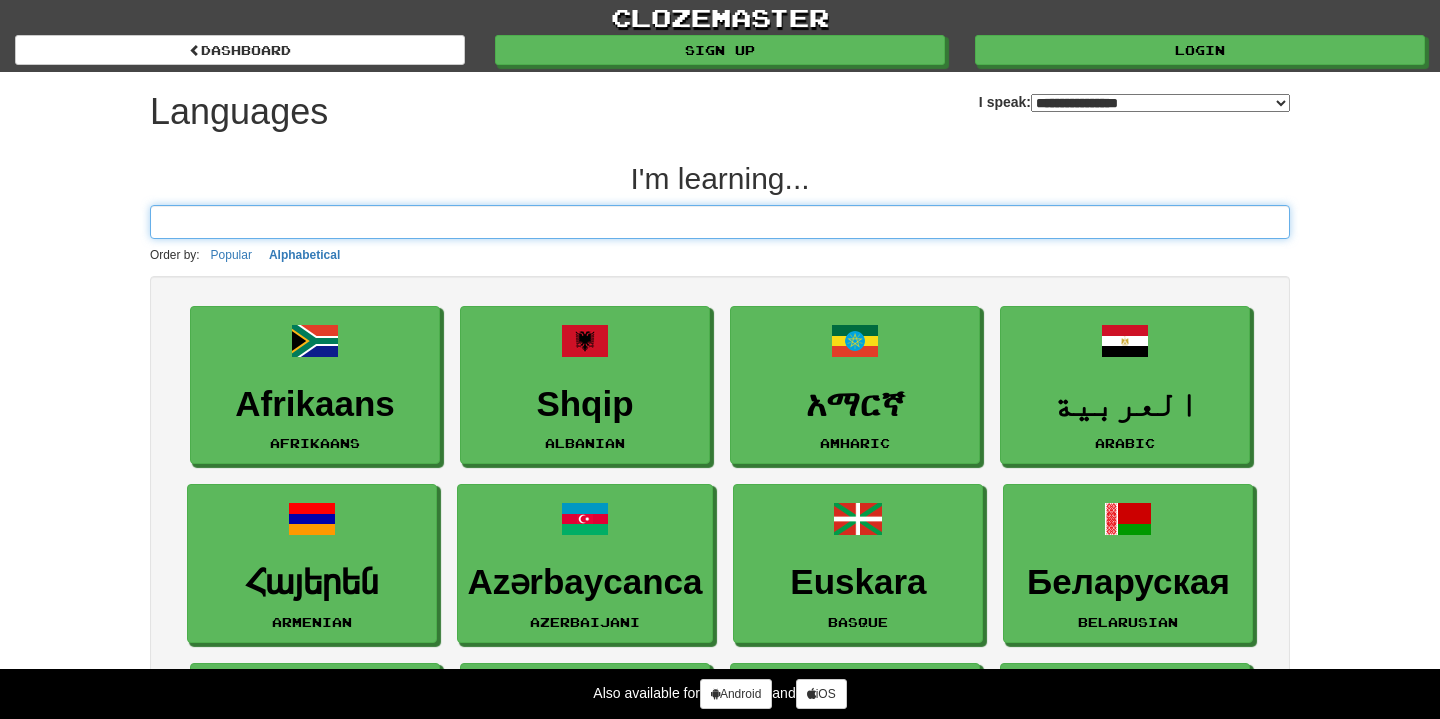 scroll, scrollTop: 0, scrollLeft: 0, axis: both 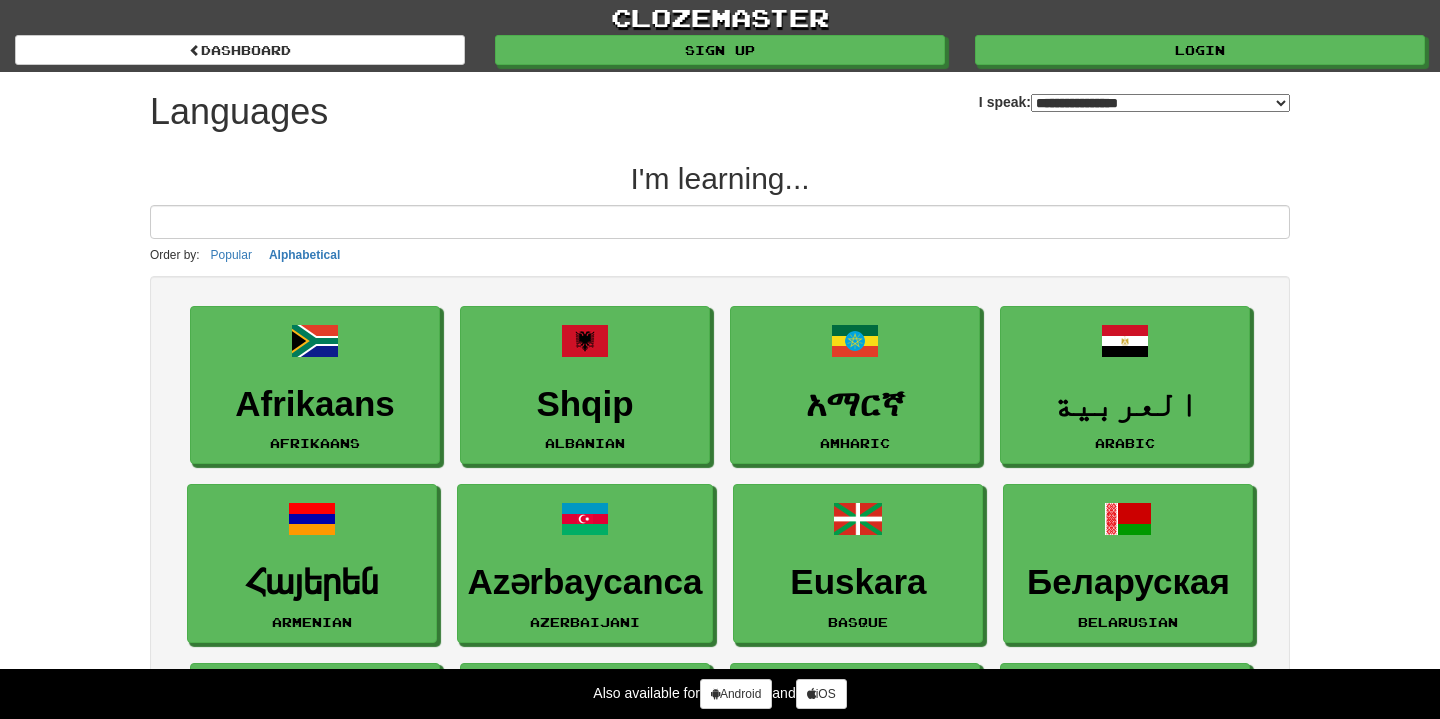 click on "Languages" at bounding box center (239, 112) 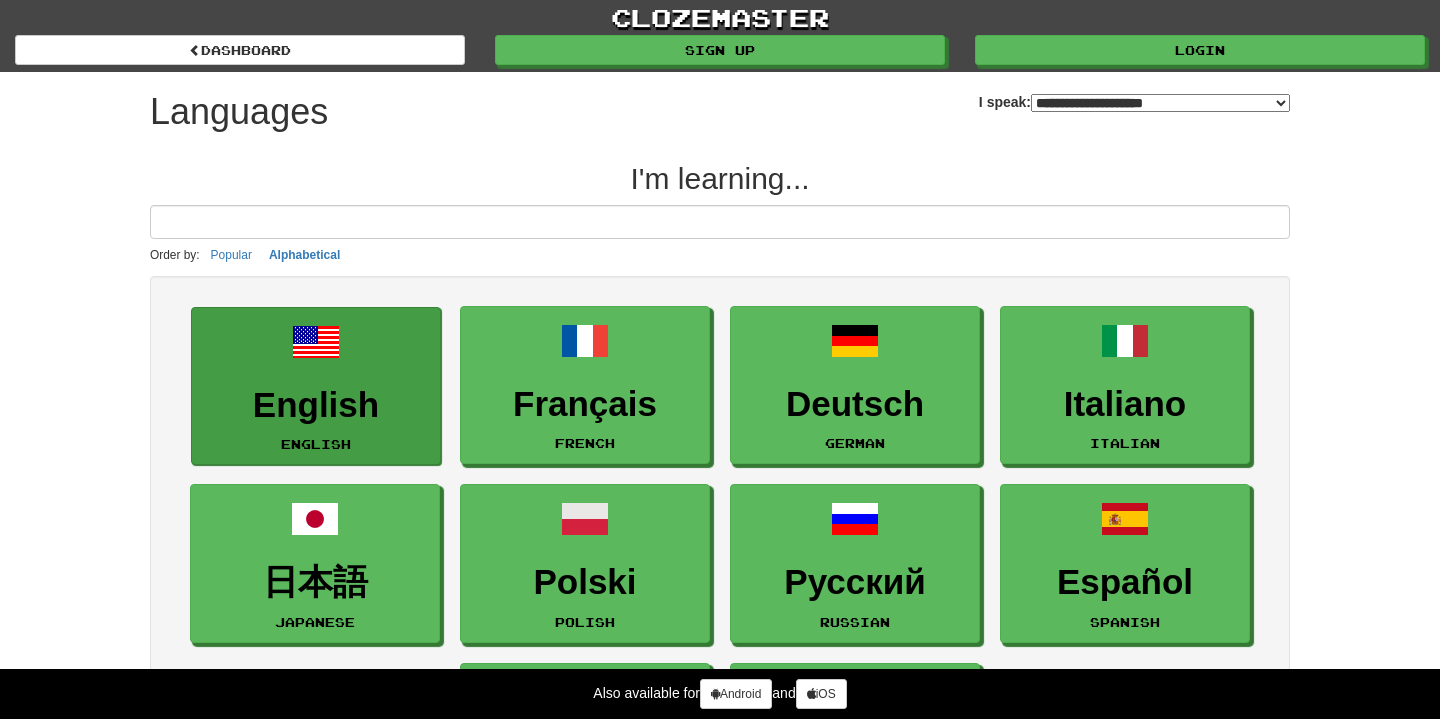 click on "English English" at bounding box center [316, 386] 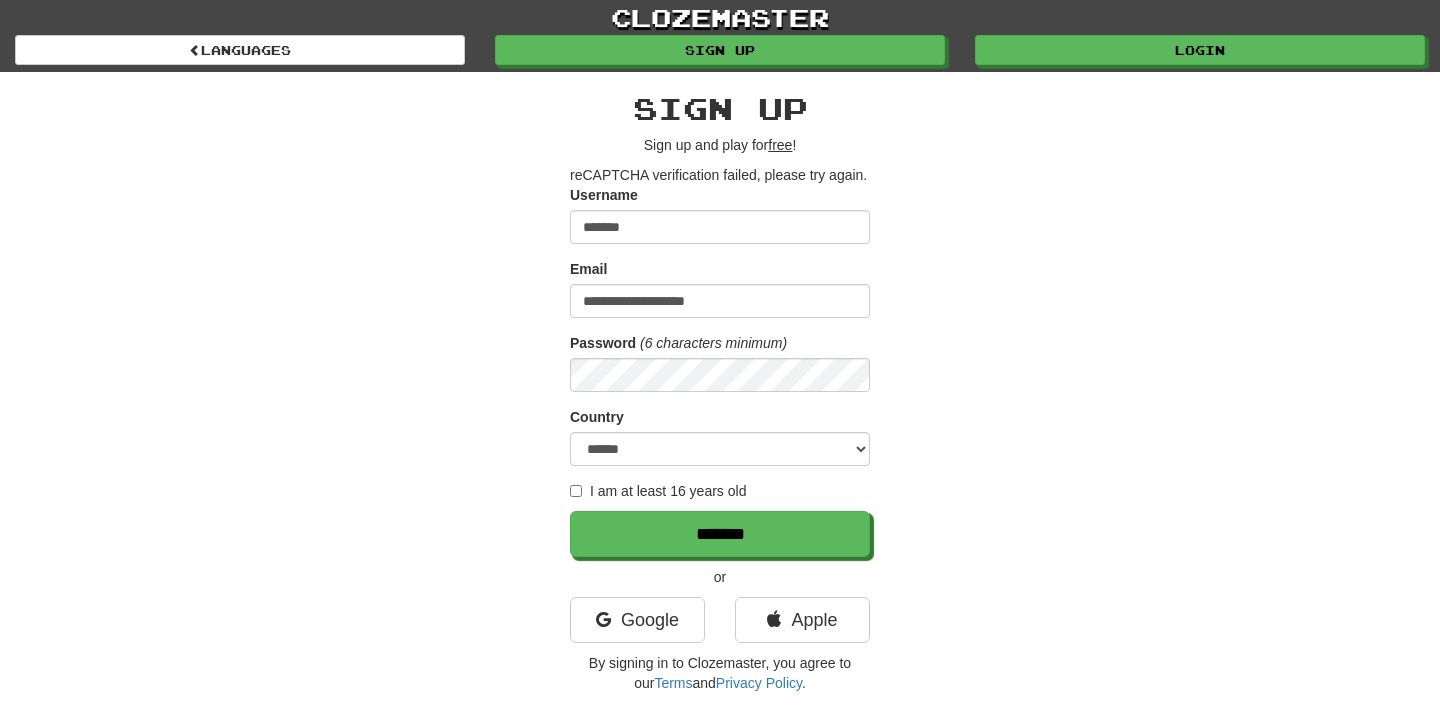 scroll, scrollTop: 0, scrollLeft: 0, axis: both 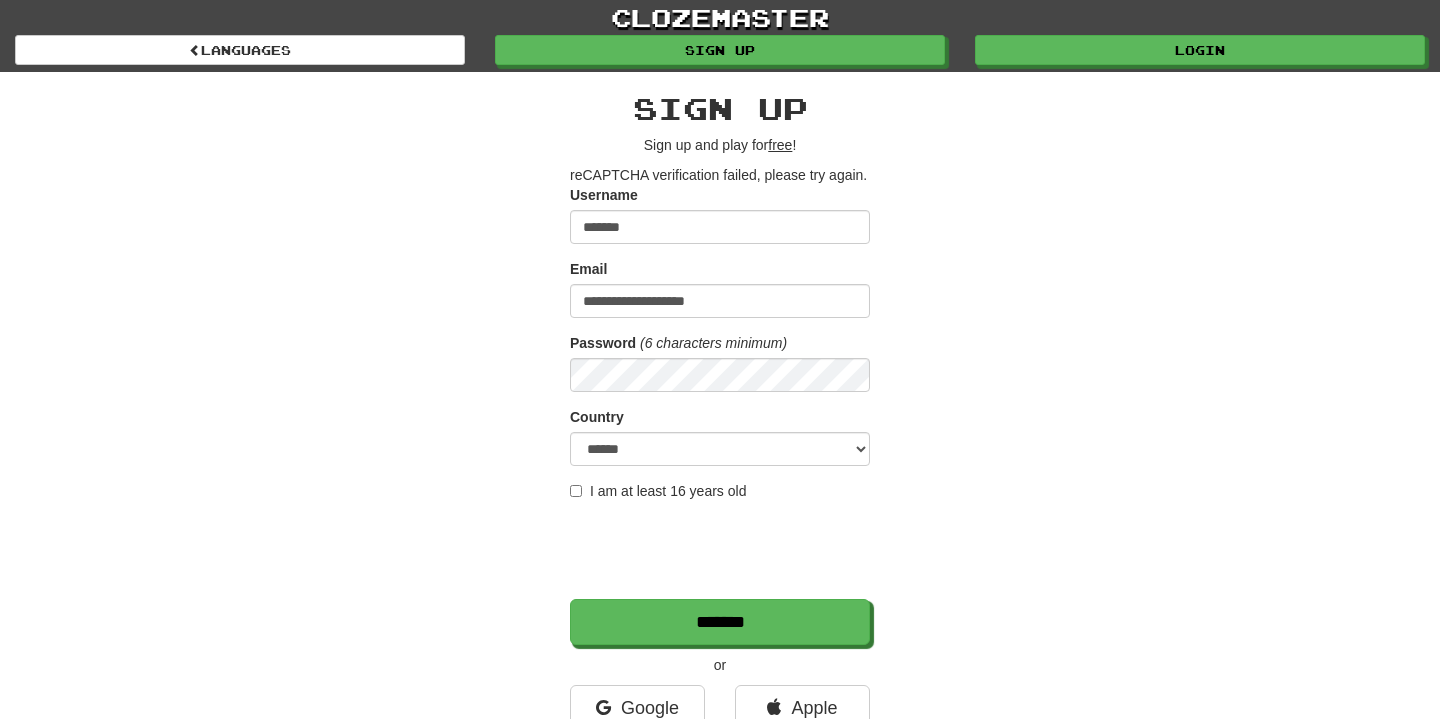 click on "Password
(6 characters minimum)" at bounding box center [720, 362] 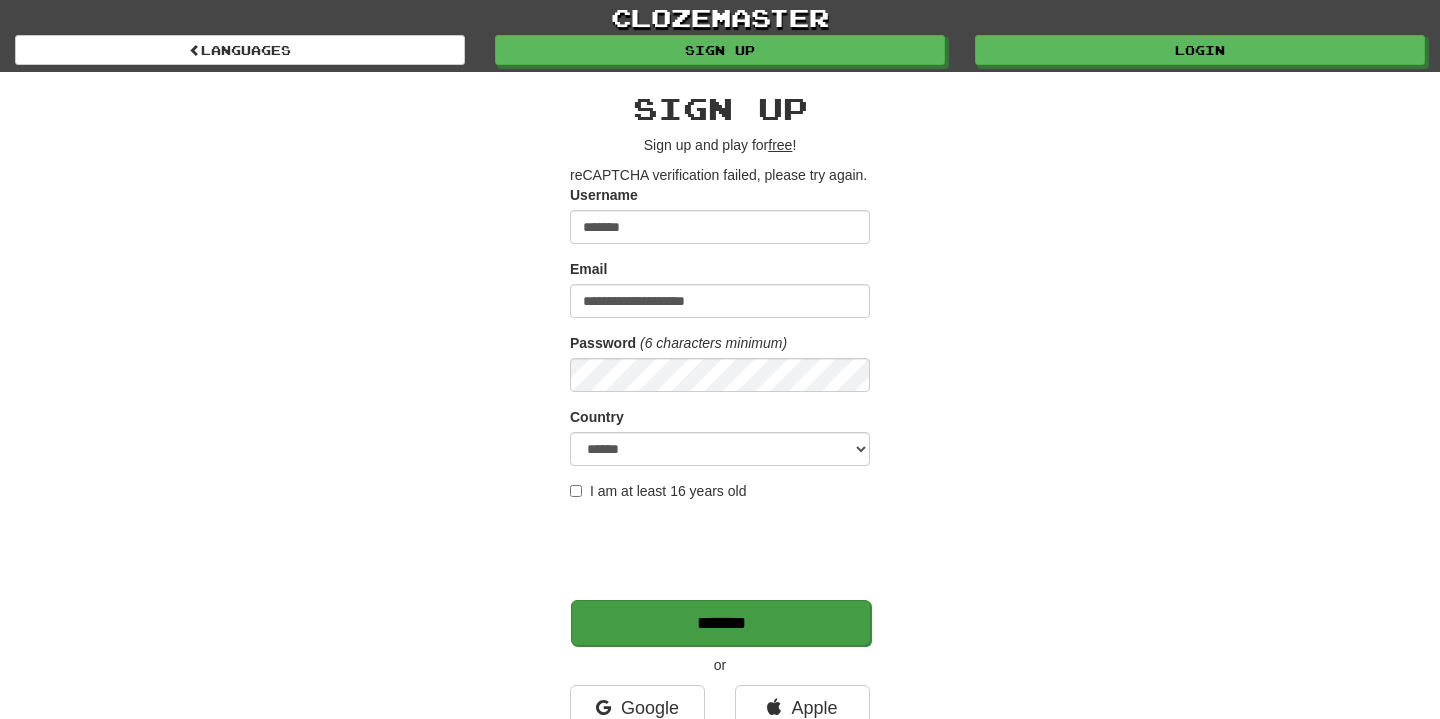 click on "*******" at bounding box center (721, 623) 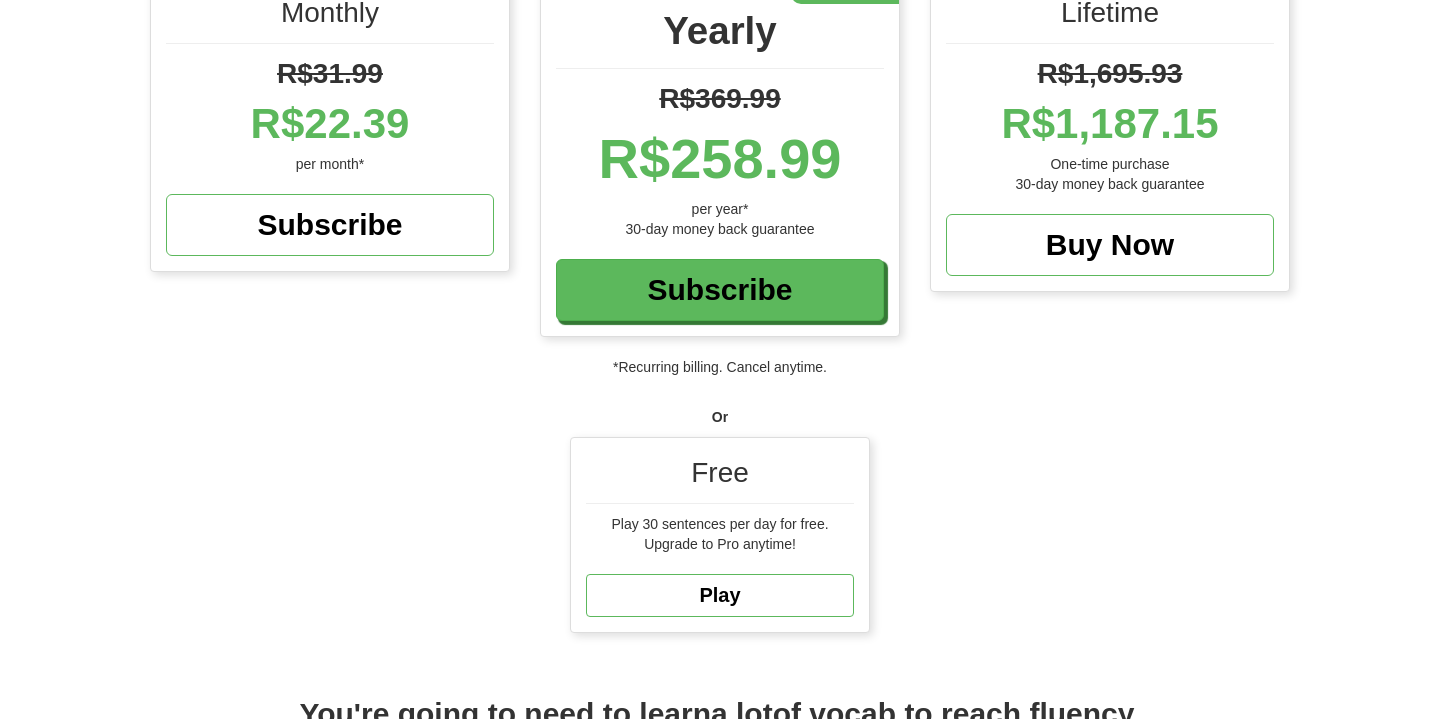 scroll, scrollTop: 310, scrollLeft: 0, axis: vertical 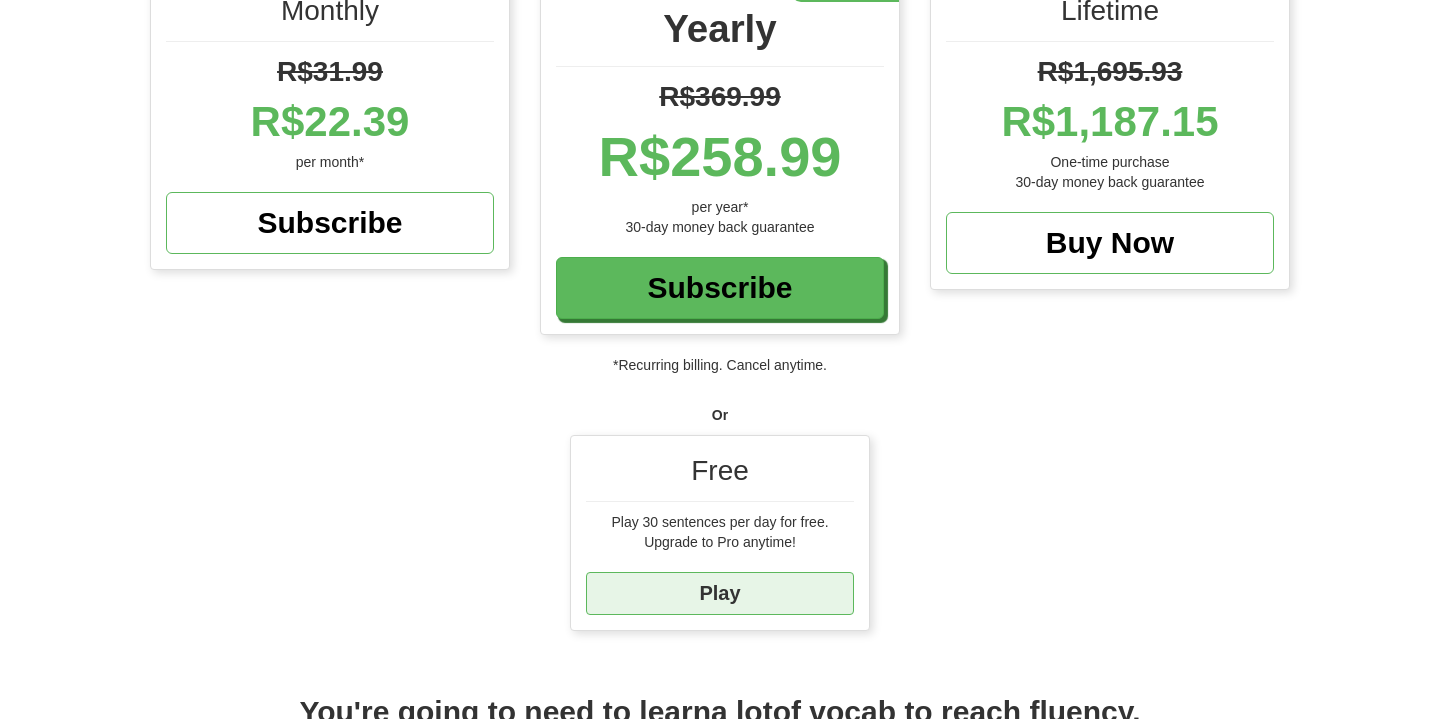 click on "Play" at bounding box center (720, 593) 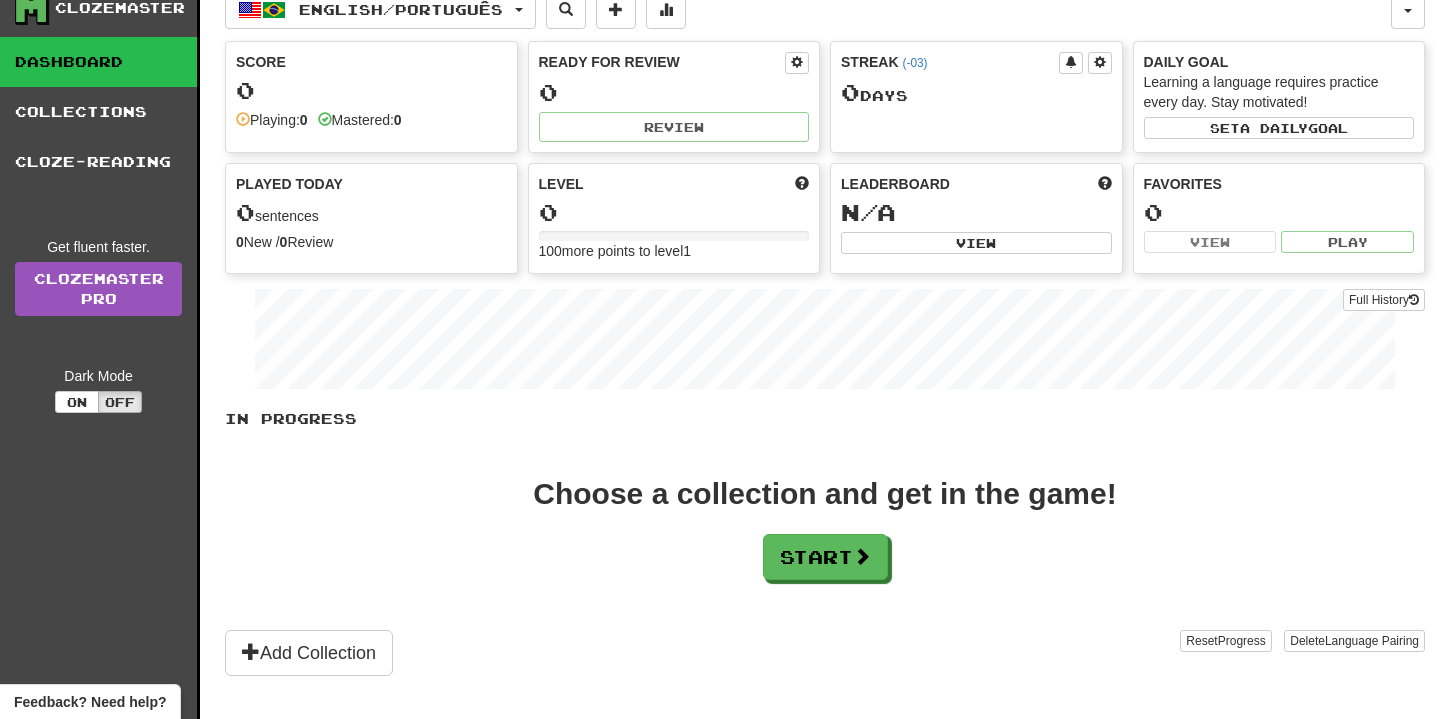 scroll, scrollTop: 99, scrollLeft: 0, axis: vertical 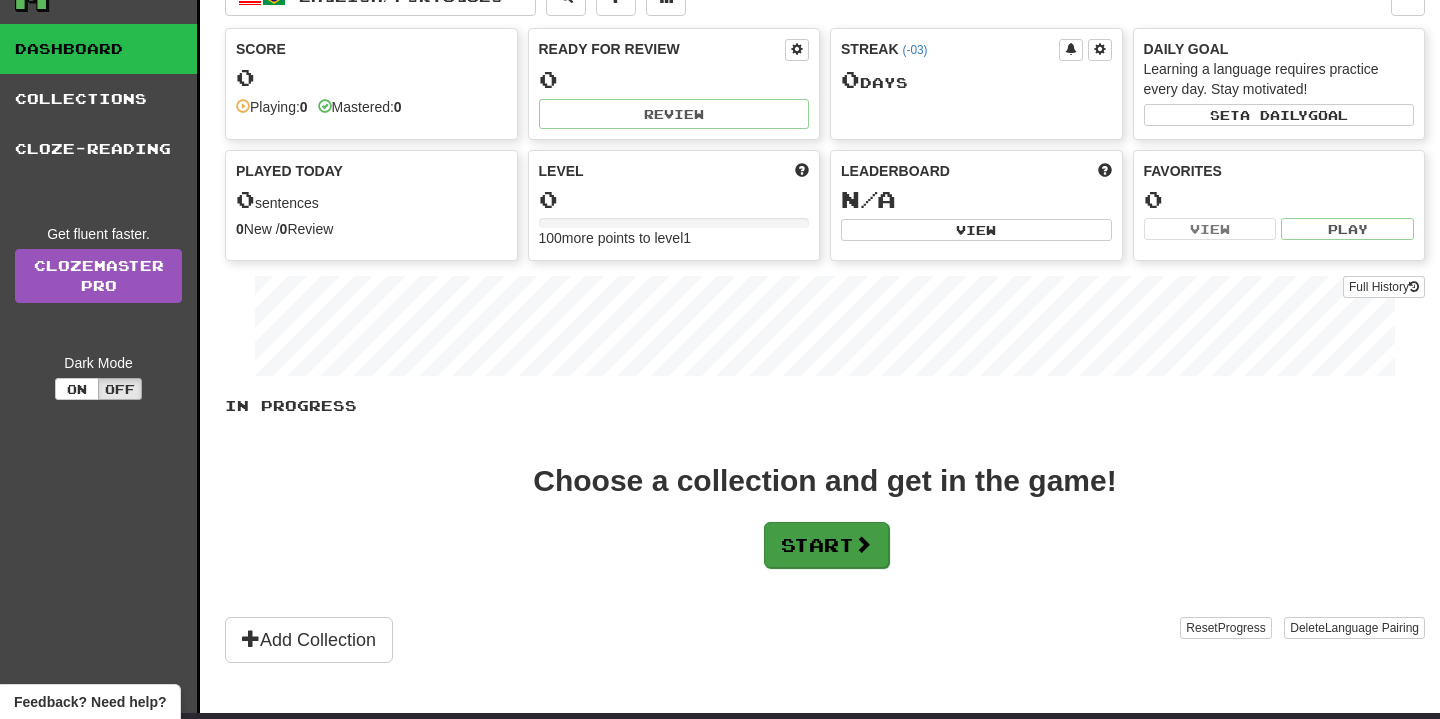 click on "Start" at bounding box center (826, 545) 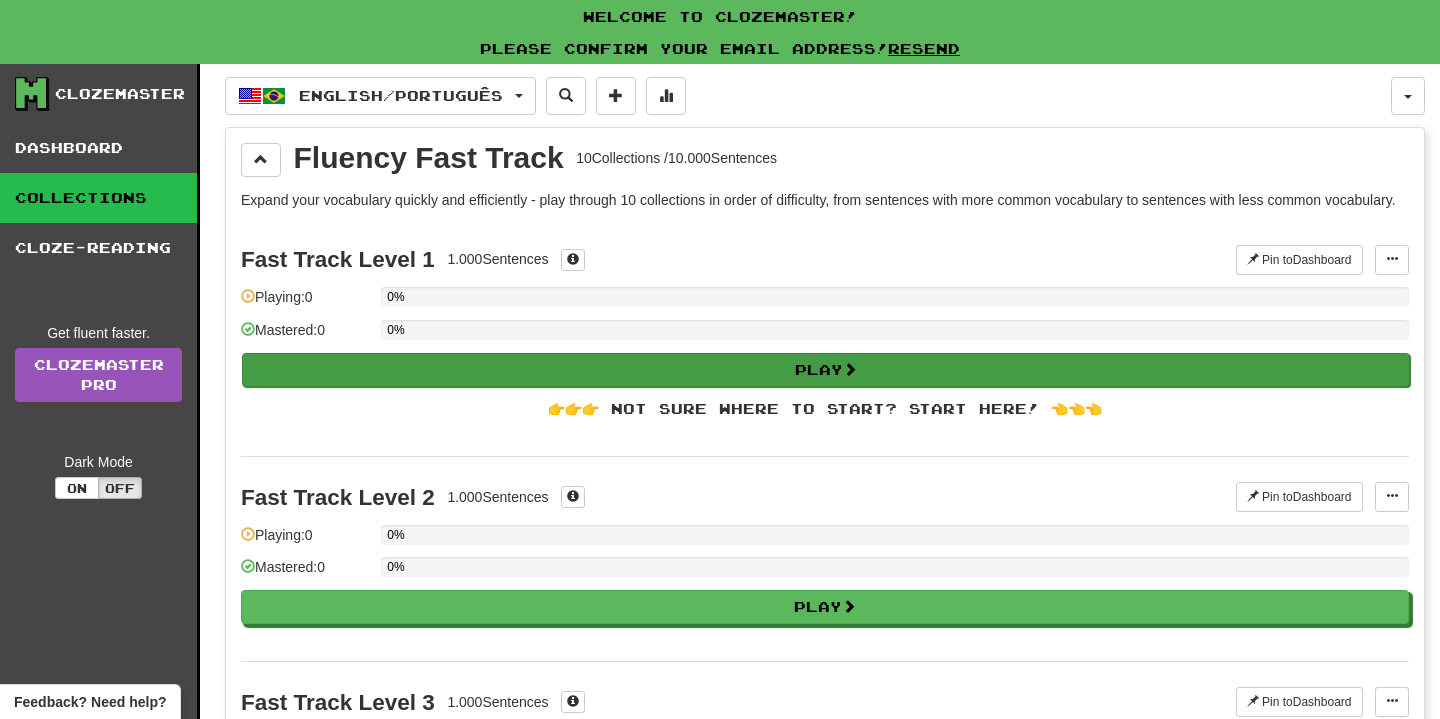 scroll, scrollTop: 0, scrollLeft: 0, axis: both 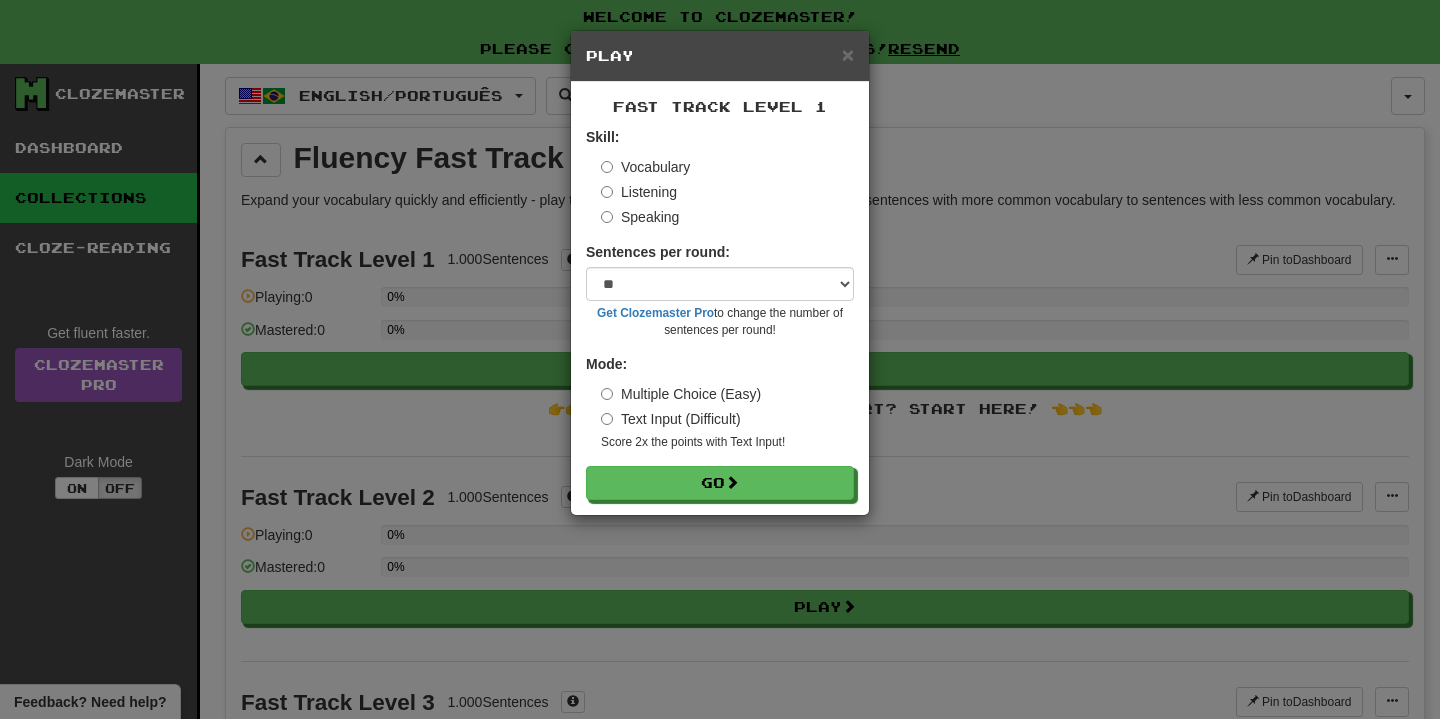 click on "Multiple Choice (Easy) Text Input (Difficult) Score 2x the points with Text Input !" at bounding box center [727, 417] 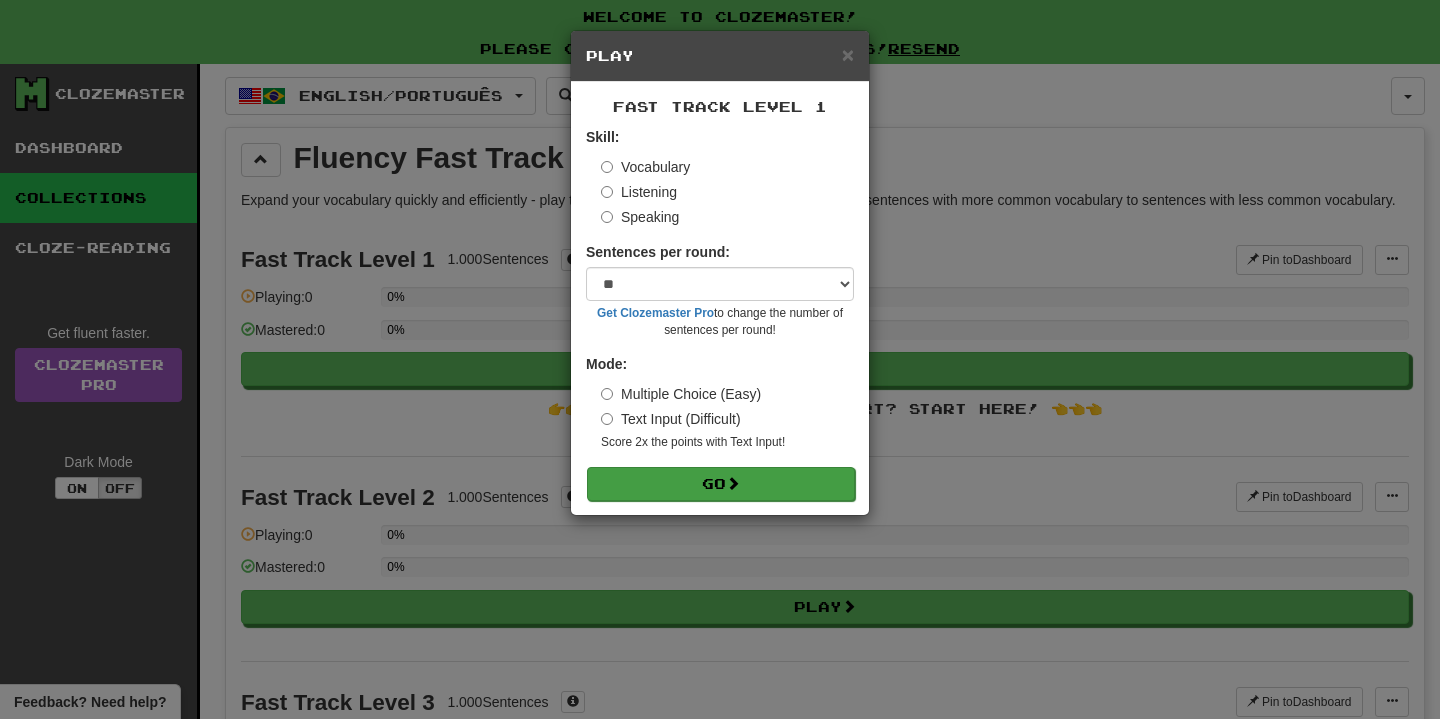 click on "Go" at bounding box center [721, 484] 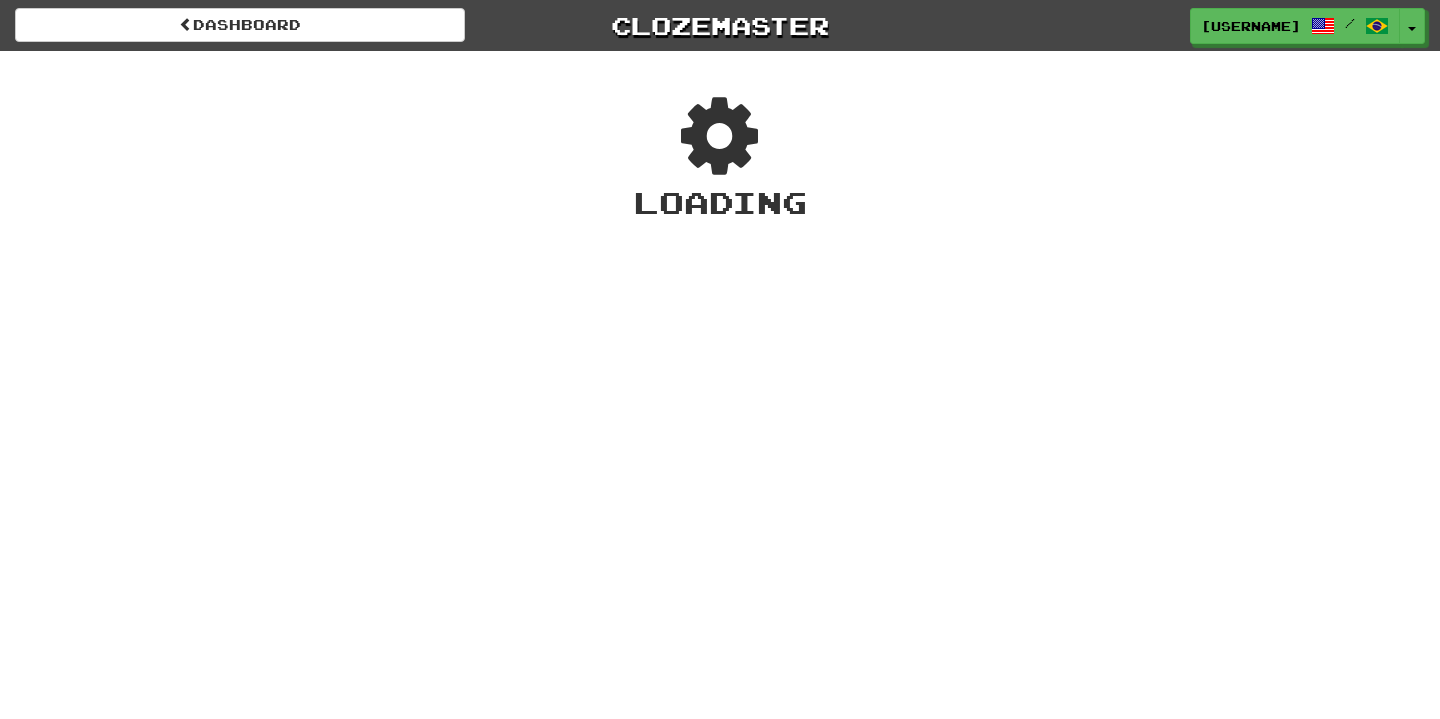 scroll, scrollTop: 0, scrollLeft: 0, axis: both 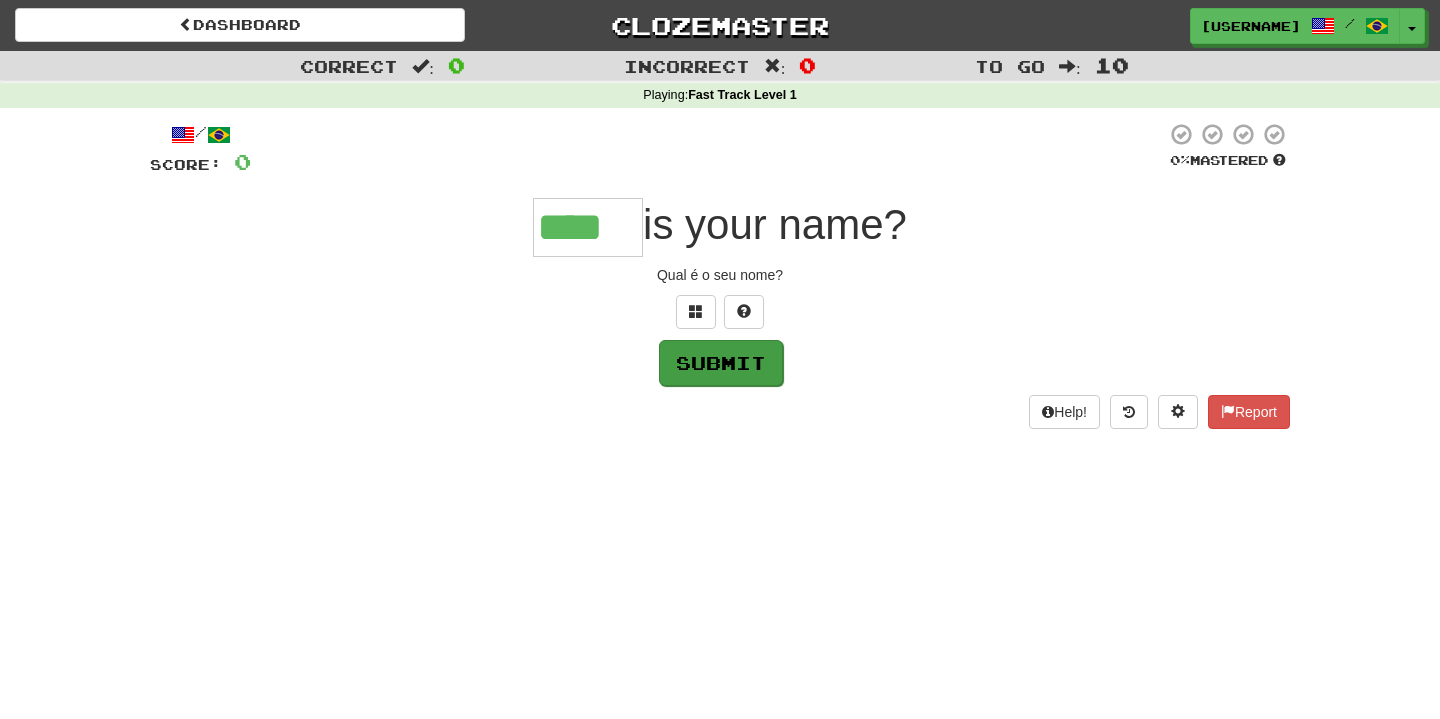 type on "****" 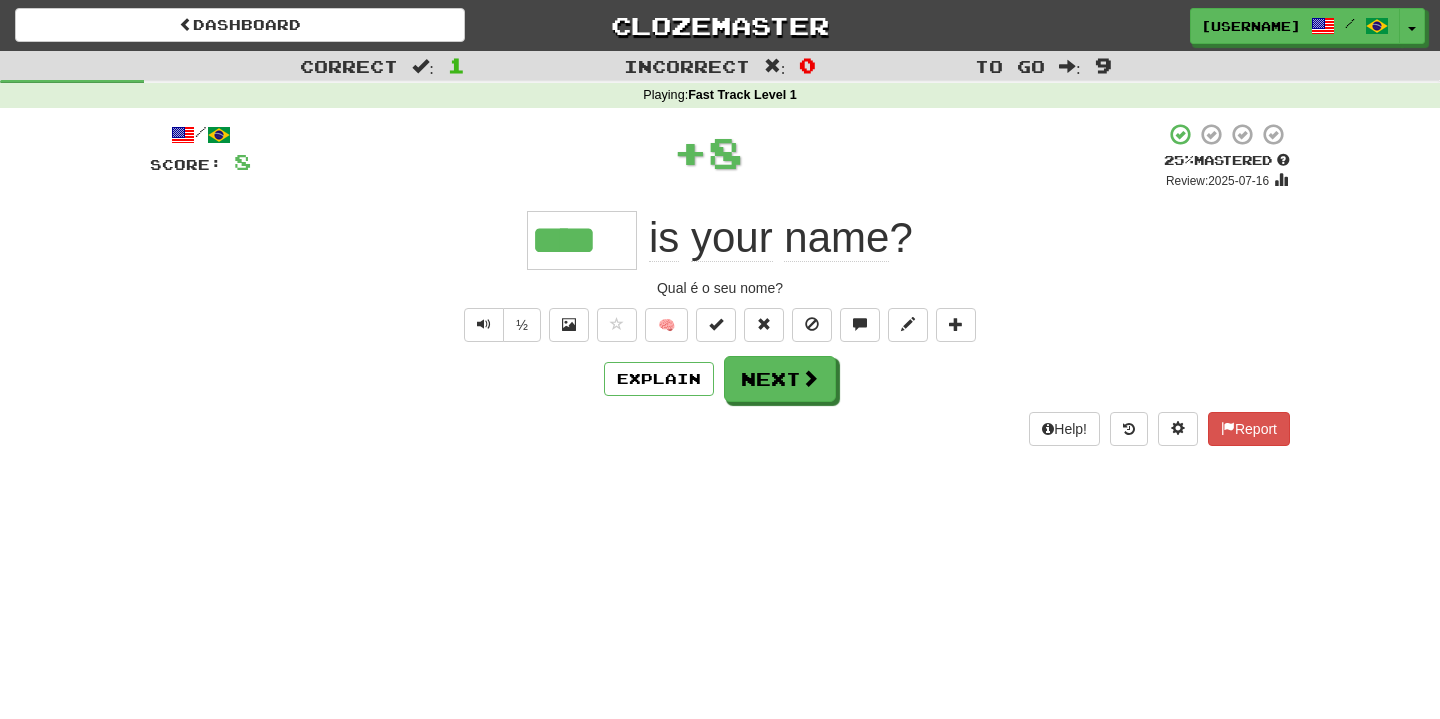 click on "Next" at bounding box center (780, 379) 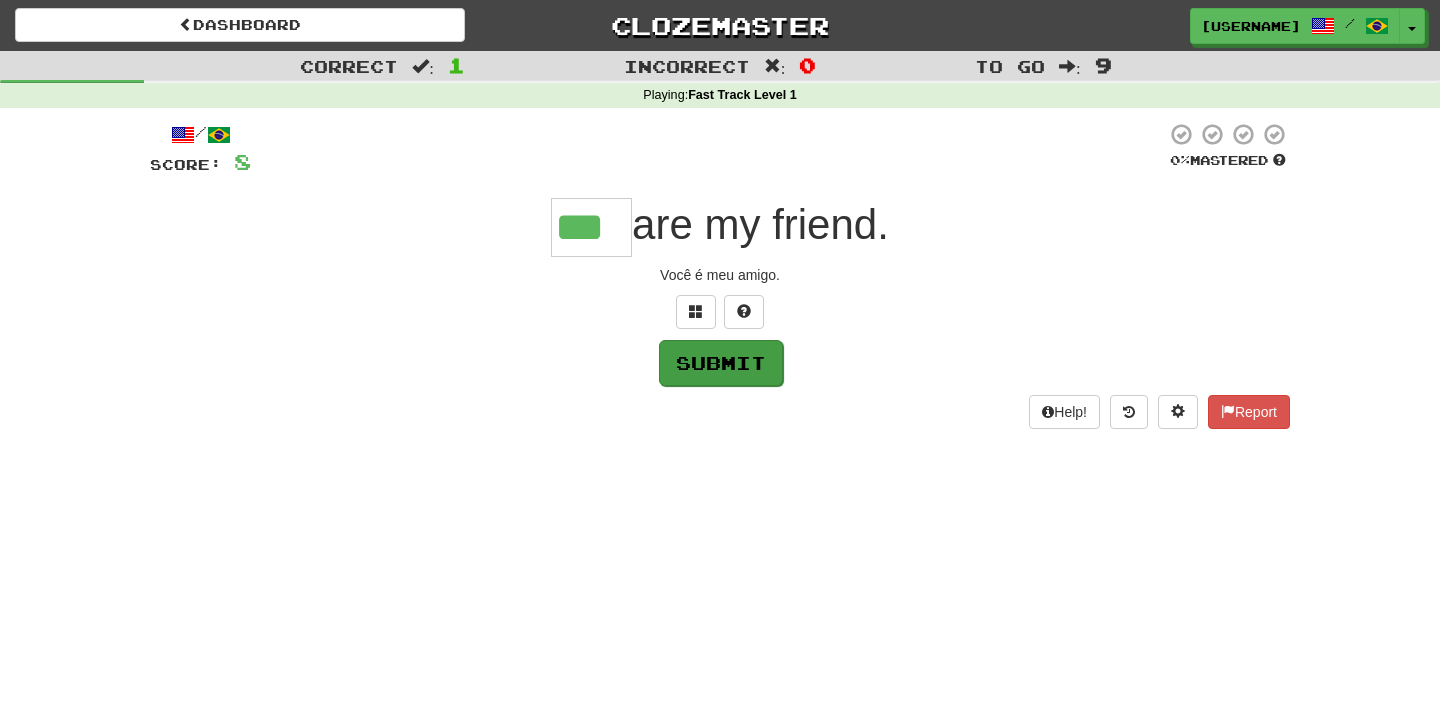 type on "***" 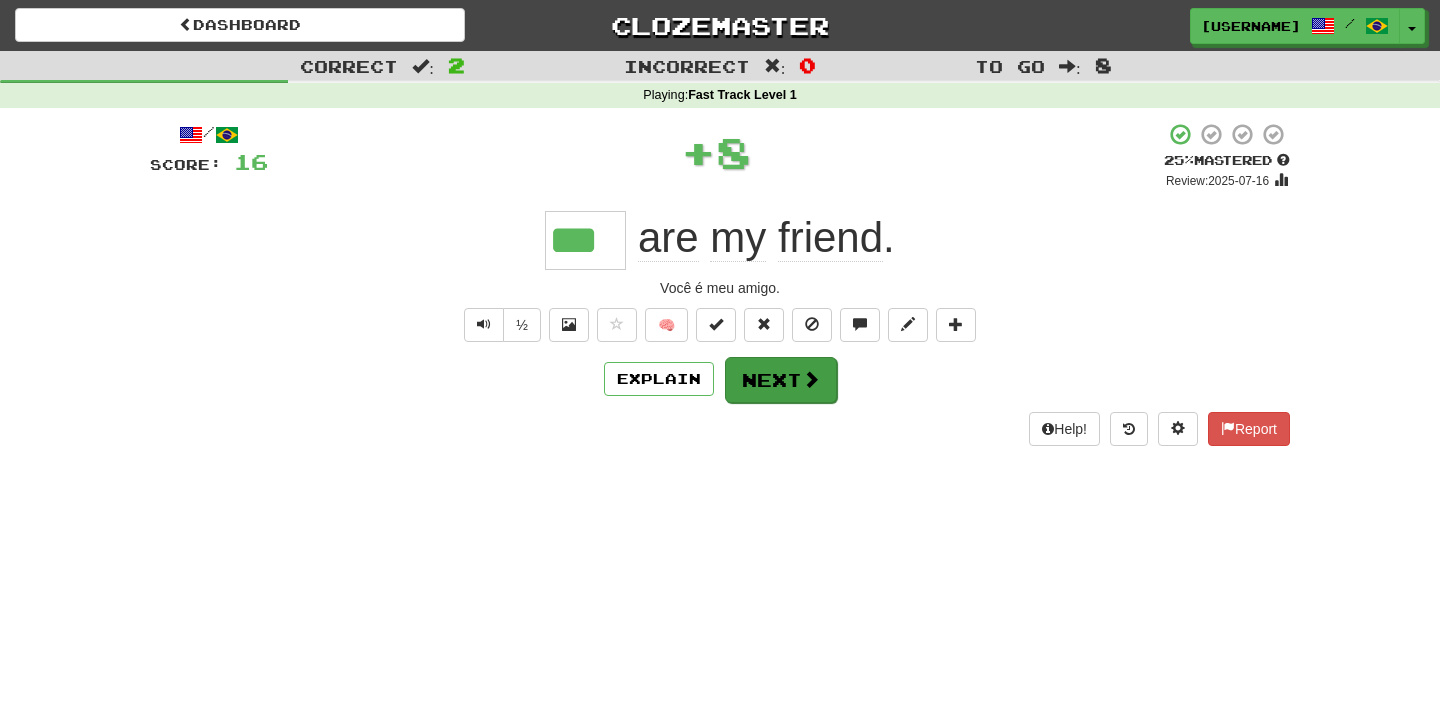 click on "Next" at bounding box center [781, 380] 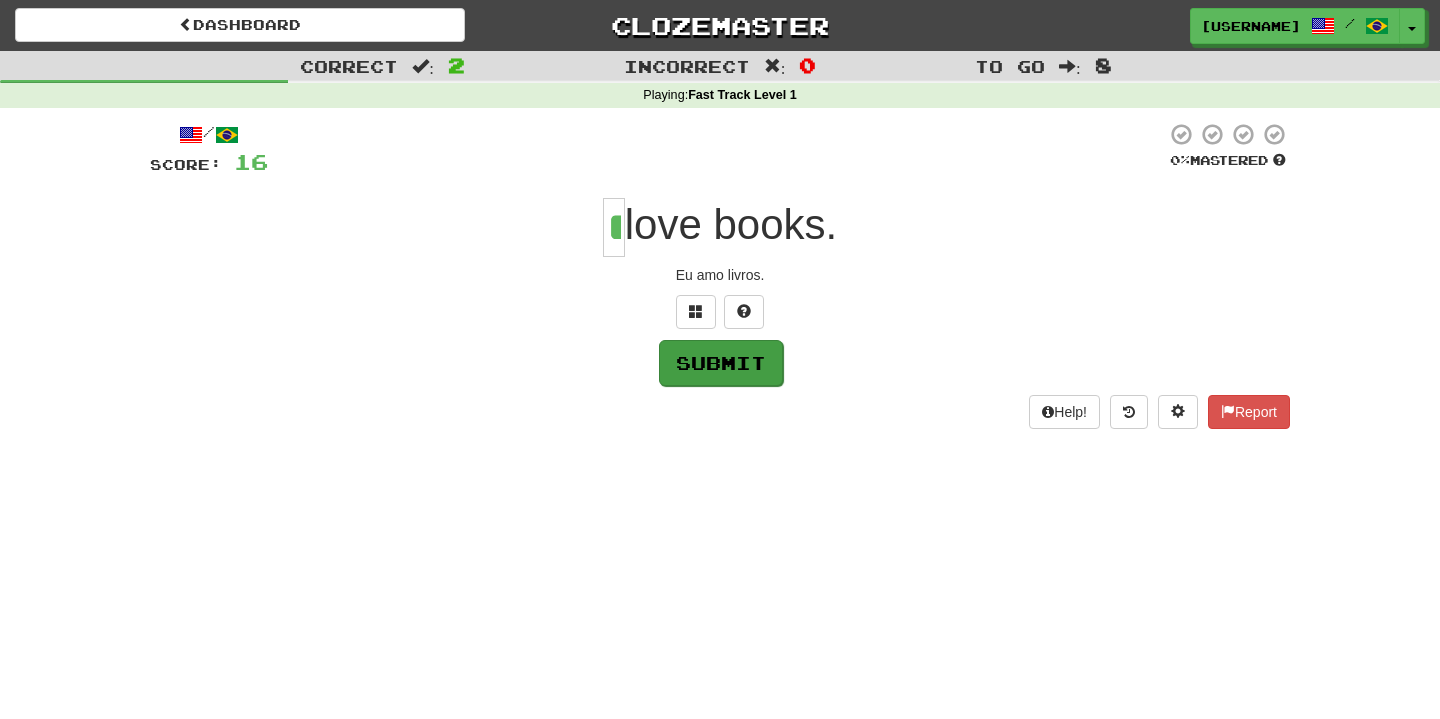 type on "*" 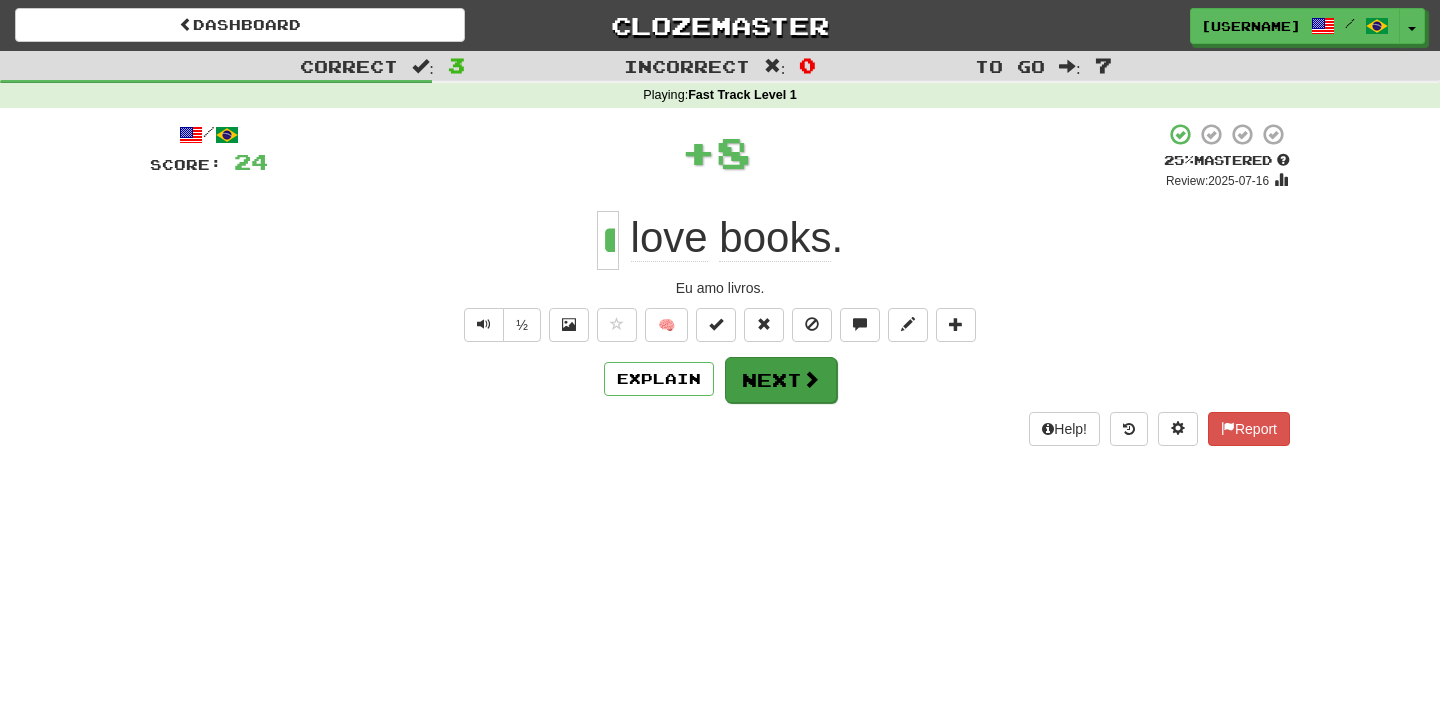 click on "Next" at bounding box center [781, 380] 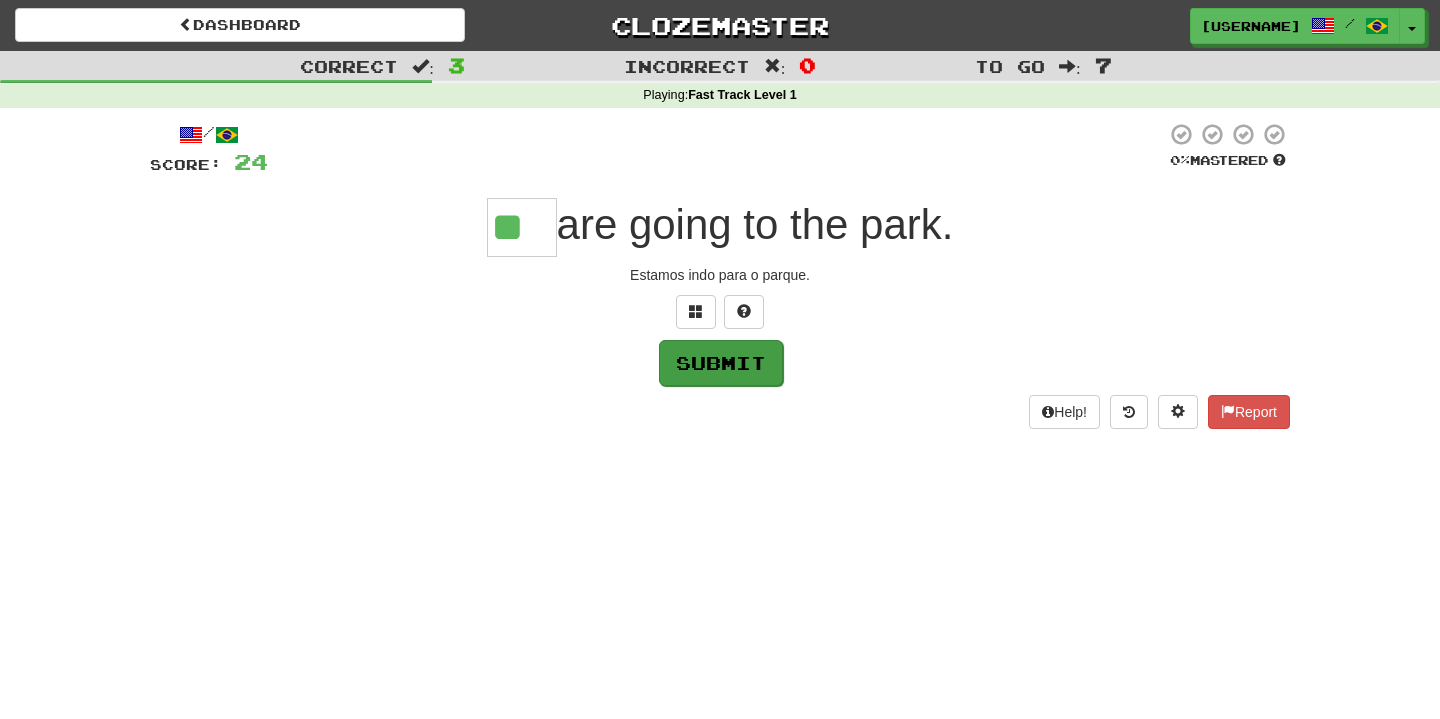 type on "**" 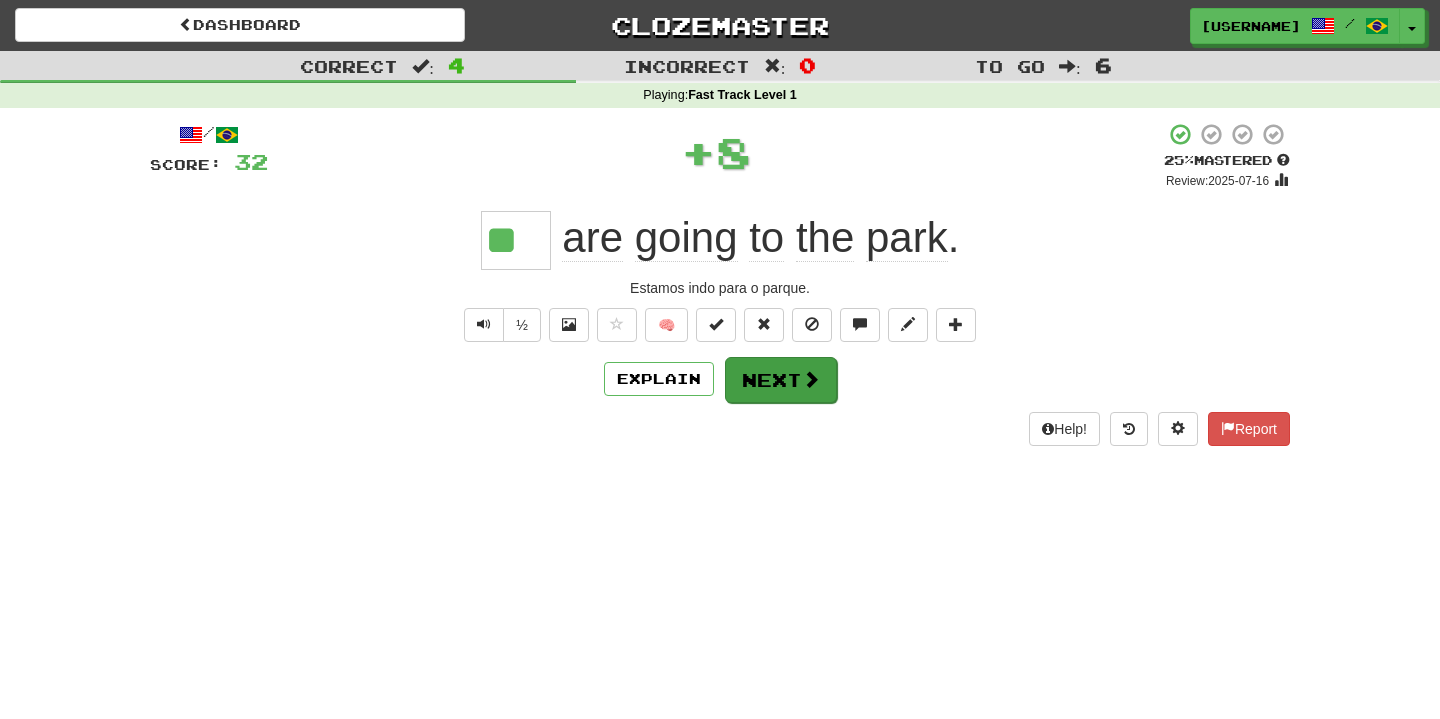 click on "Next" at bounding box center [781, 380] 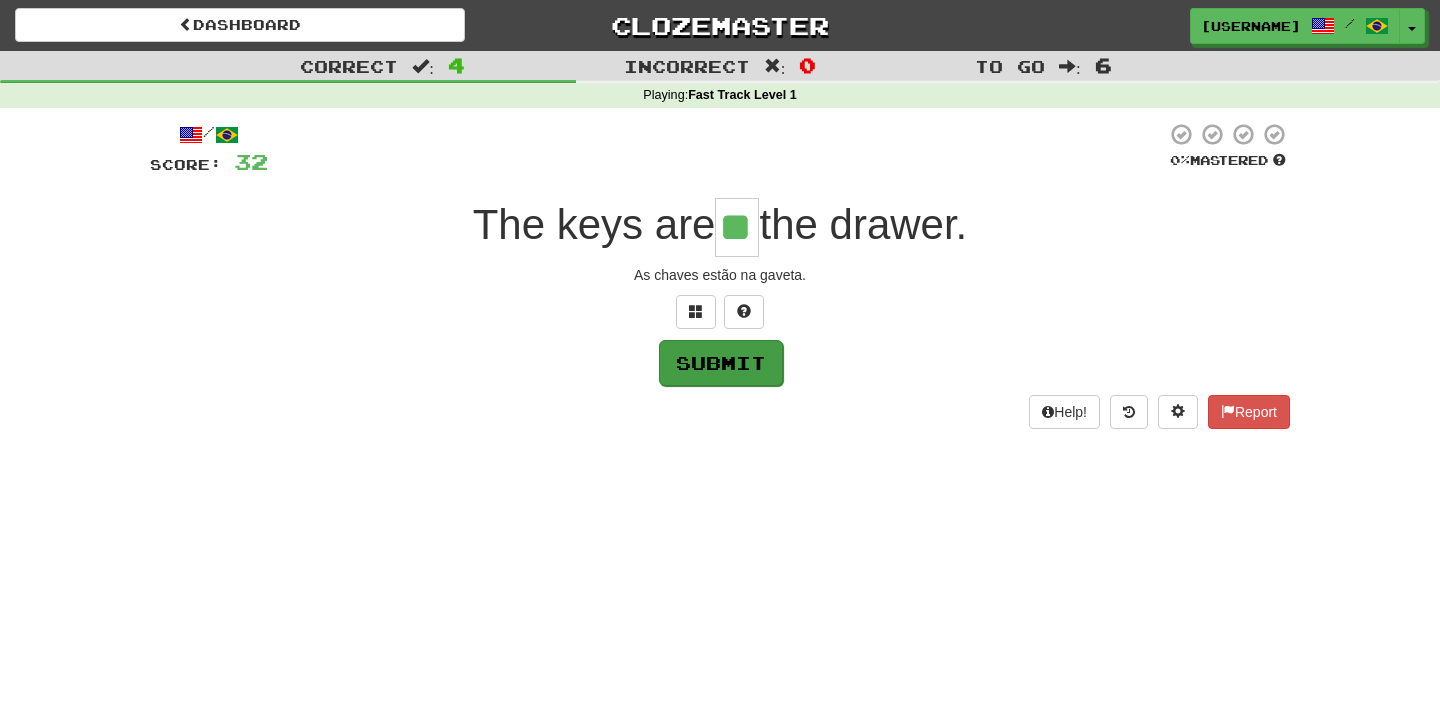 type on "**" 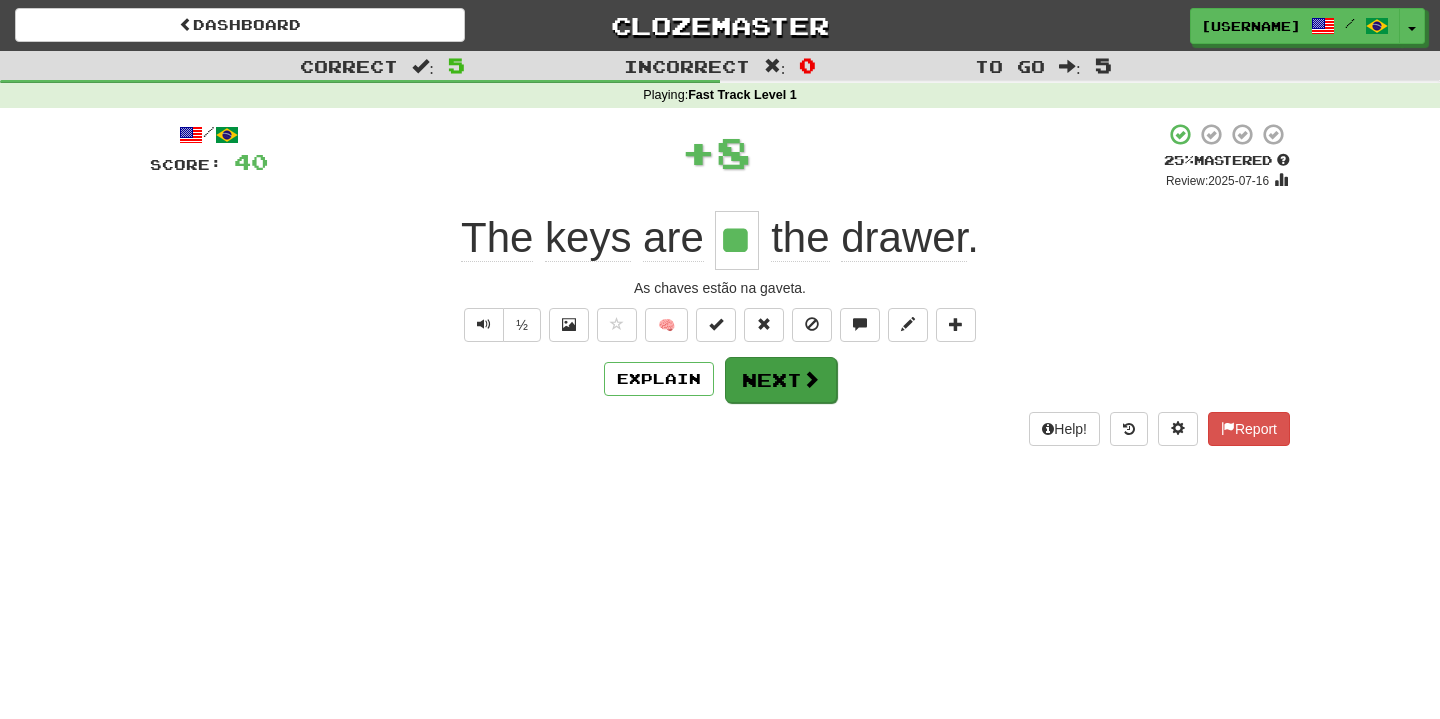 click on "Next" at bounding box center (781, 380) 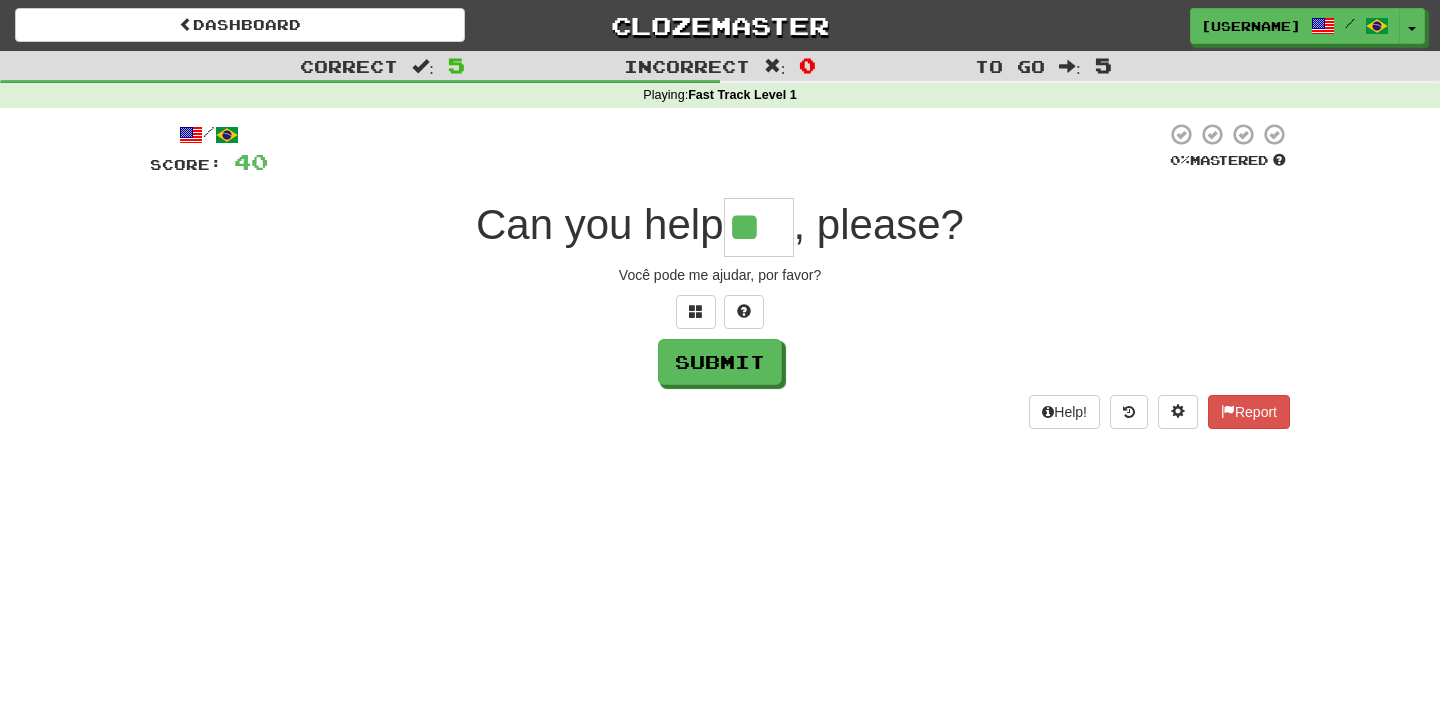 type on "**" 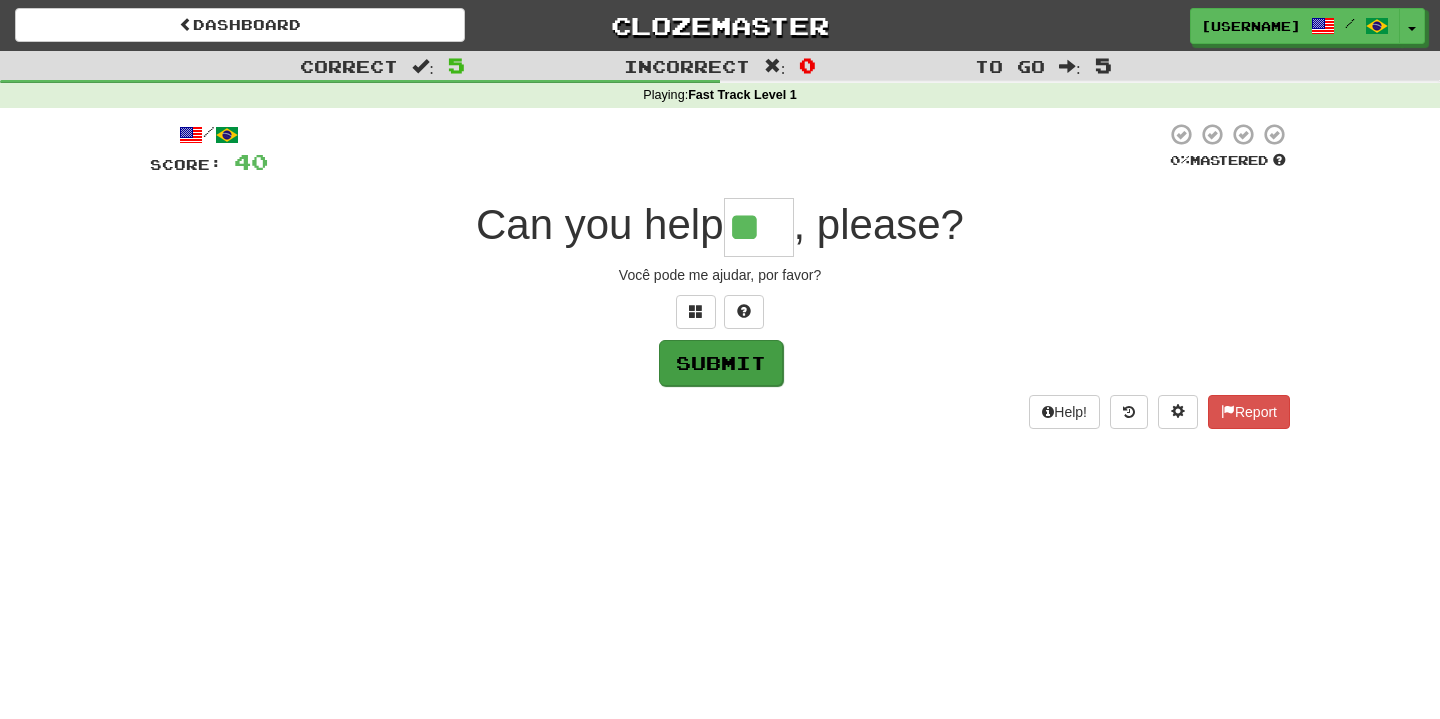 click on "Submit" at bounding box center (721, 363) 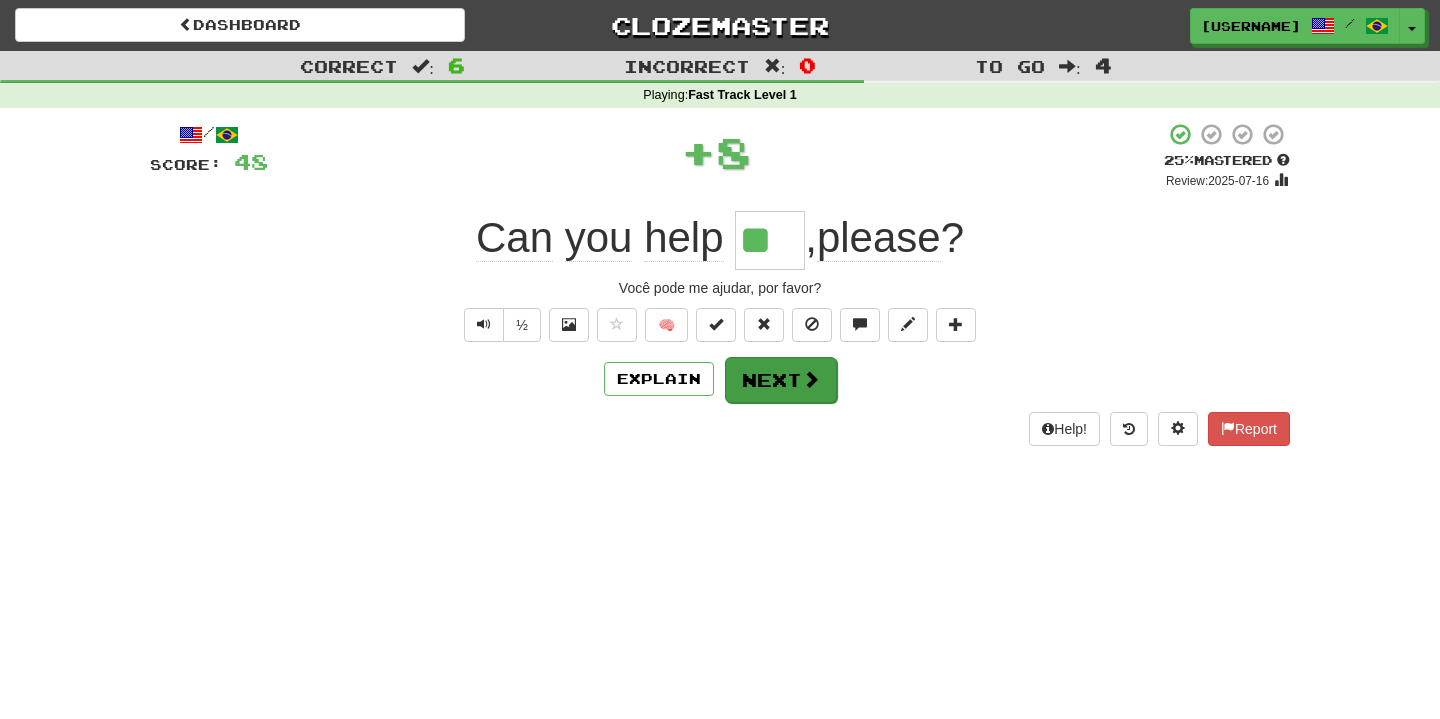 click on "Next" at bounding box center [781, 380] 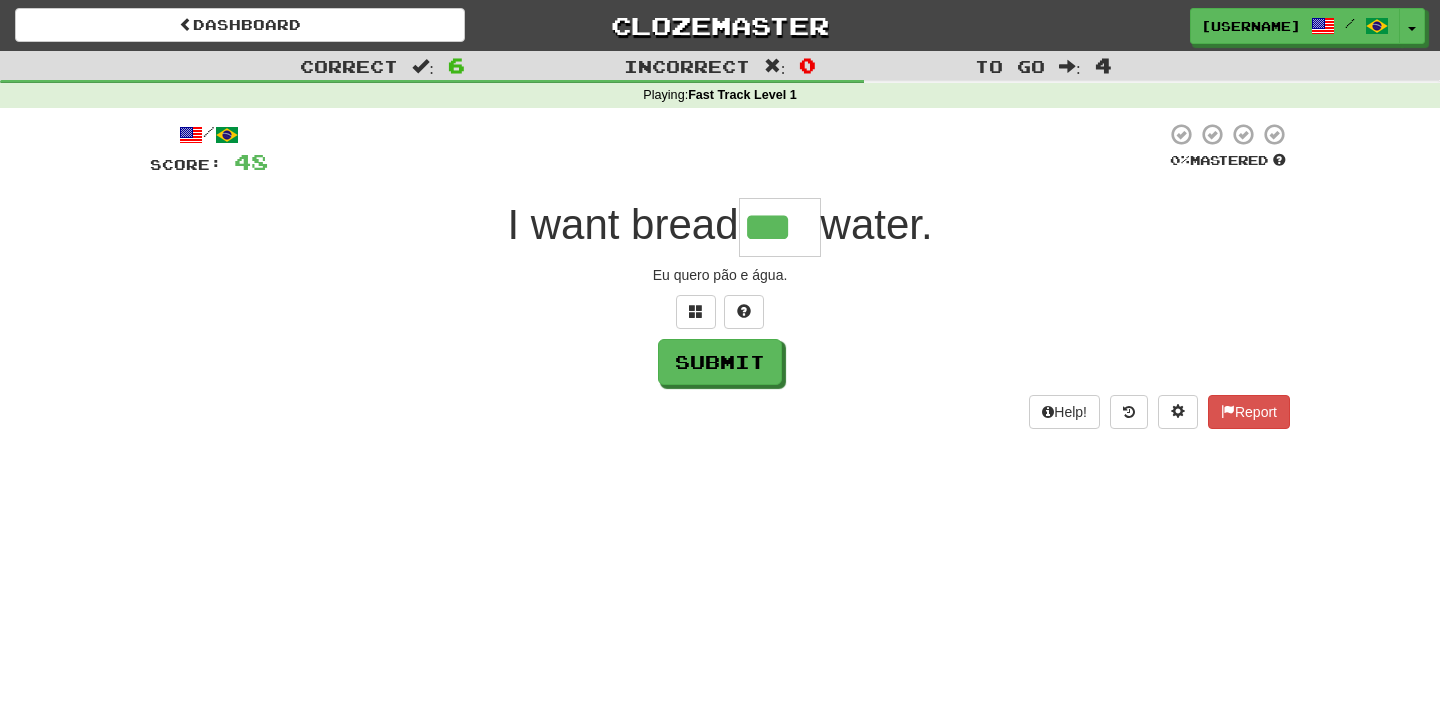 type on "***" 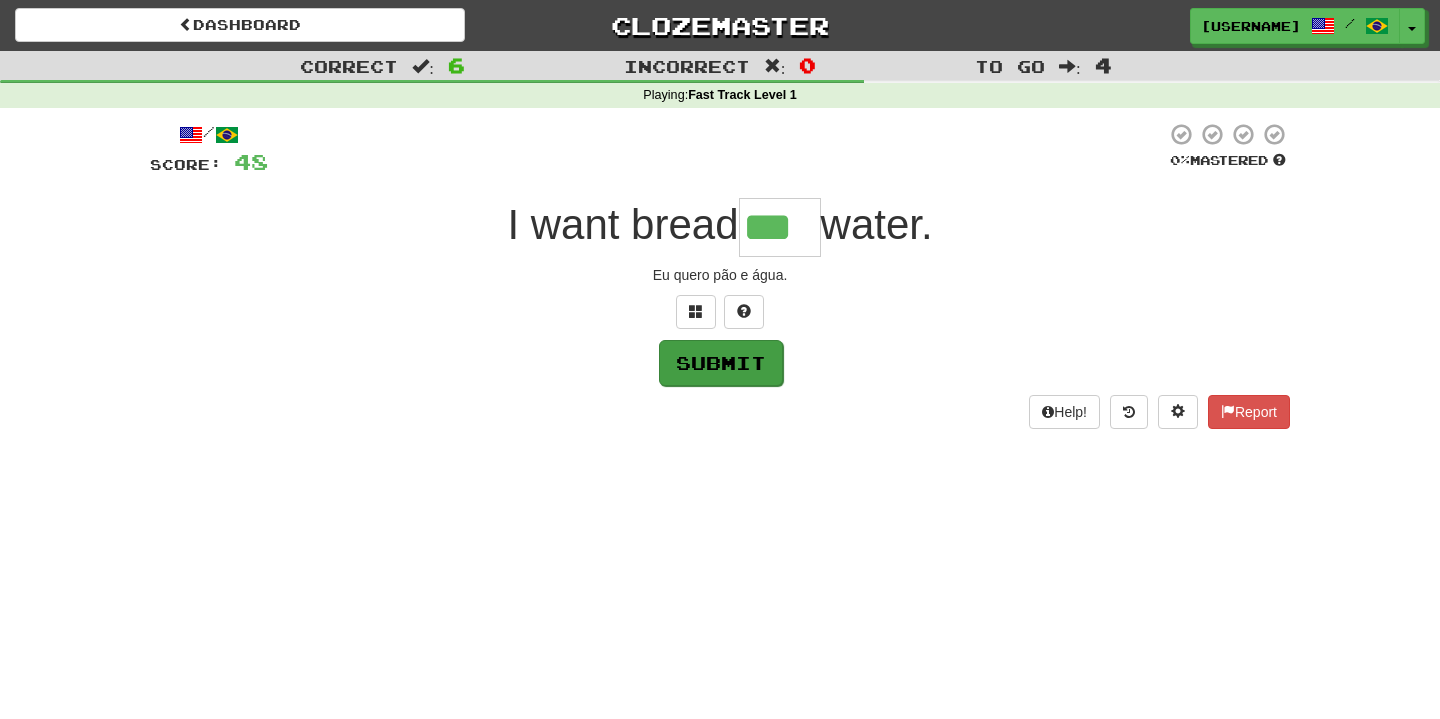 click on "Submit" at bounding box center [721, 363] 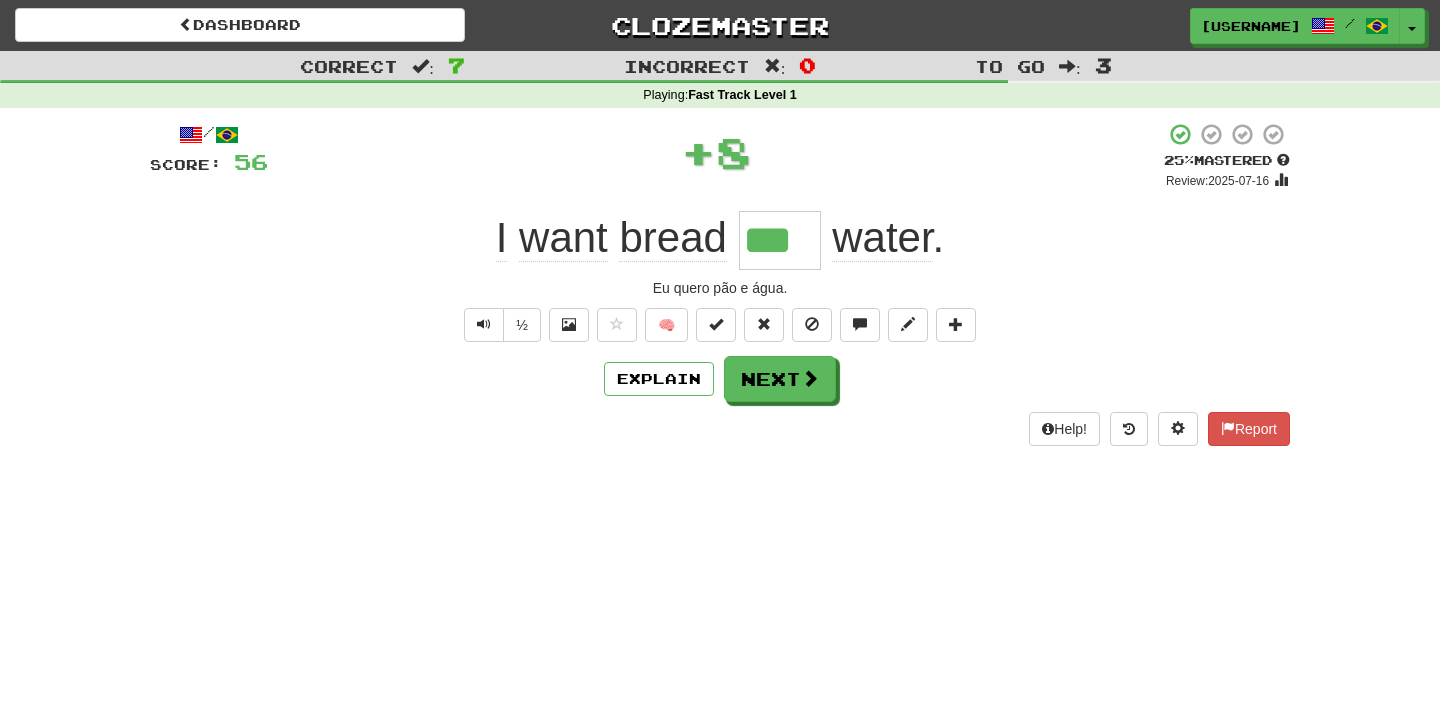 click on "Next" at bounding box center [780, 379] 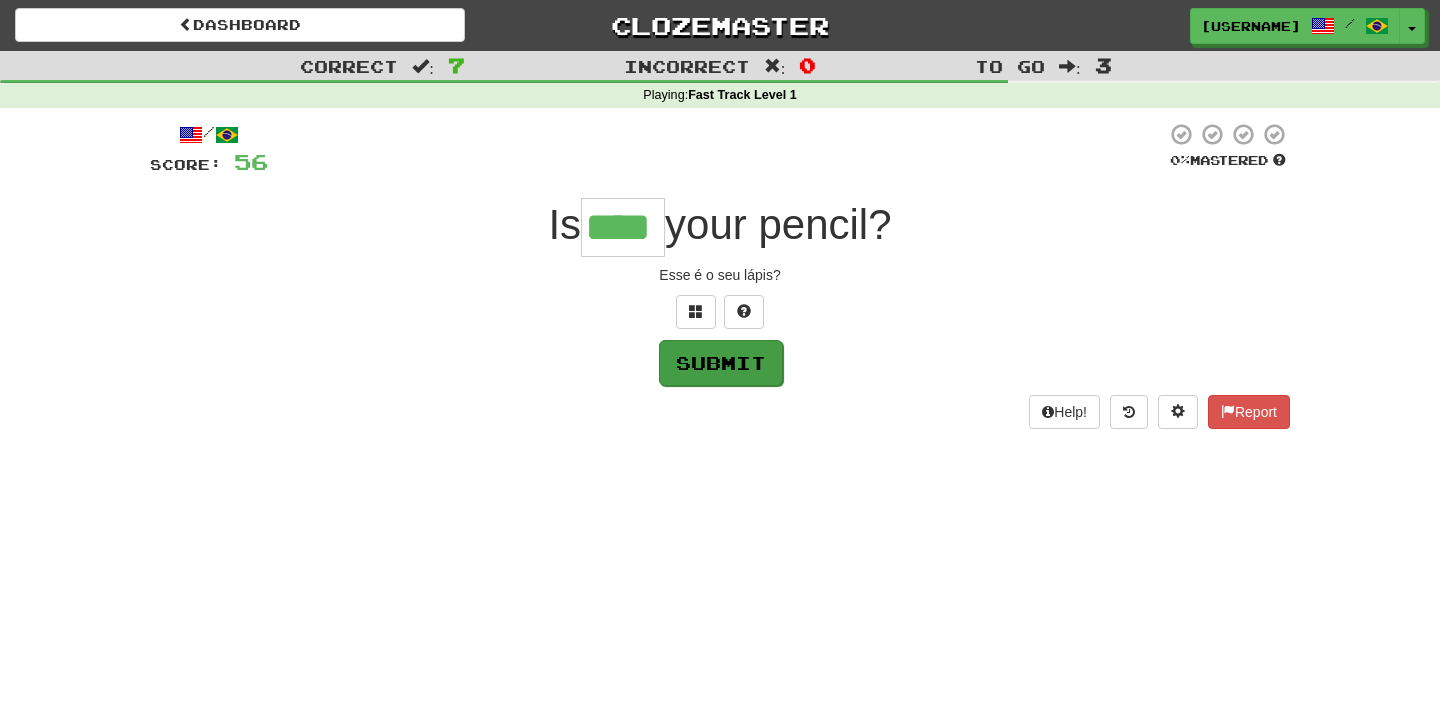 type on "****" 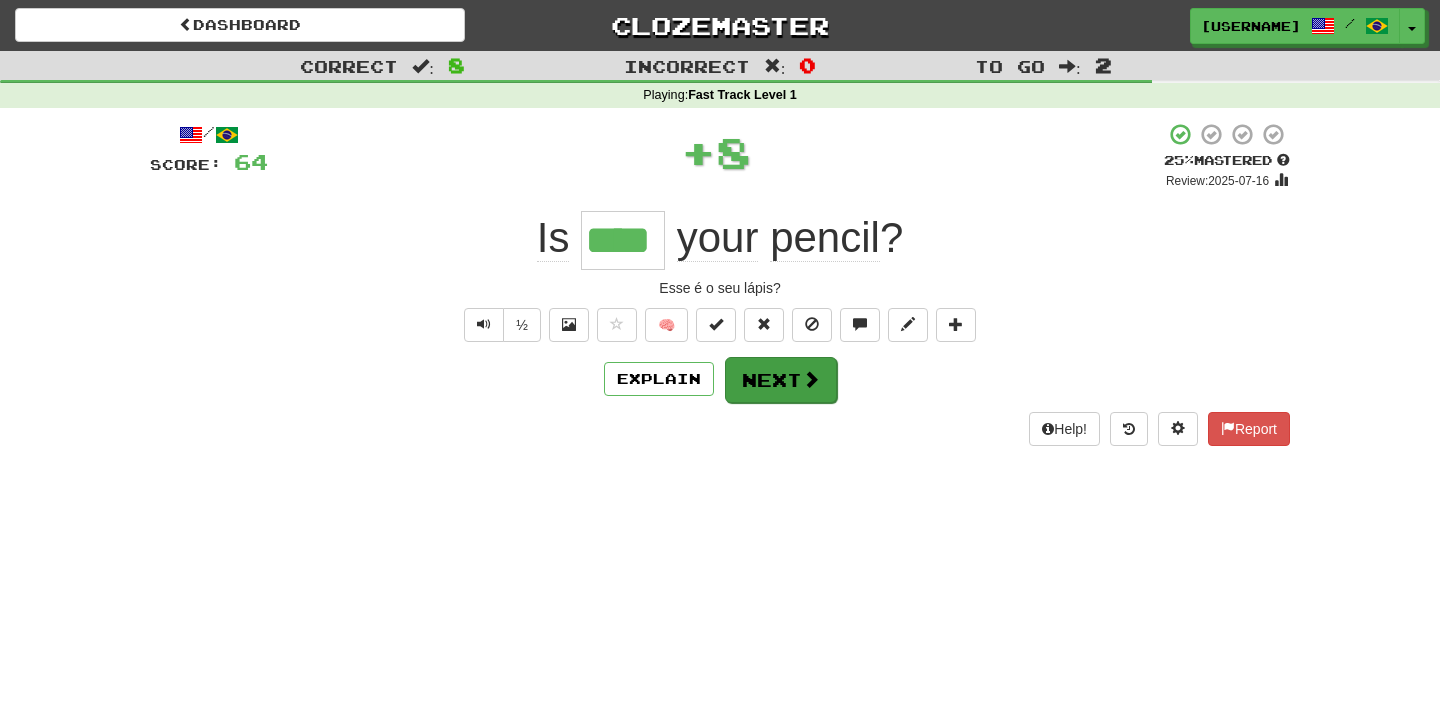 click on "Next" at bounding box center (781, 380) 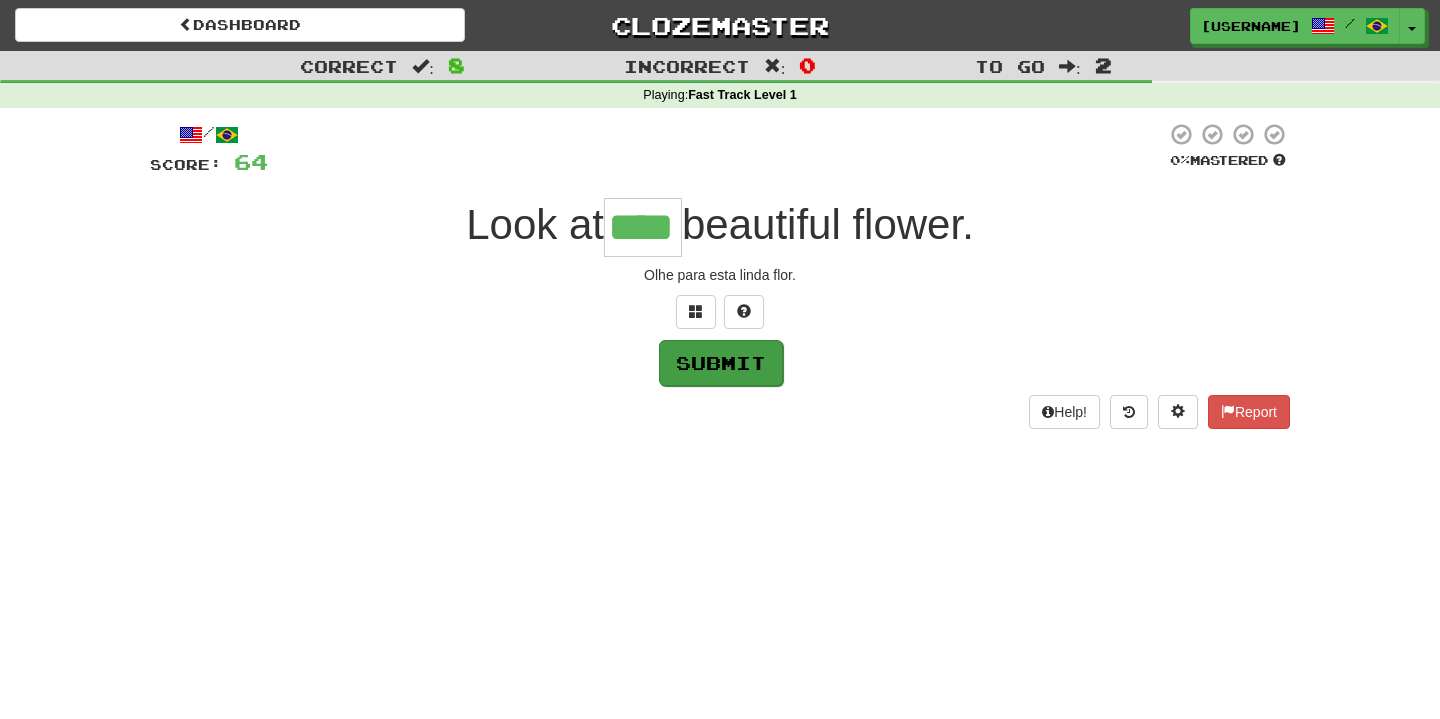 type on "****" 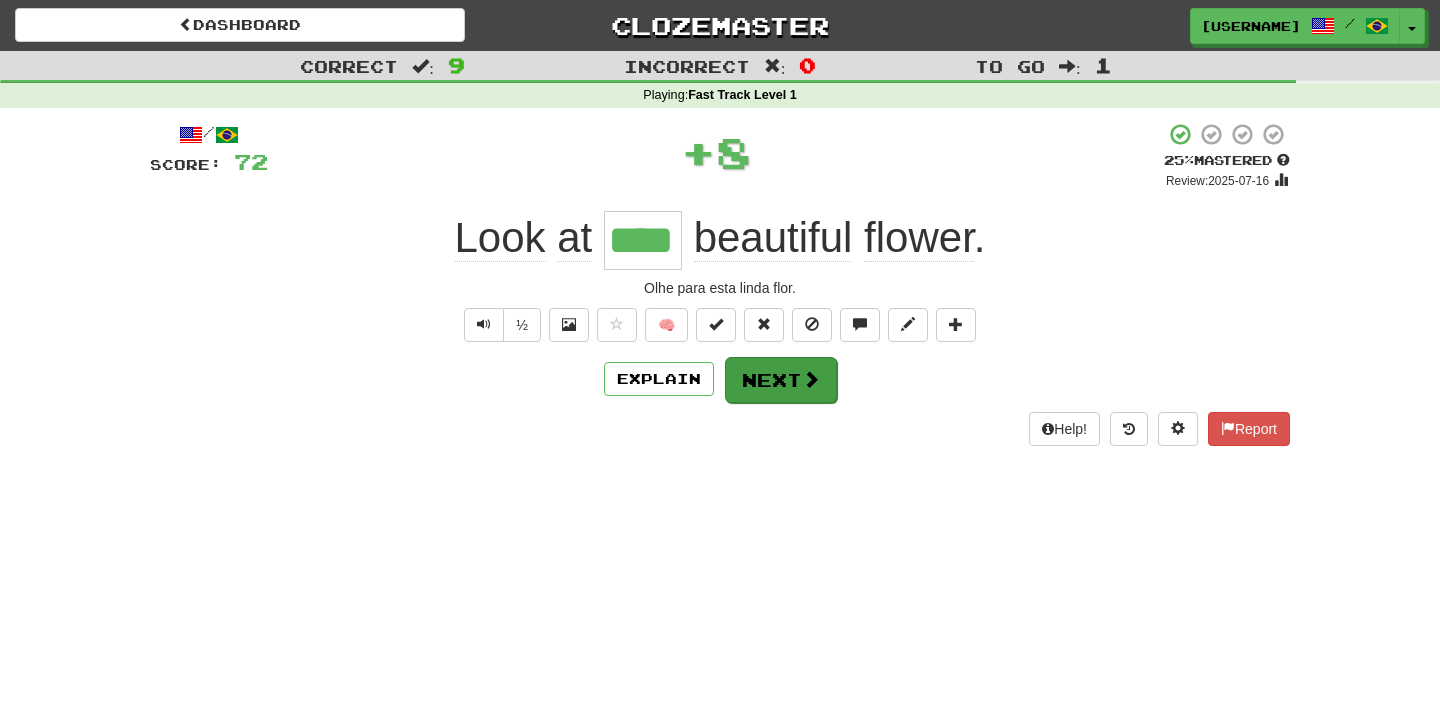 click on "Next" at bounding box center (781, 380) 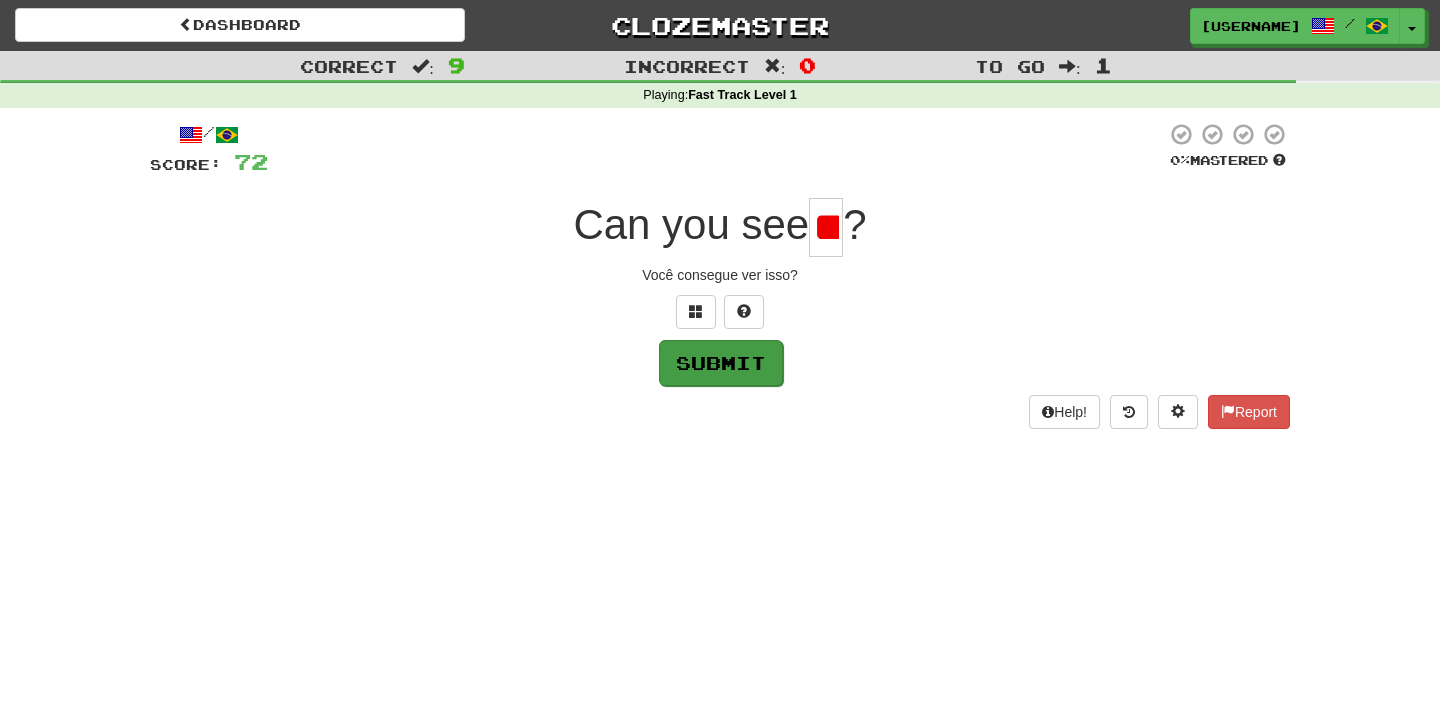 type on "*" 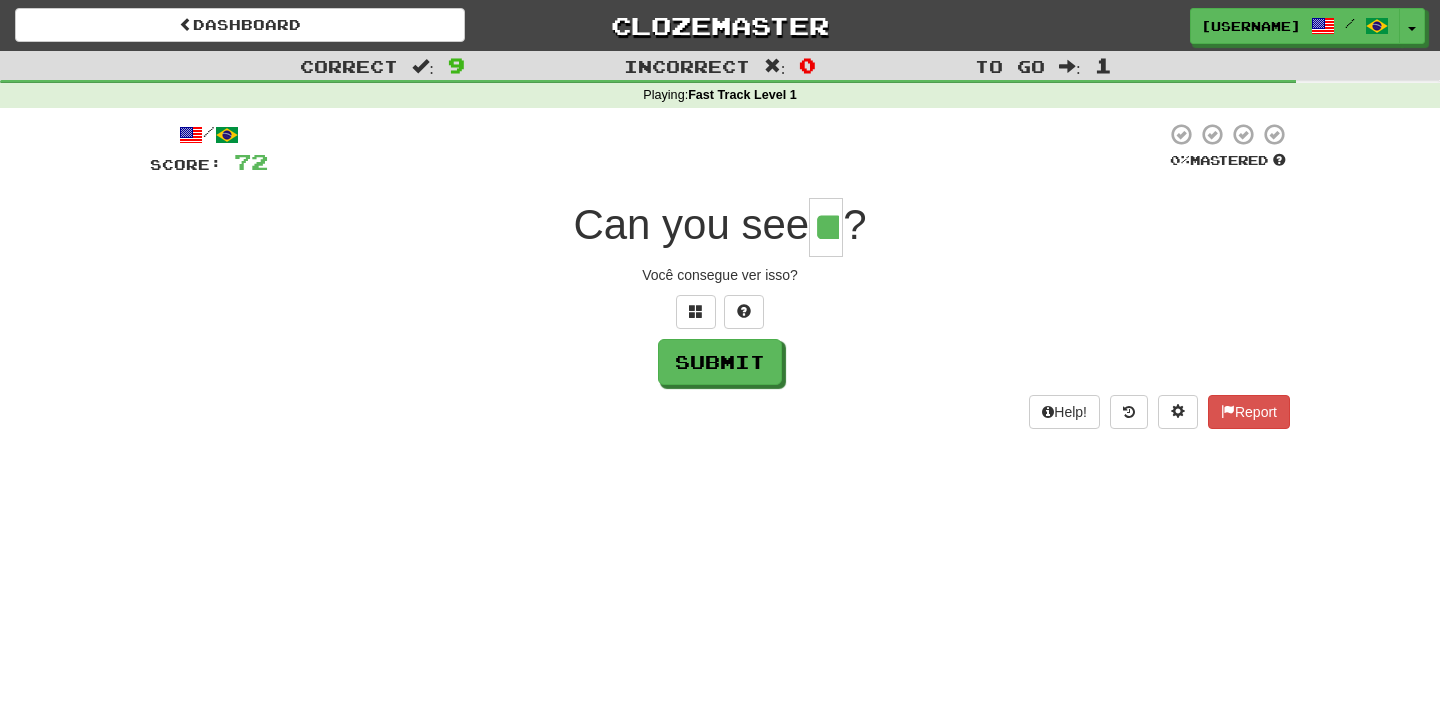 type on "**" 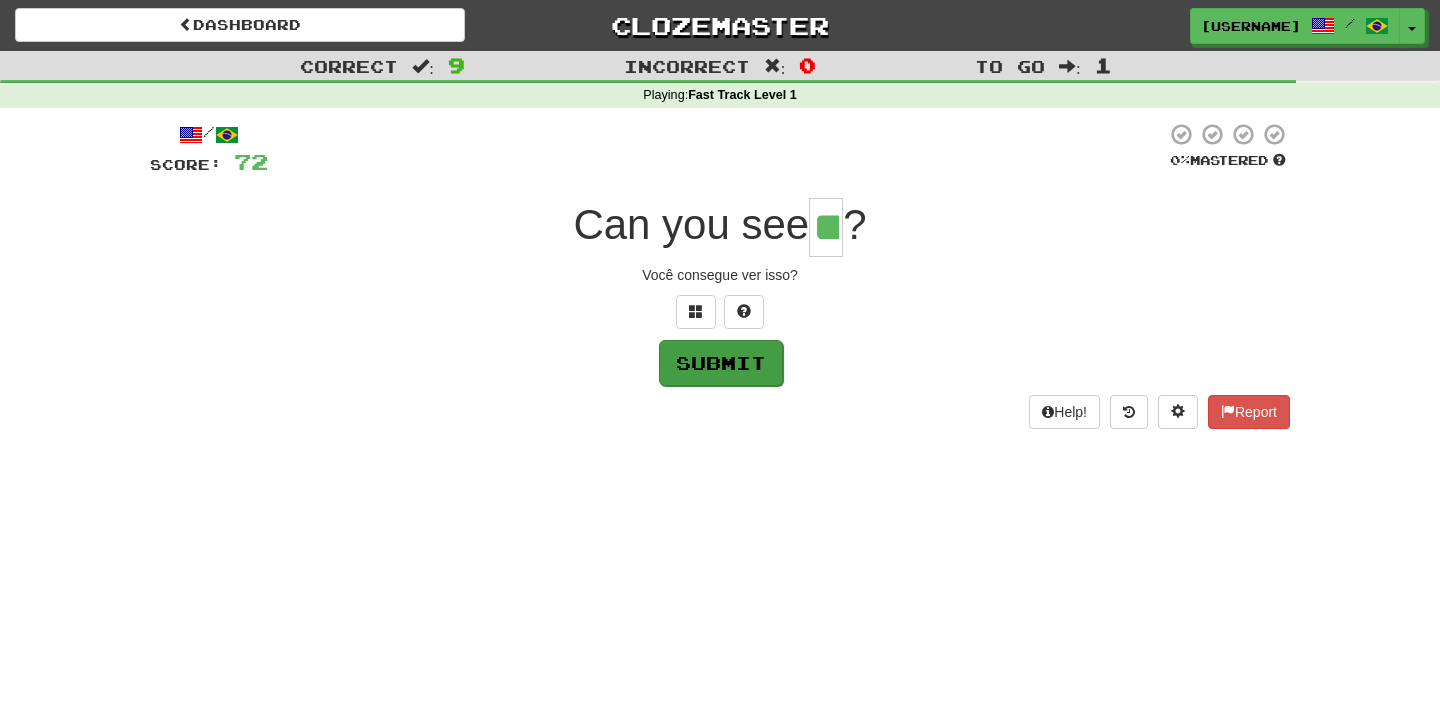 click on "Submit" at bounding box center (721, 363) 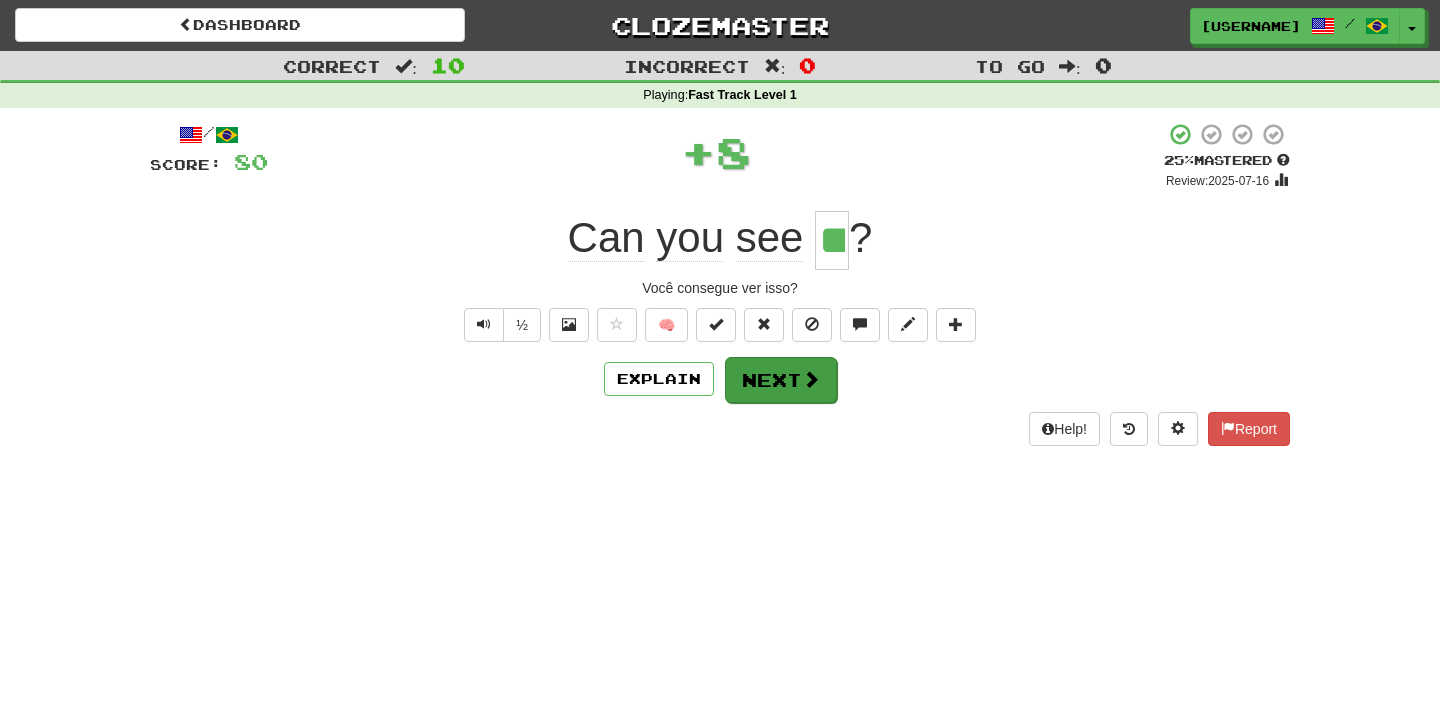 click on "Next" at bounding box center [781, 380] 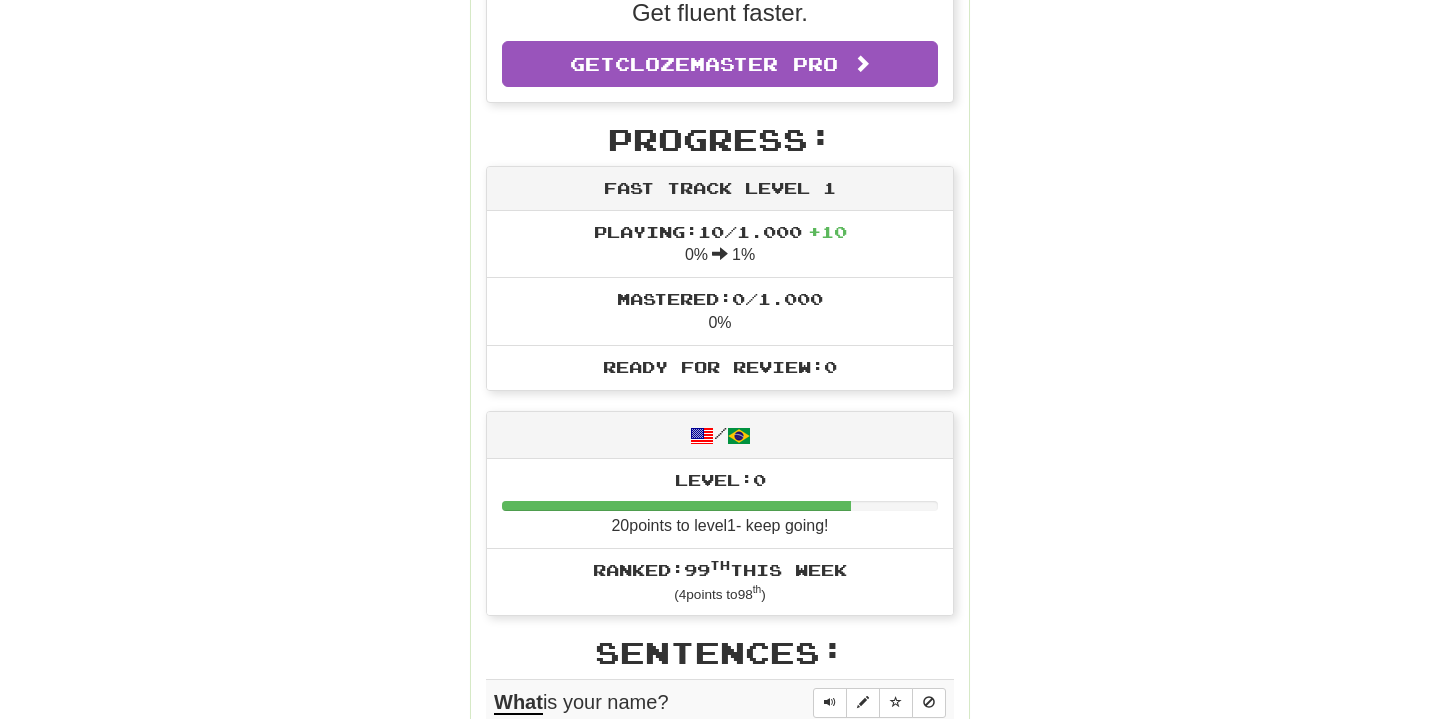 scroll, scrollTop: 539, scrollLeft: 0, axis: vertical 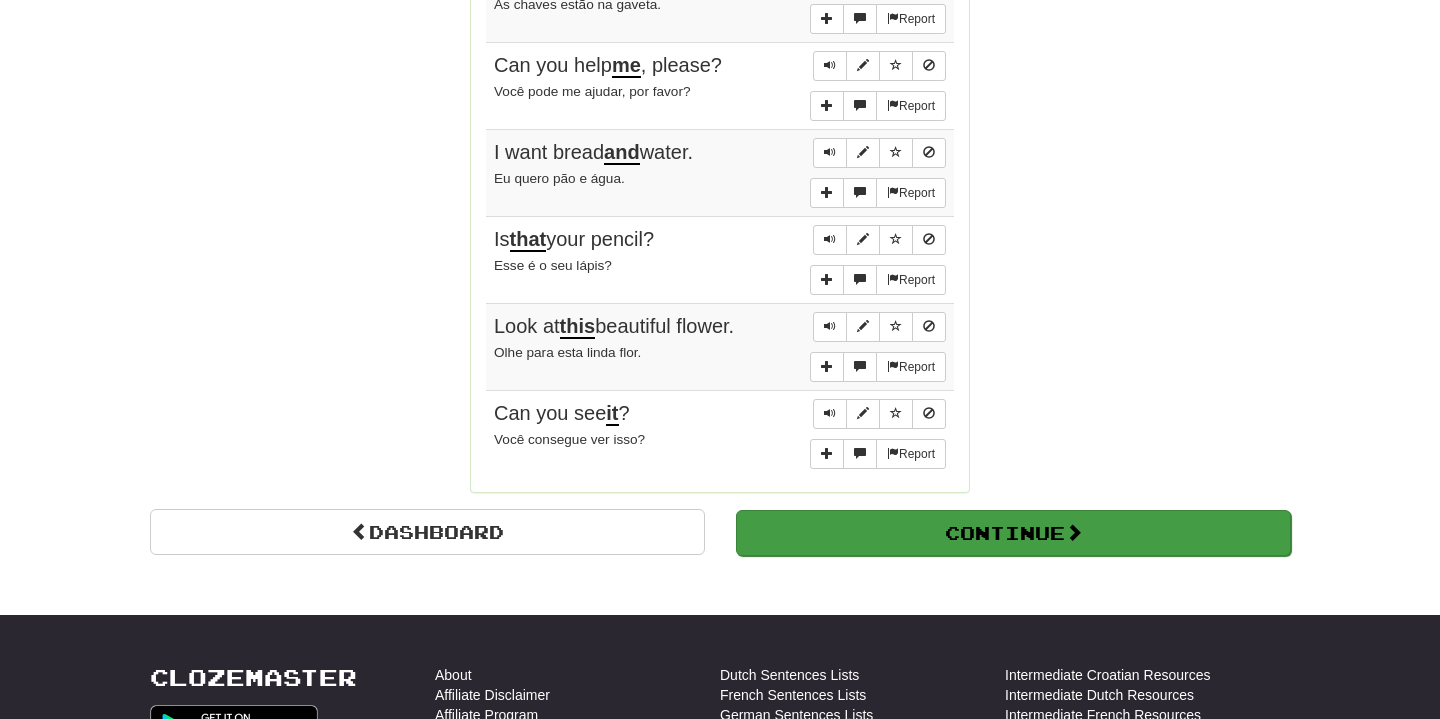 click on "Continue" at bounding box center [1013, 533] 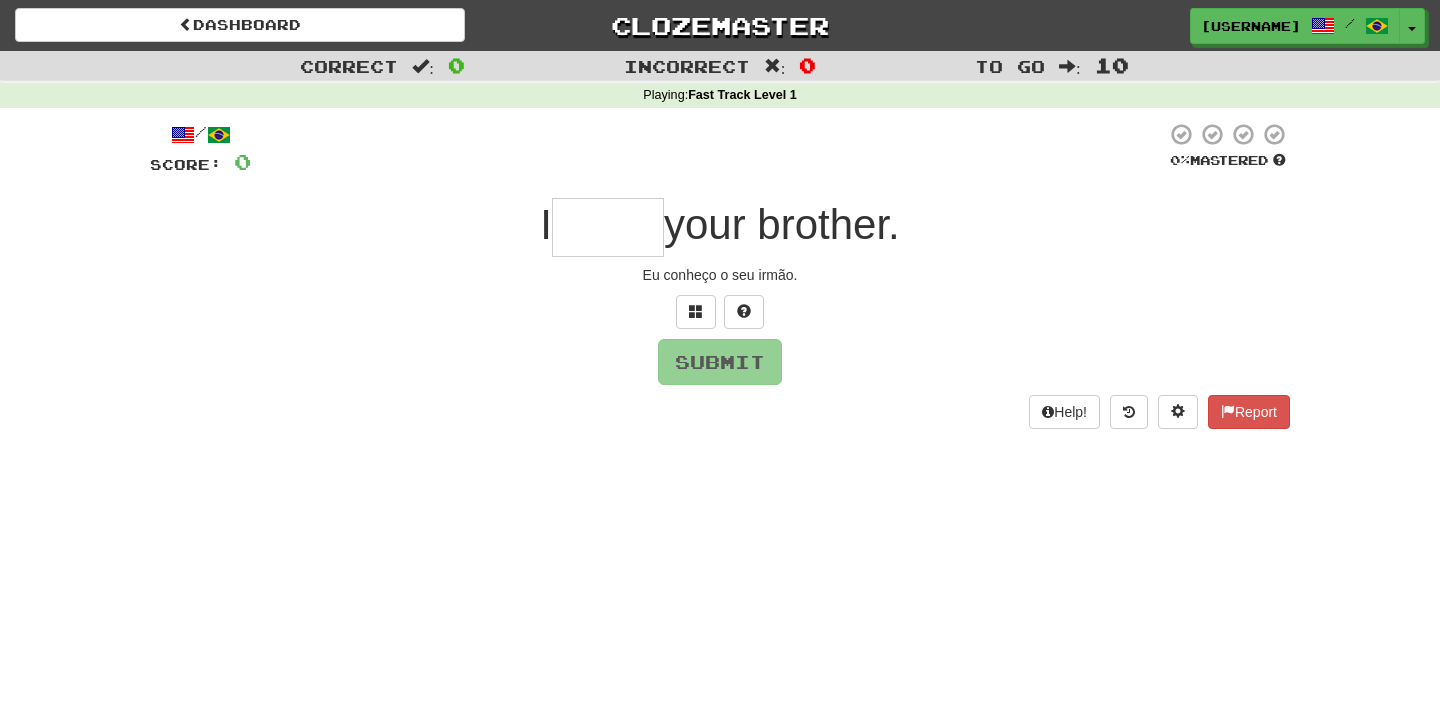 scroll, scrollTop: 0, scrollLeft: 0, axis: both 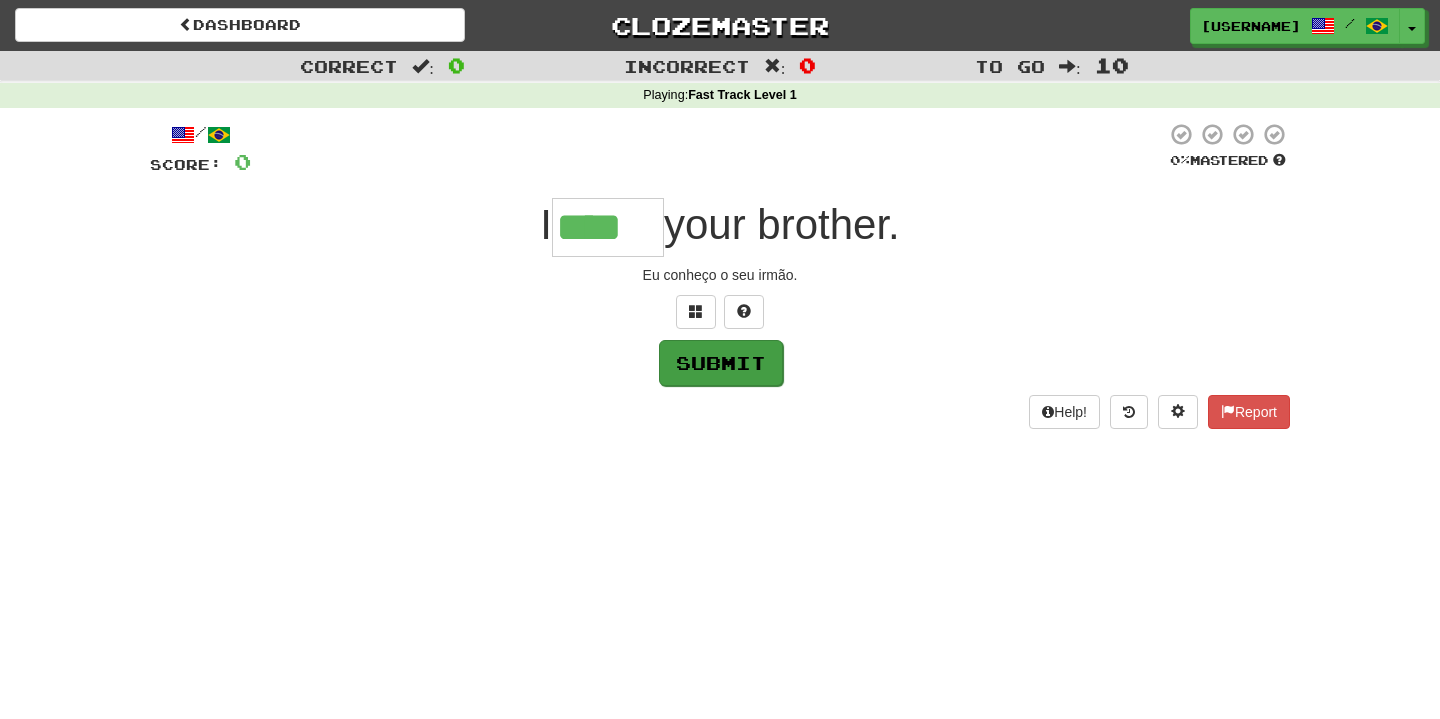 type on "****" 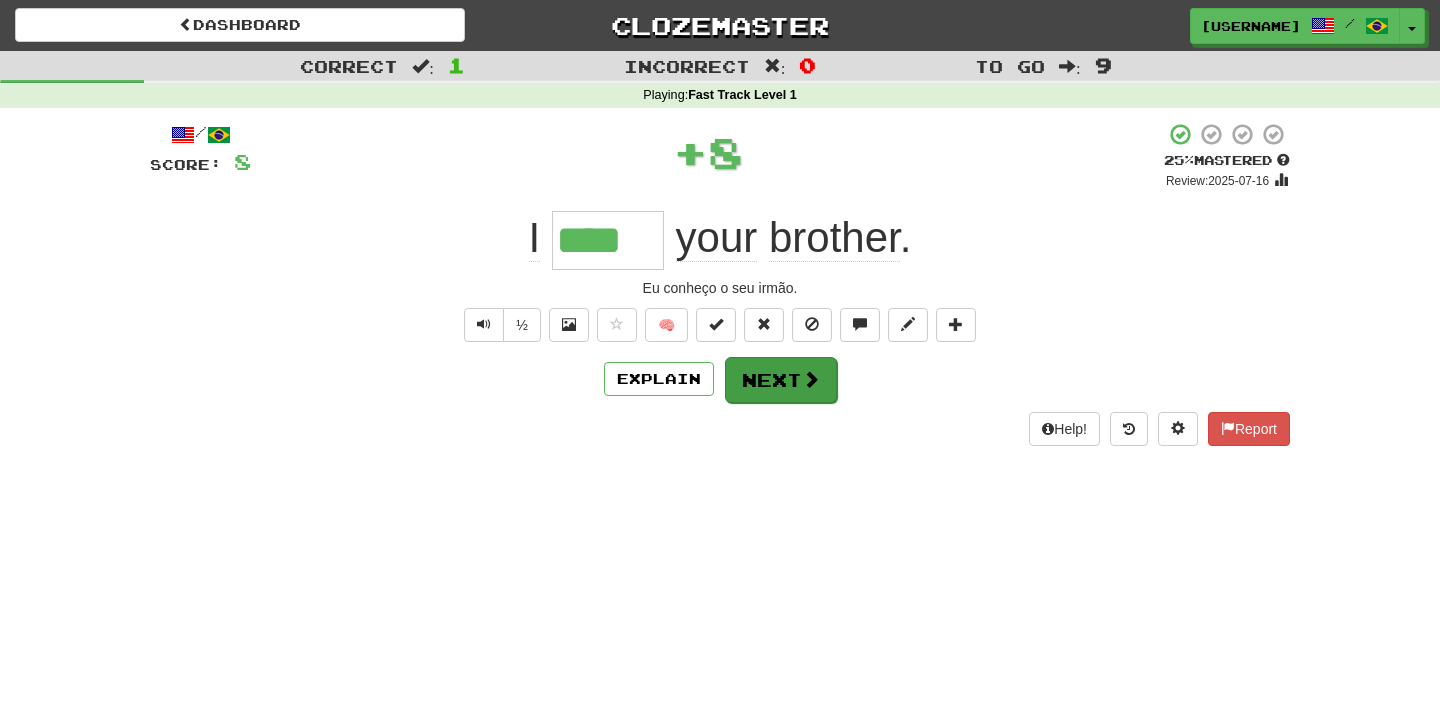 click on "Next" at bounding box center [781, 380] 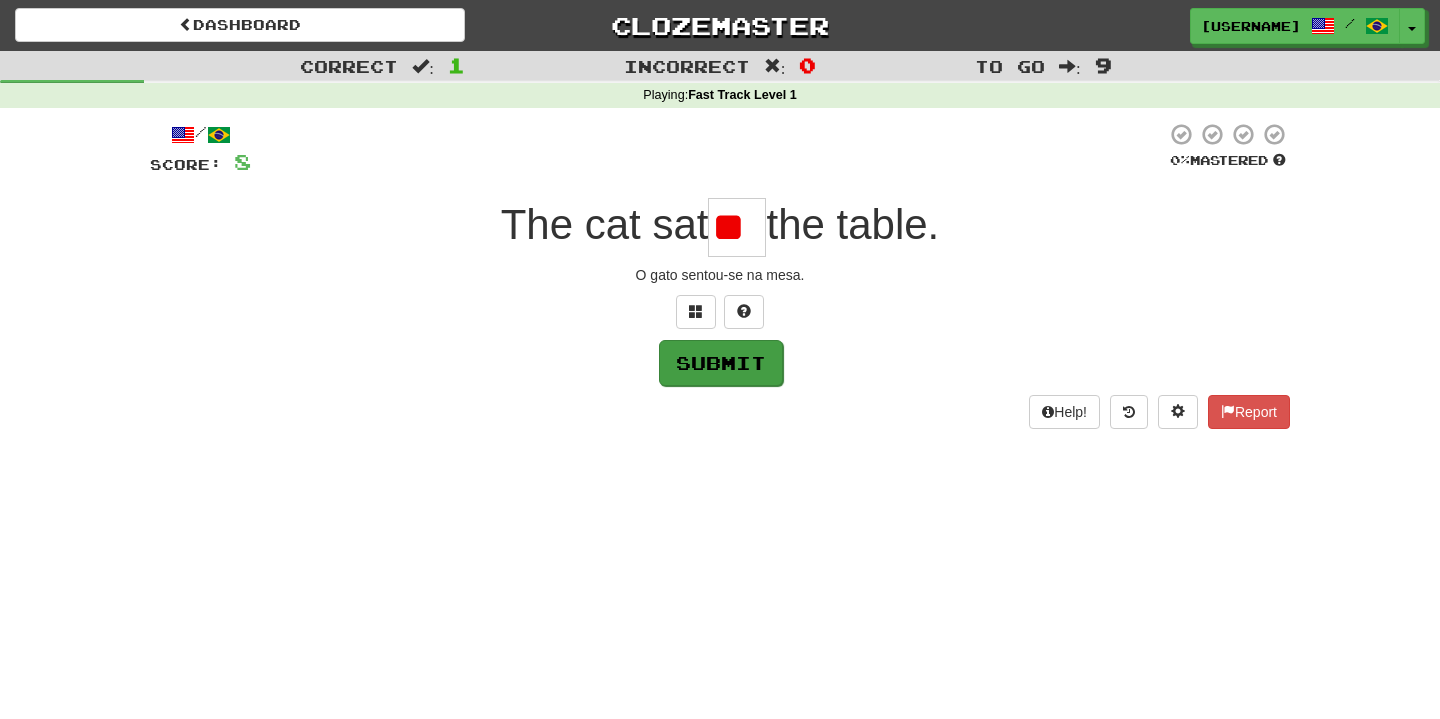 type on "*" 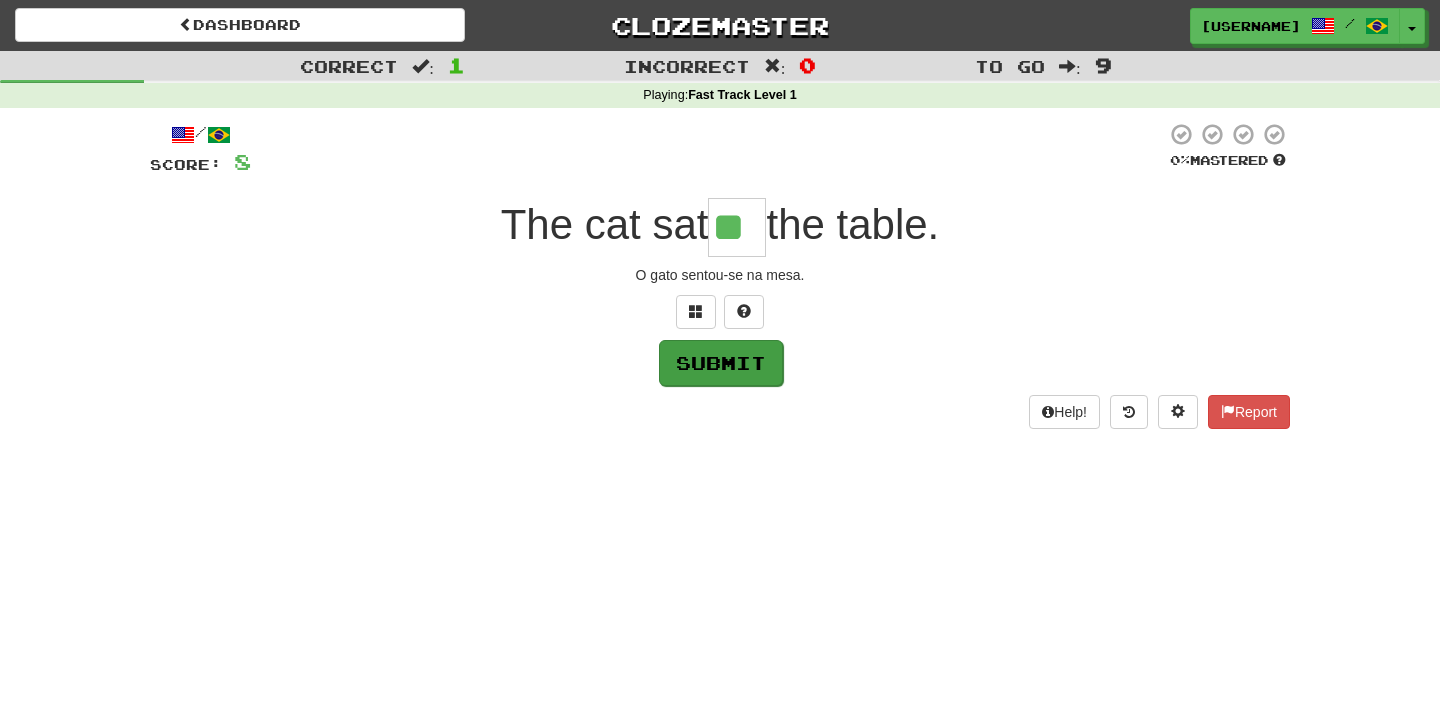 type on "**" 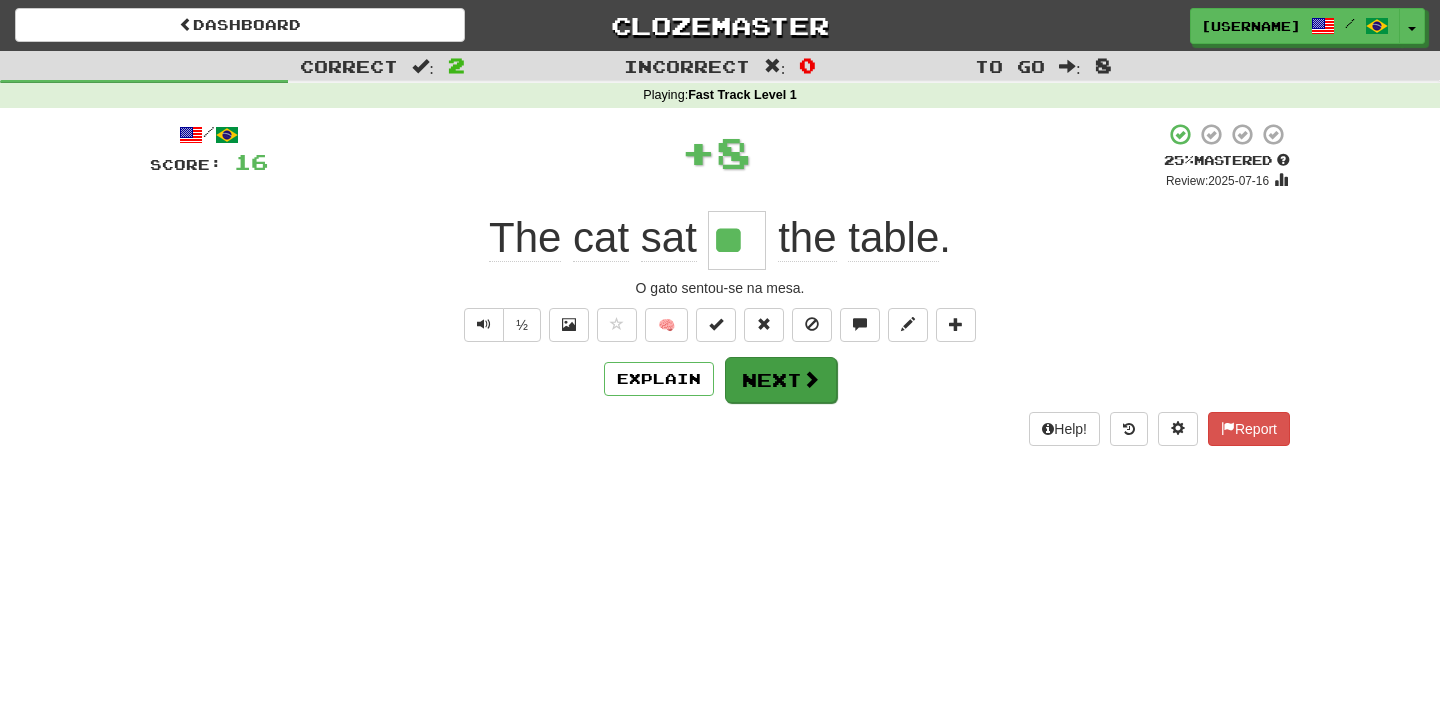 click at bounding box center [811, 379] 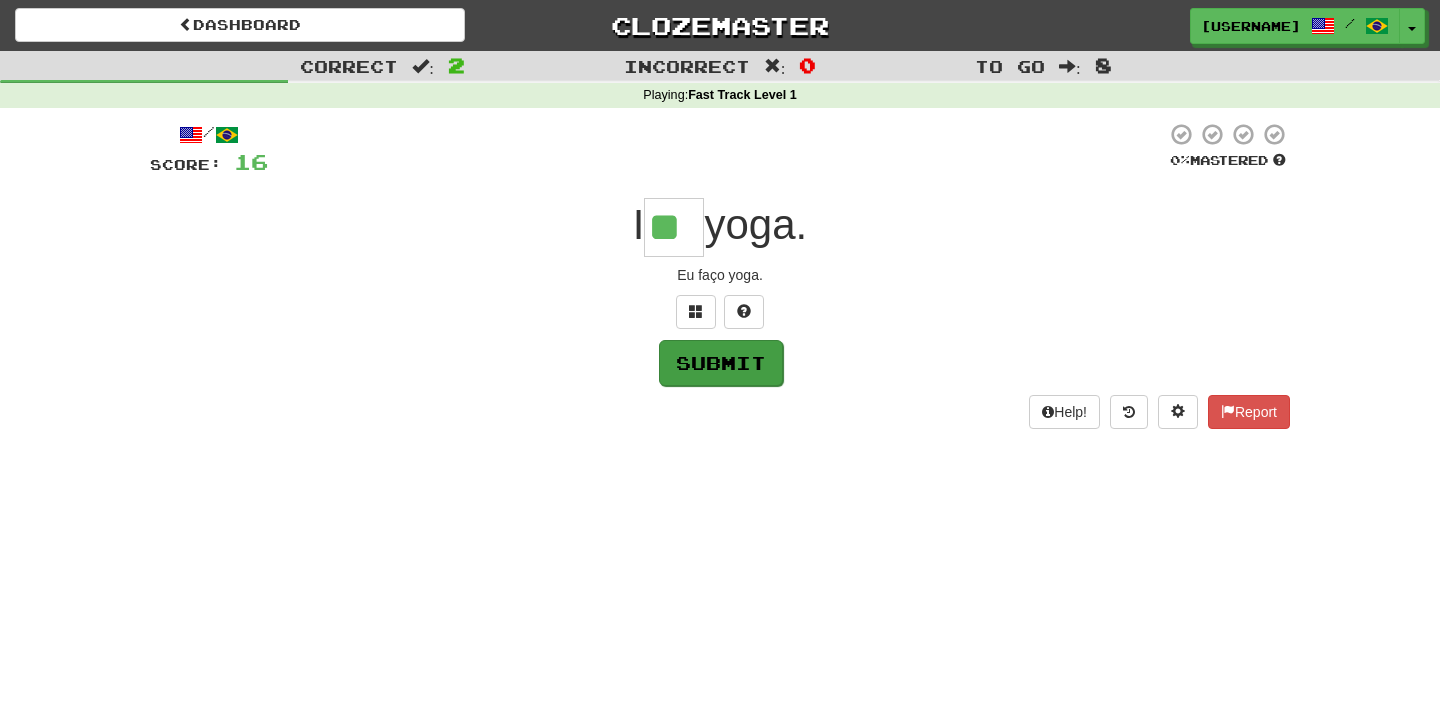 type on "**" 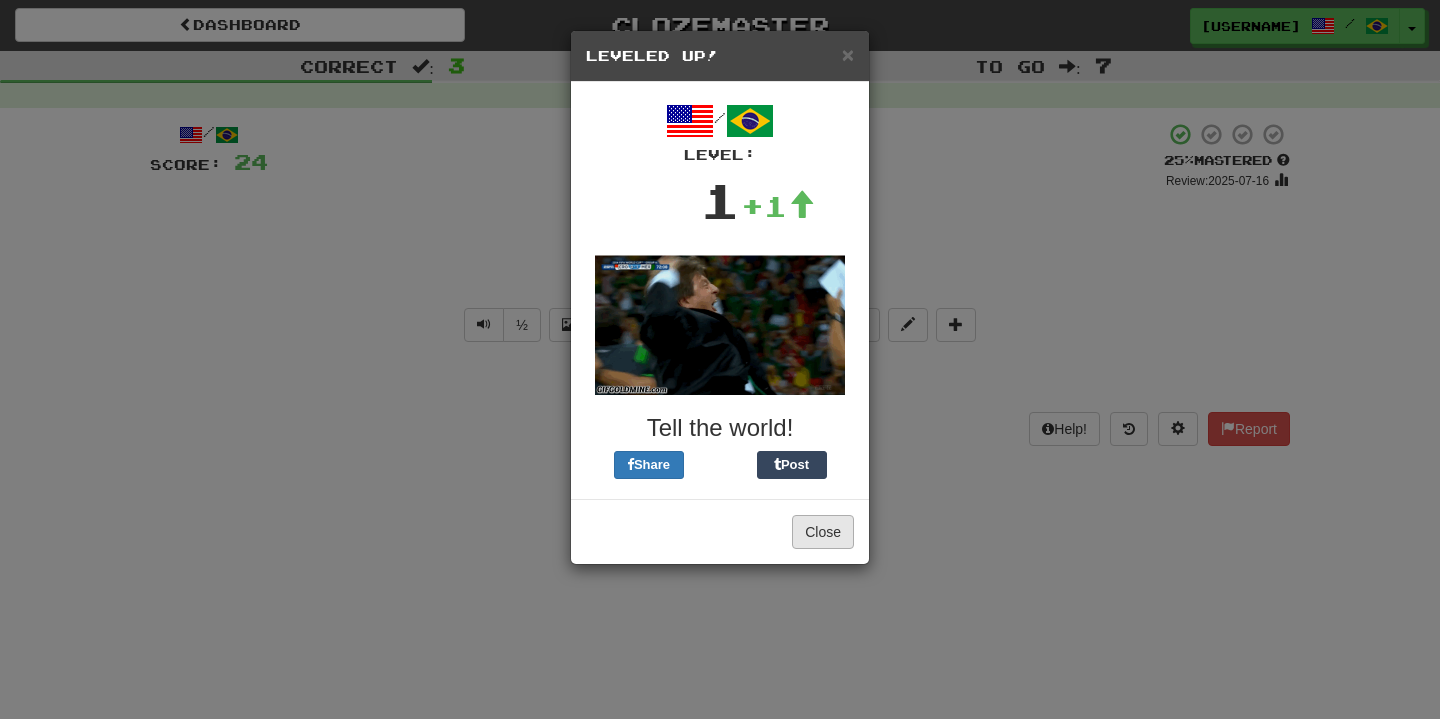 click on "Close" at bounding box center [823, 532] 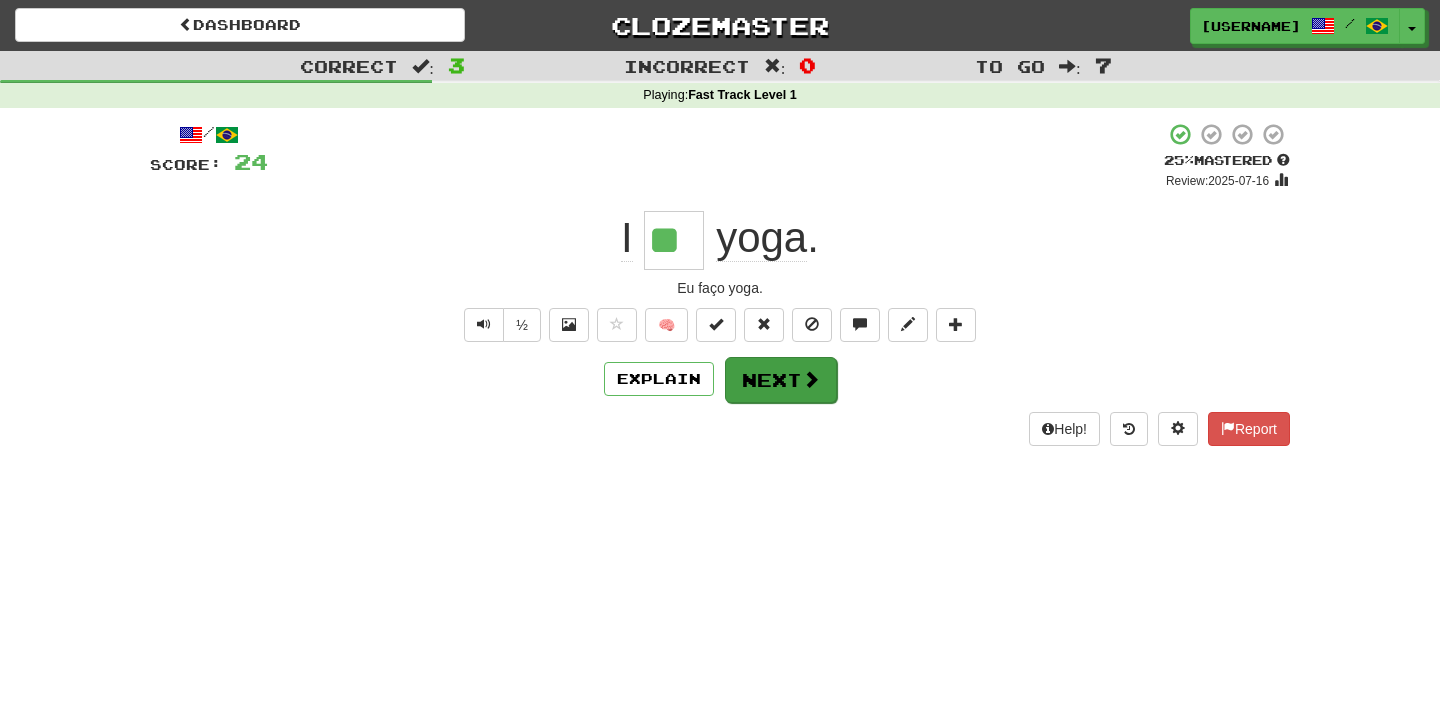 click at bounding box center [811, 379] 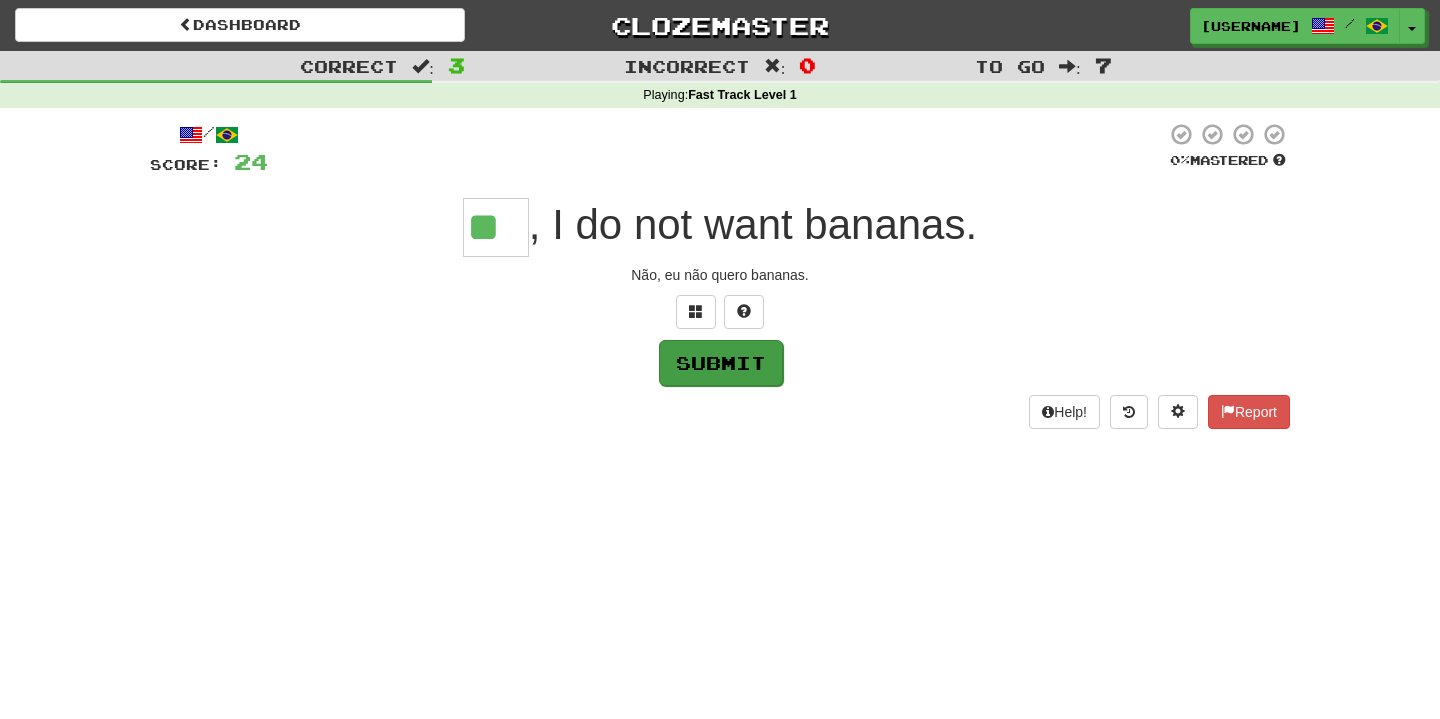 type on "**" 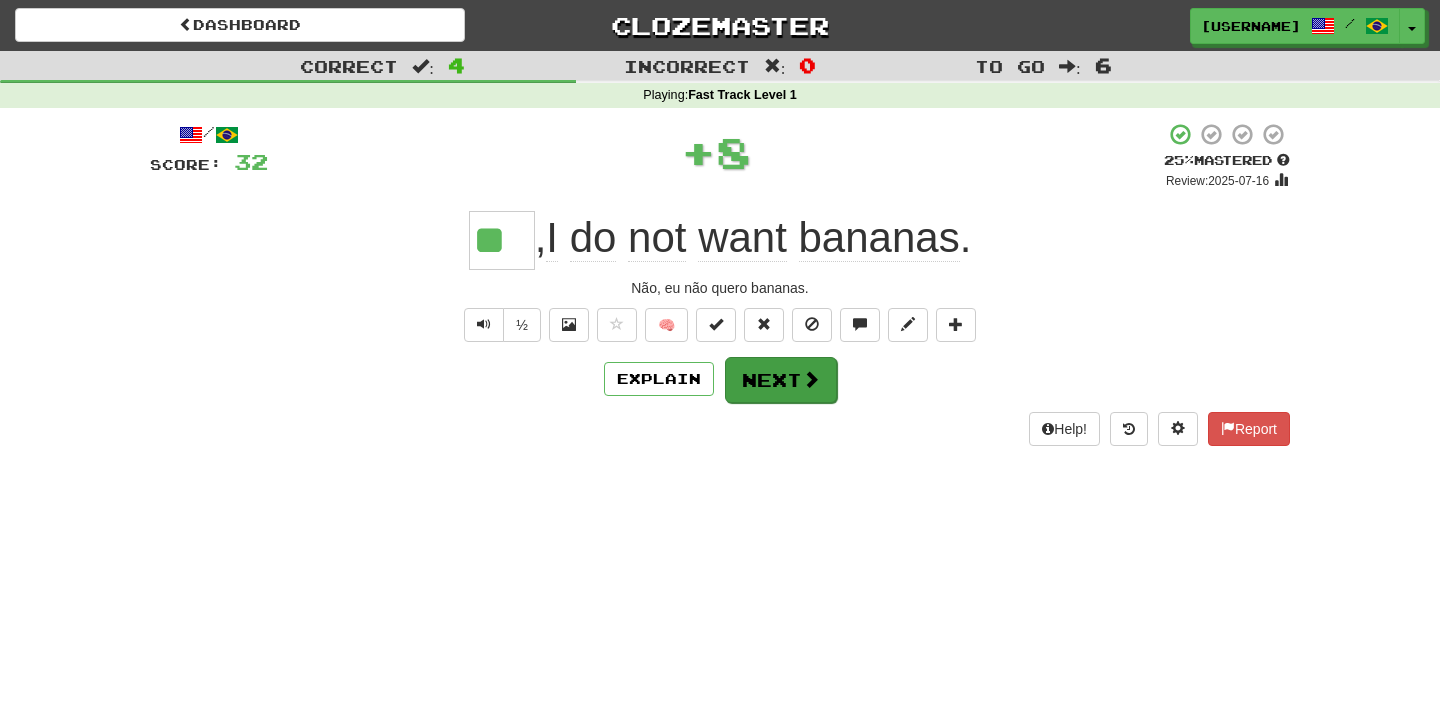 click on "Next" at bounding box center [781, 380] 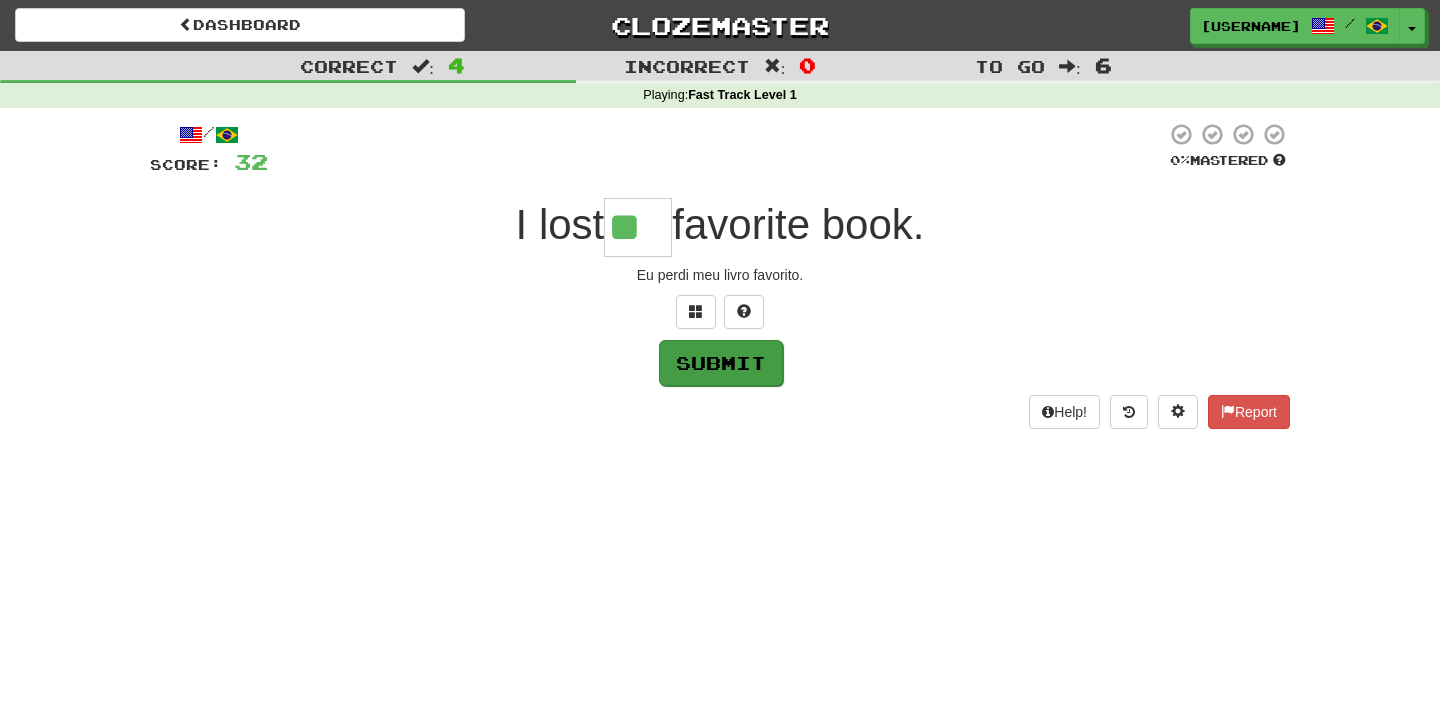 type on "**" 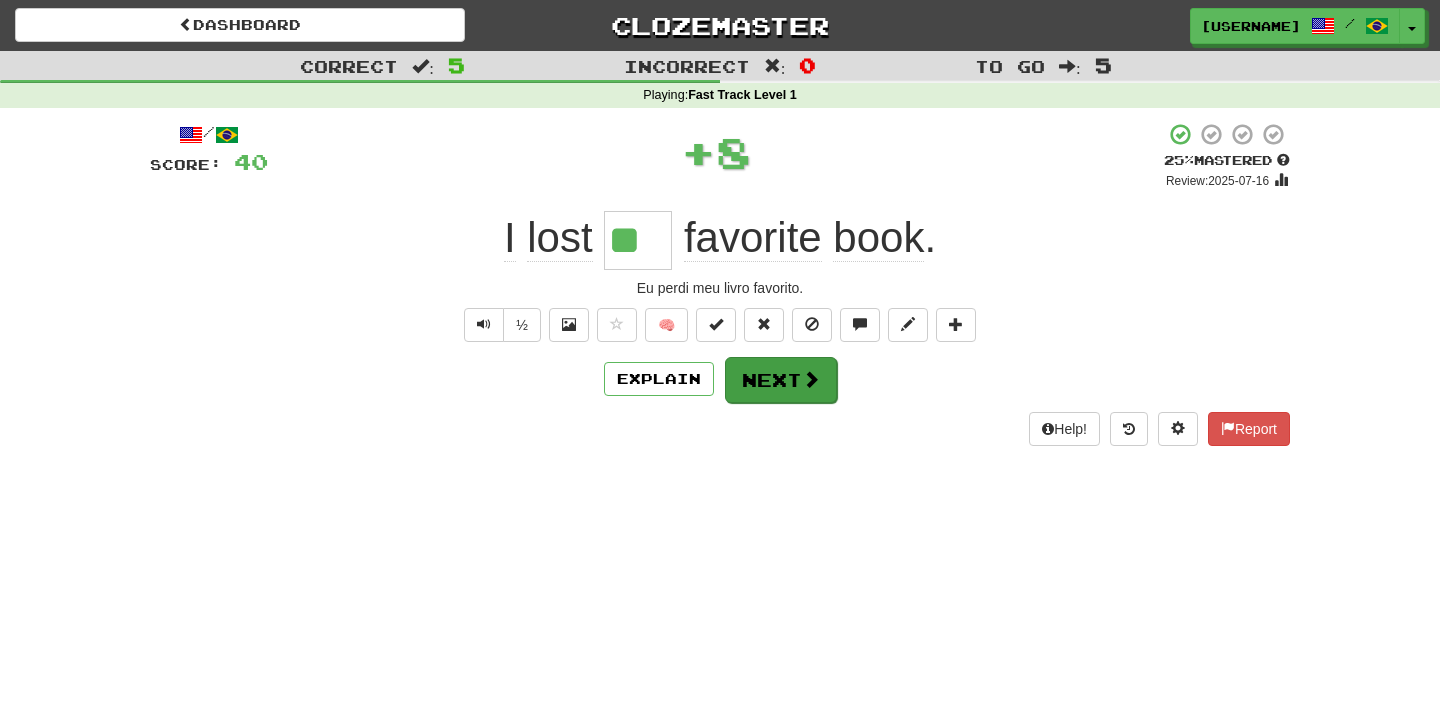 click on "Next" at bounding box center (781, 380) 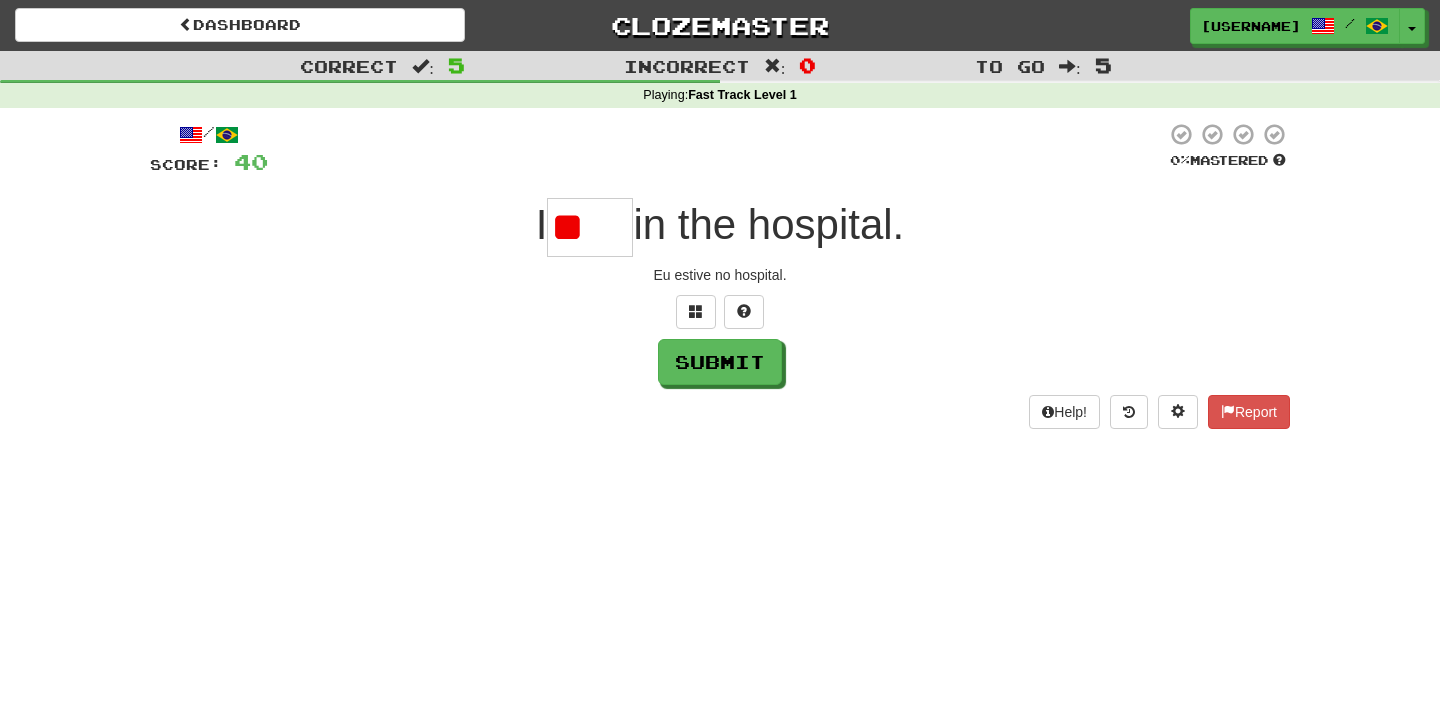 type on "*" 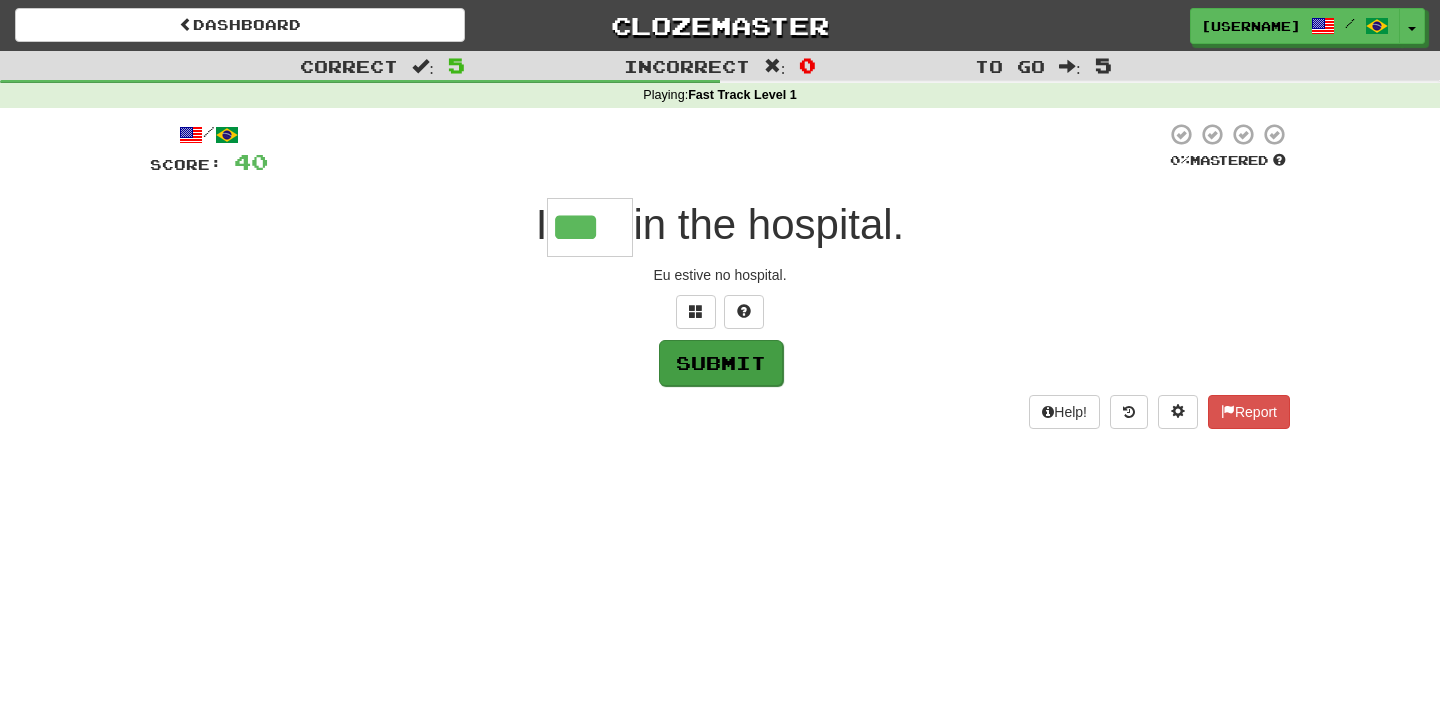 type on "***" 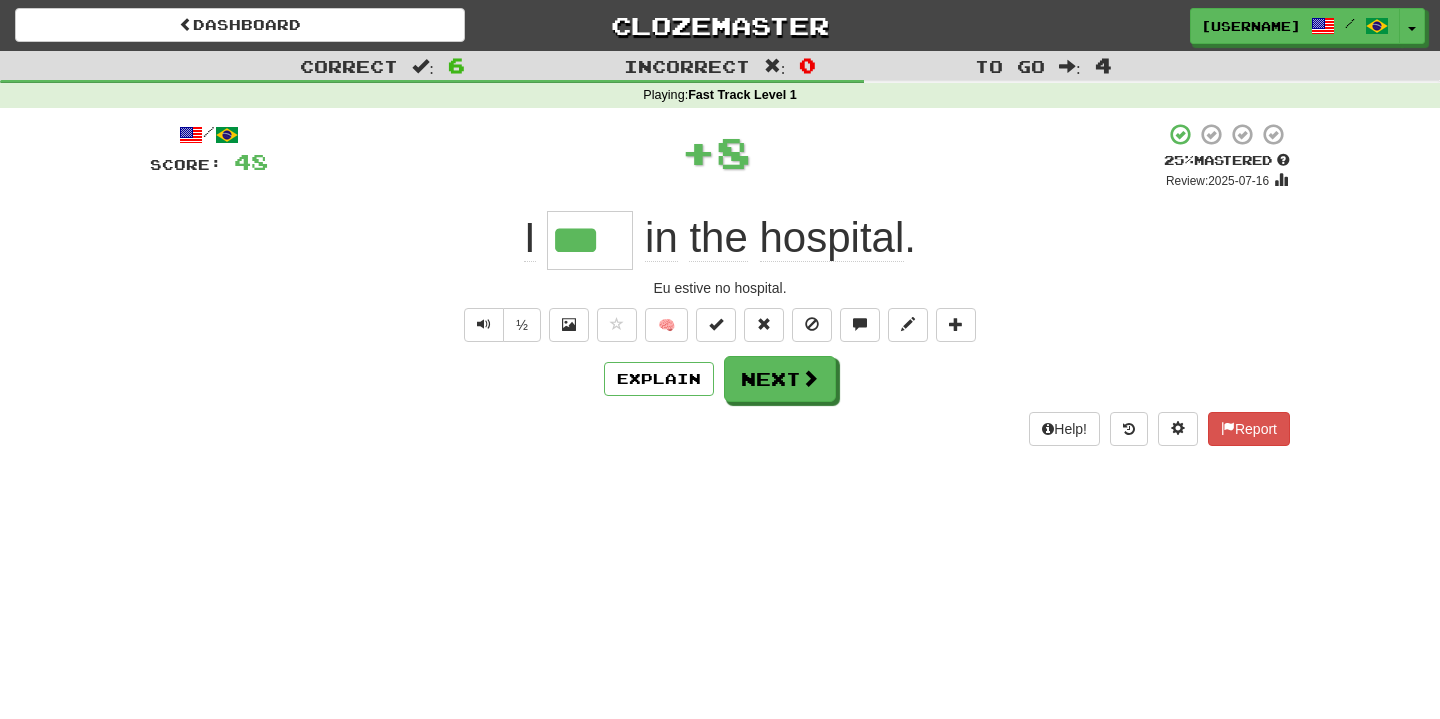 click on "Next" at bounding box center (780, 379) 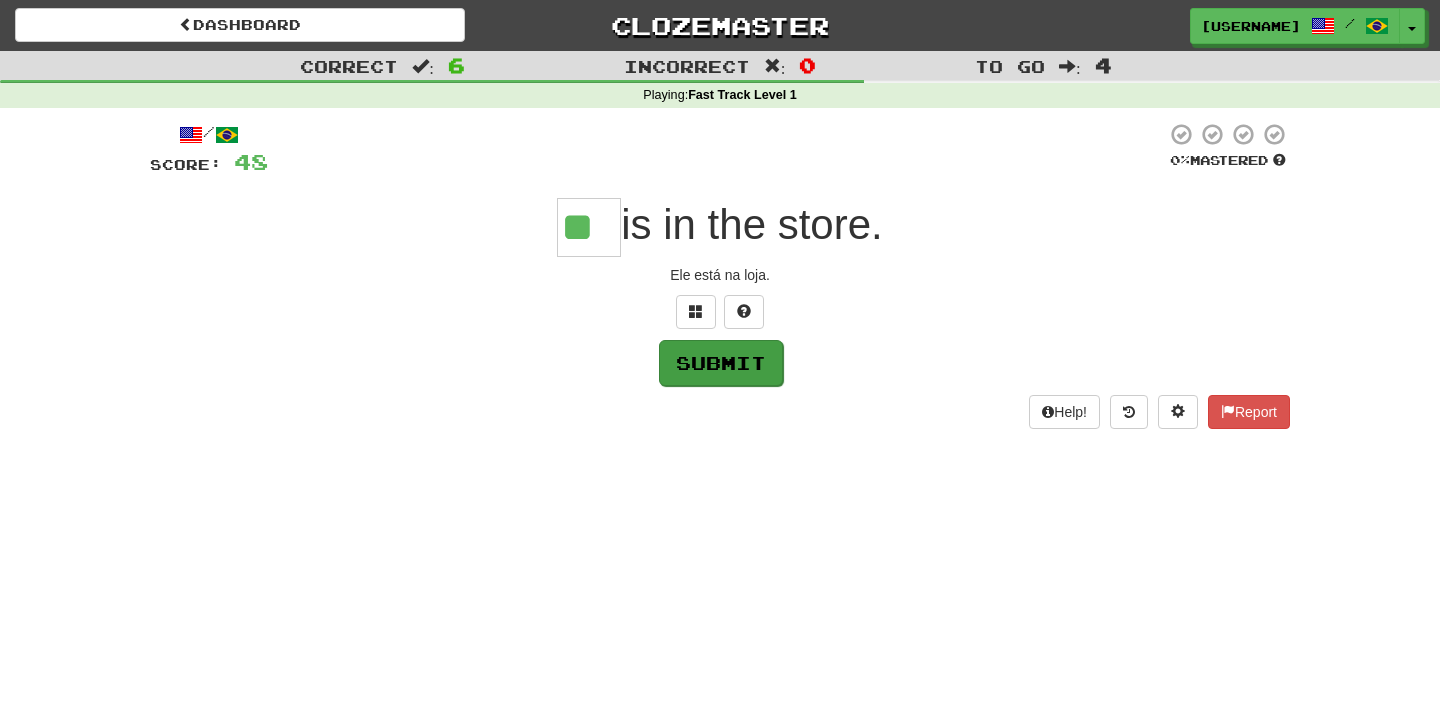 type on "**" 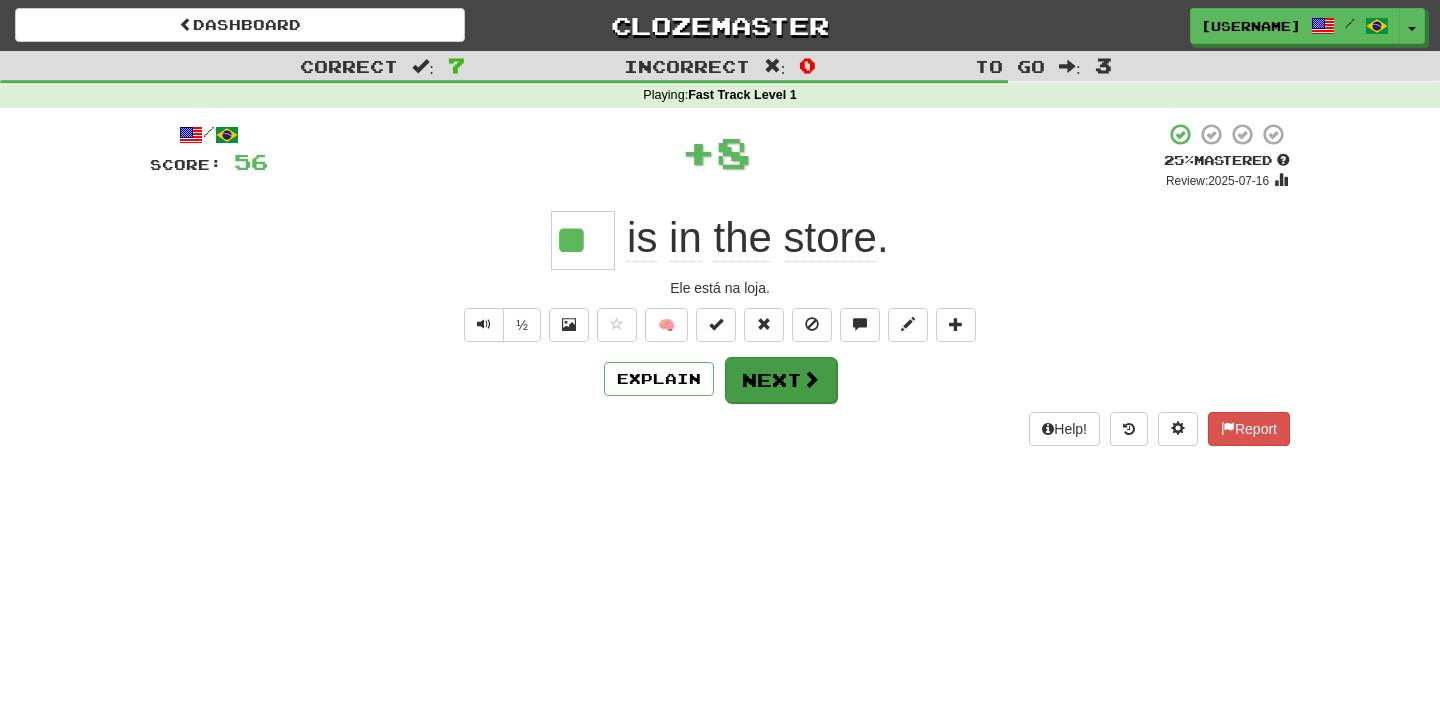 click on "Next" at bounding box center (781, 380) 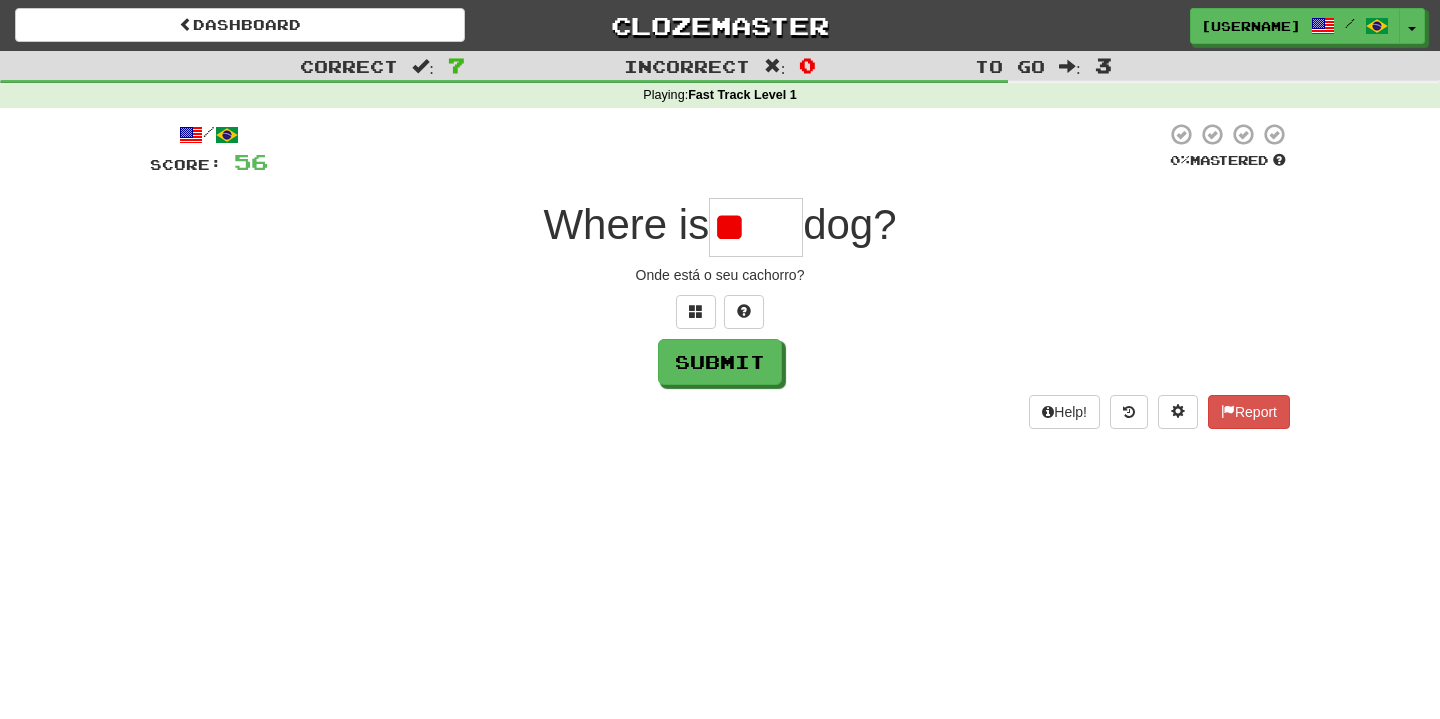 type on "*" 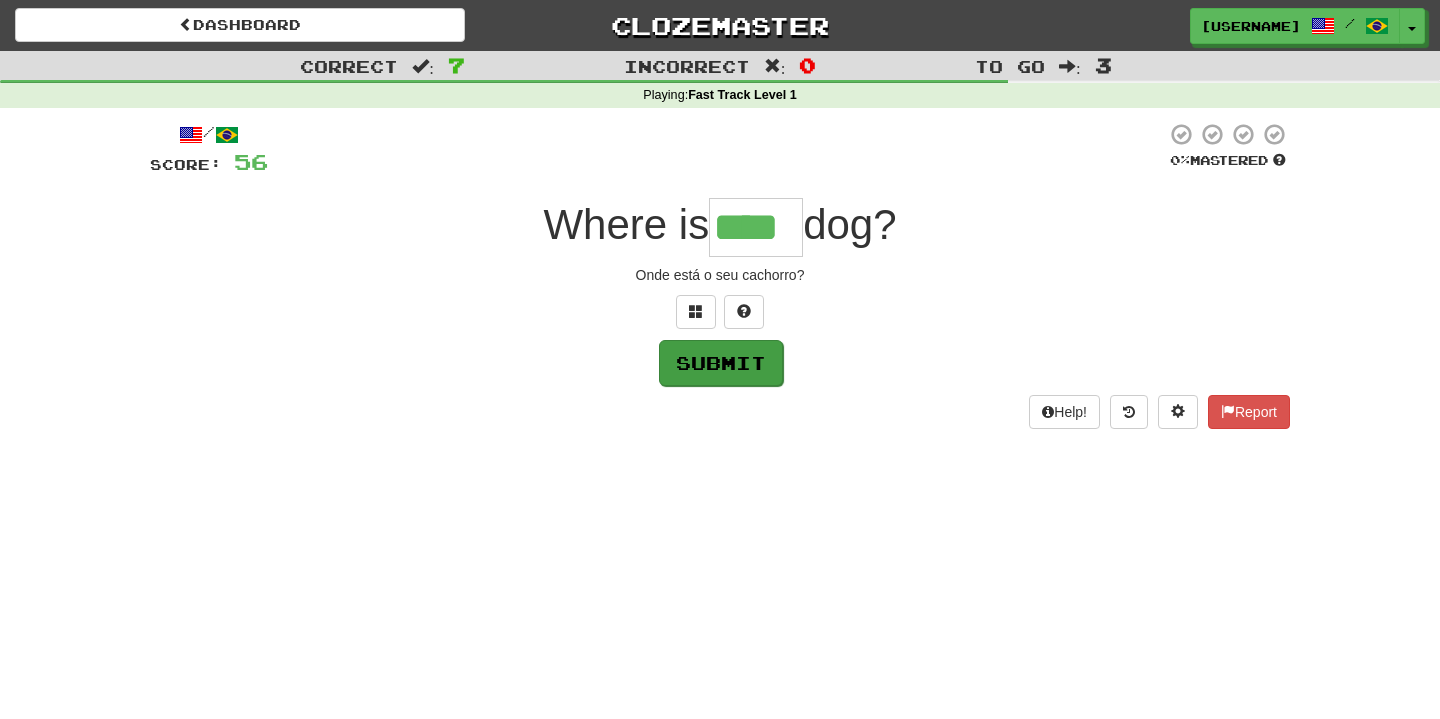 type on "****" 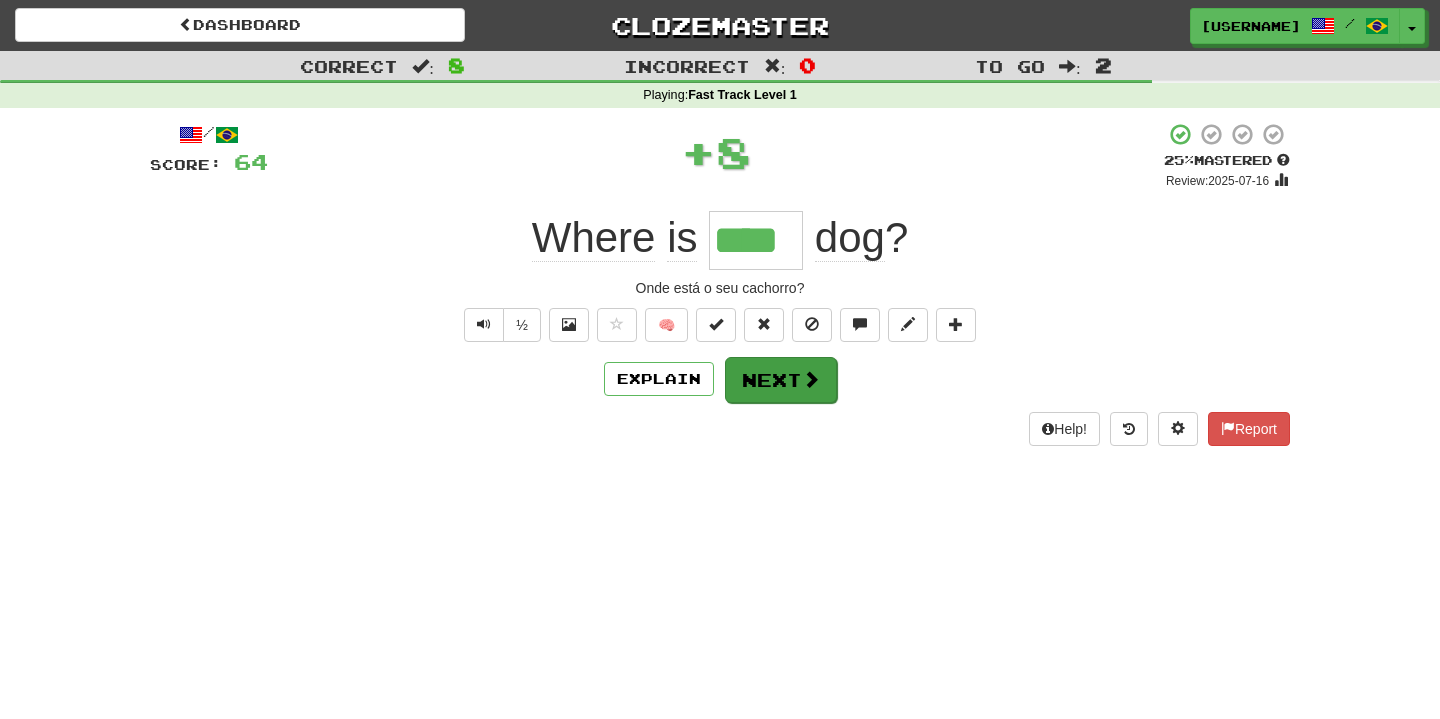 click on "Next" at bounding box center [781, 380] 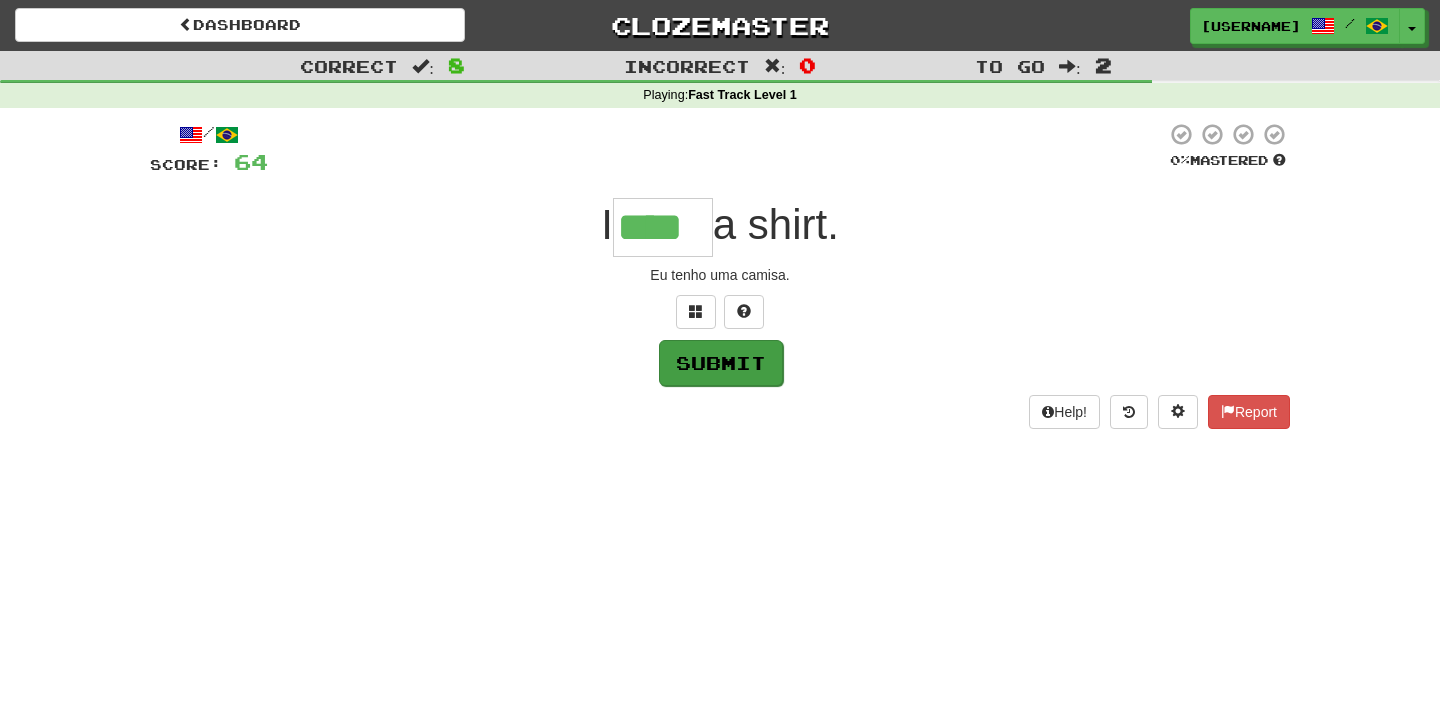 type on "****" 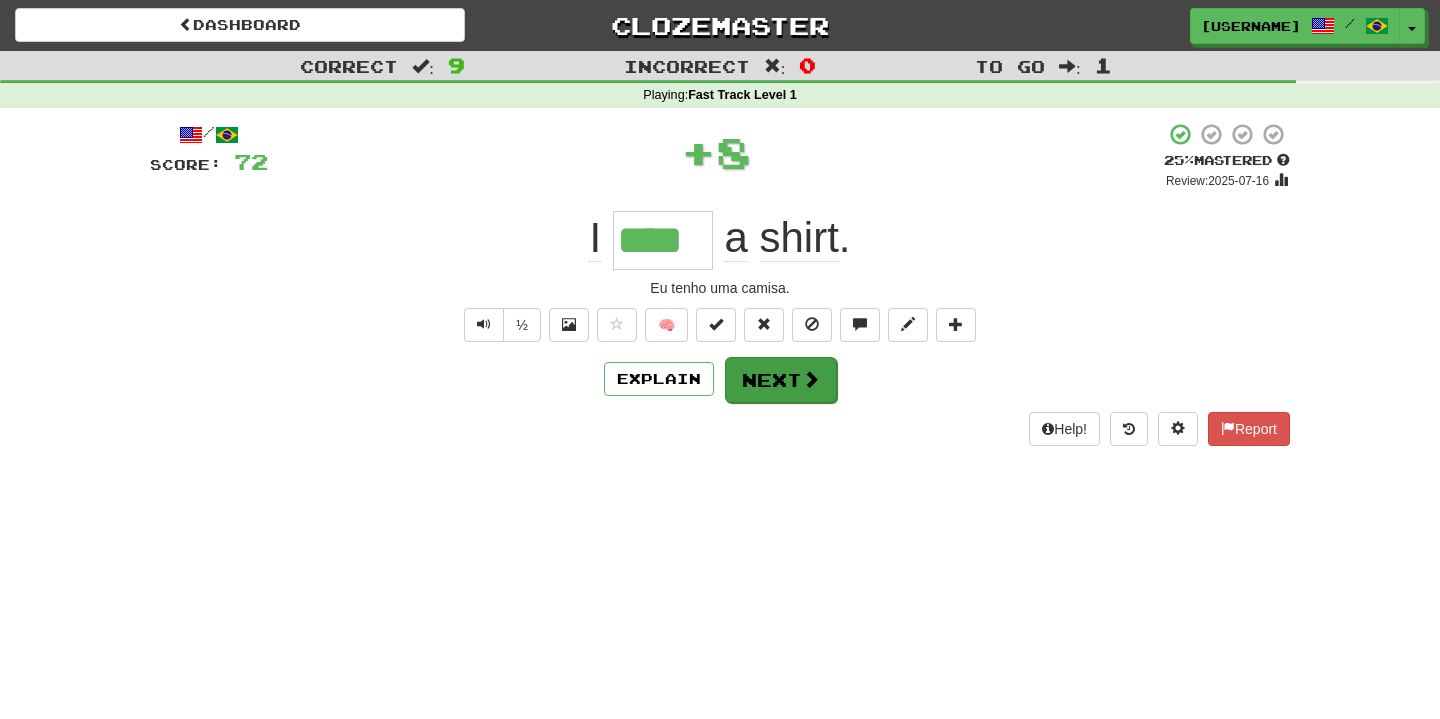click on "Next" at bounding box center [781, 380] 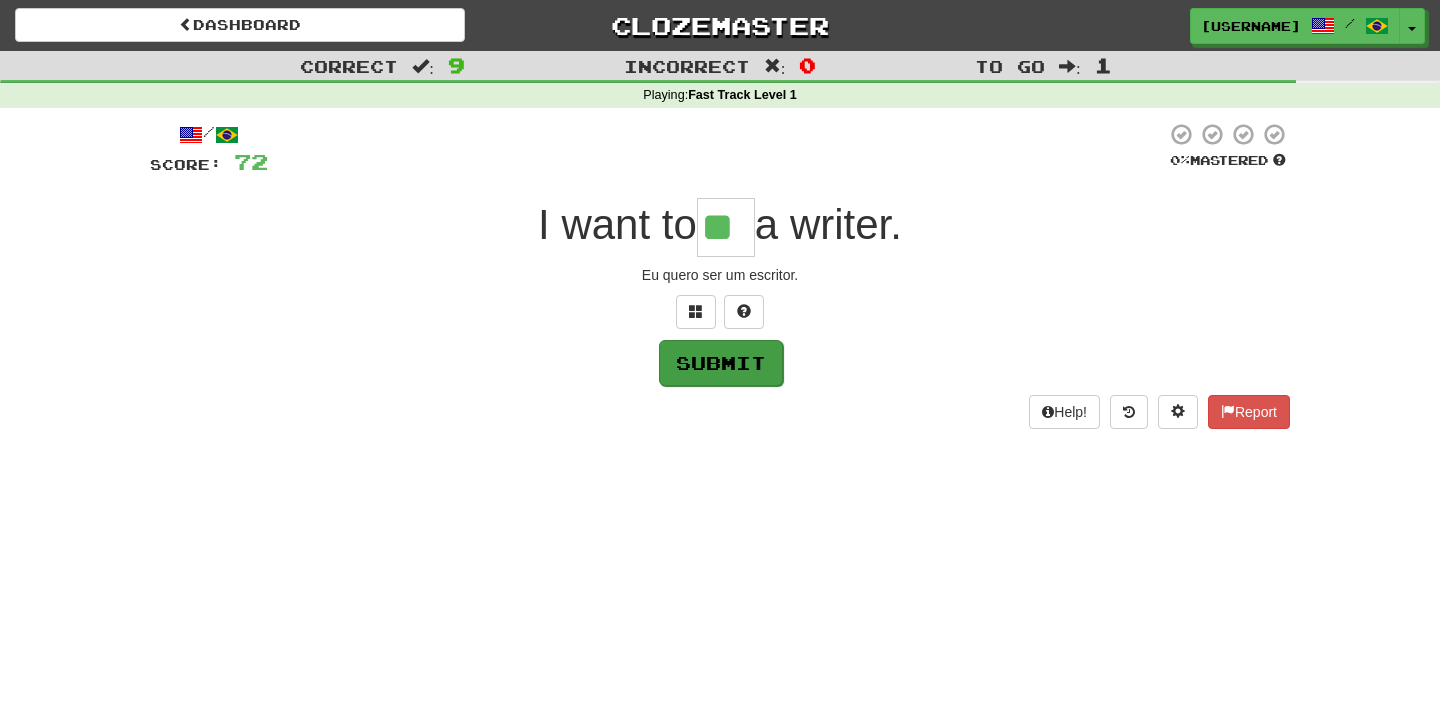 type on "**" 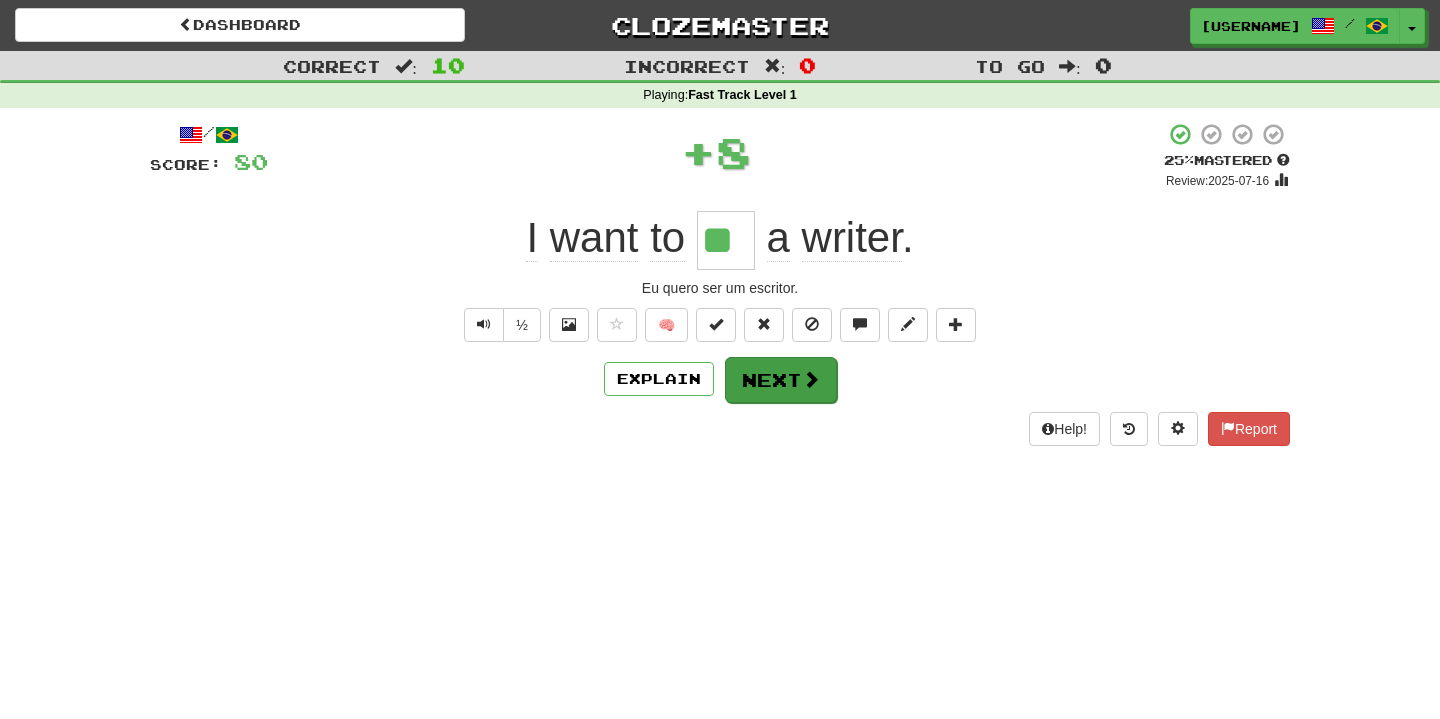 click on "Next" at bounding box center (781, 380) 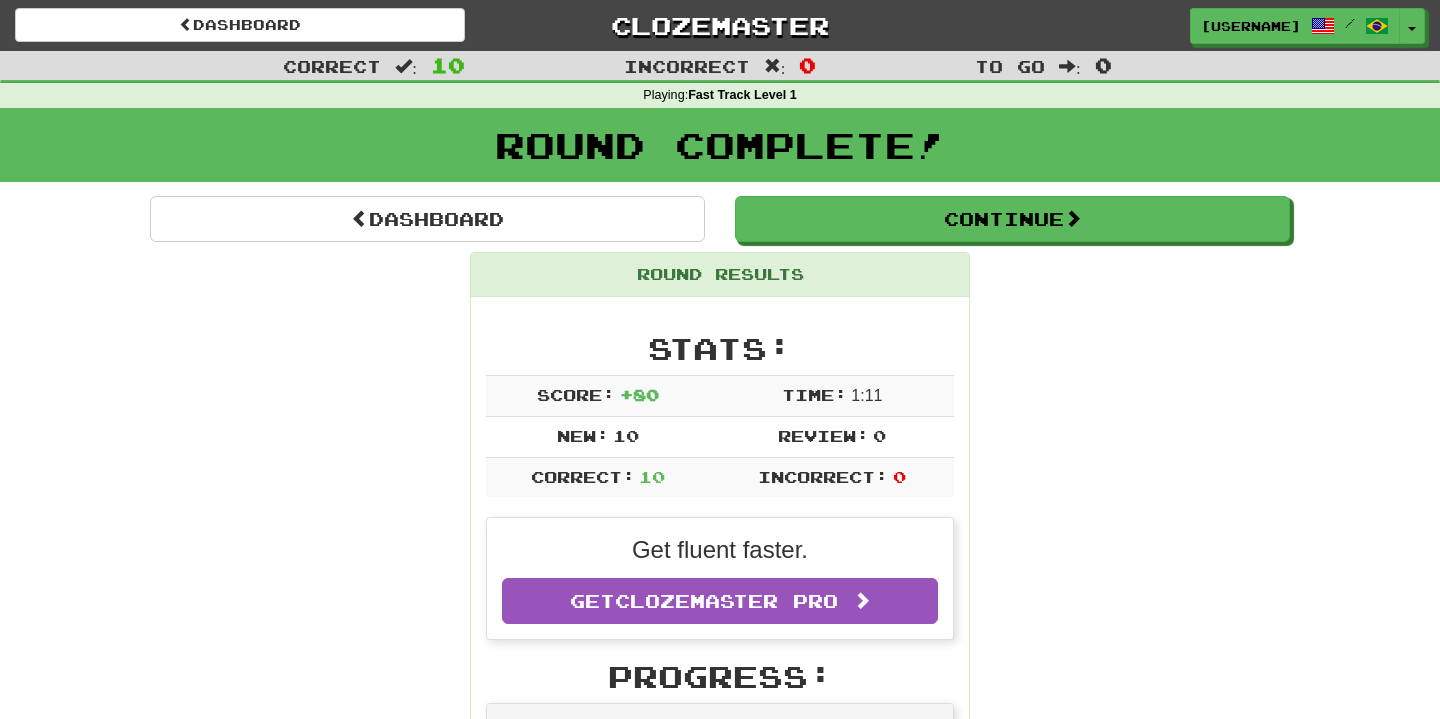 scroll, scrollTop: 137, scrollLeft: 0, axis: vertical 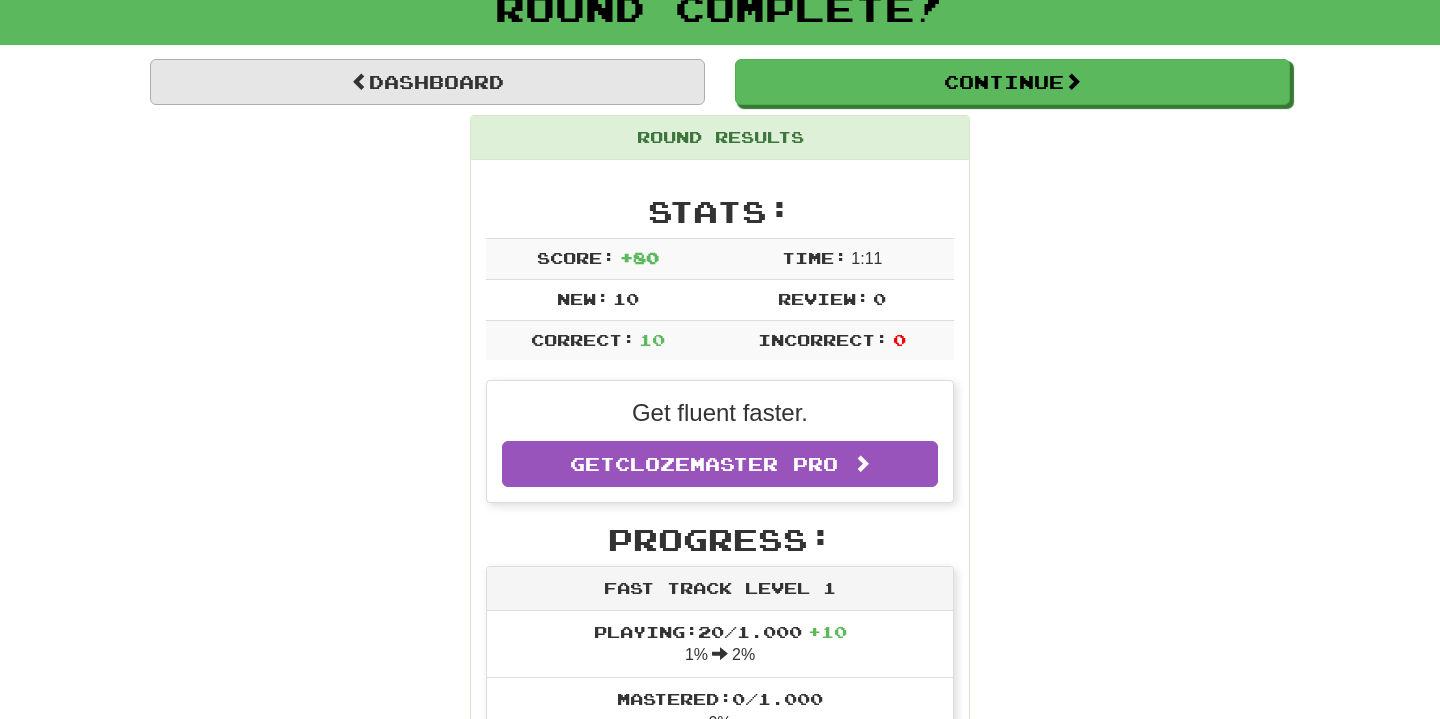 click on "Dashboard" at bounding box center (427, 82) 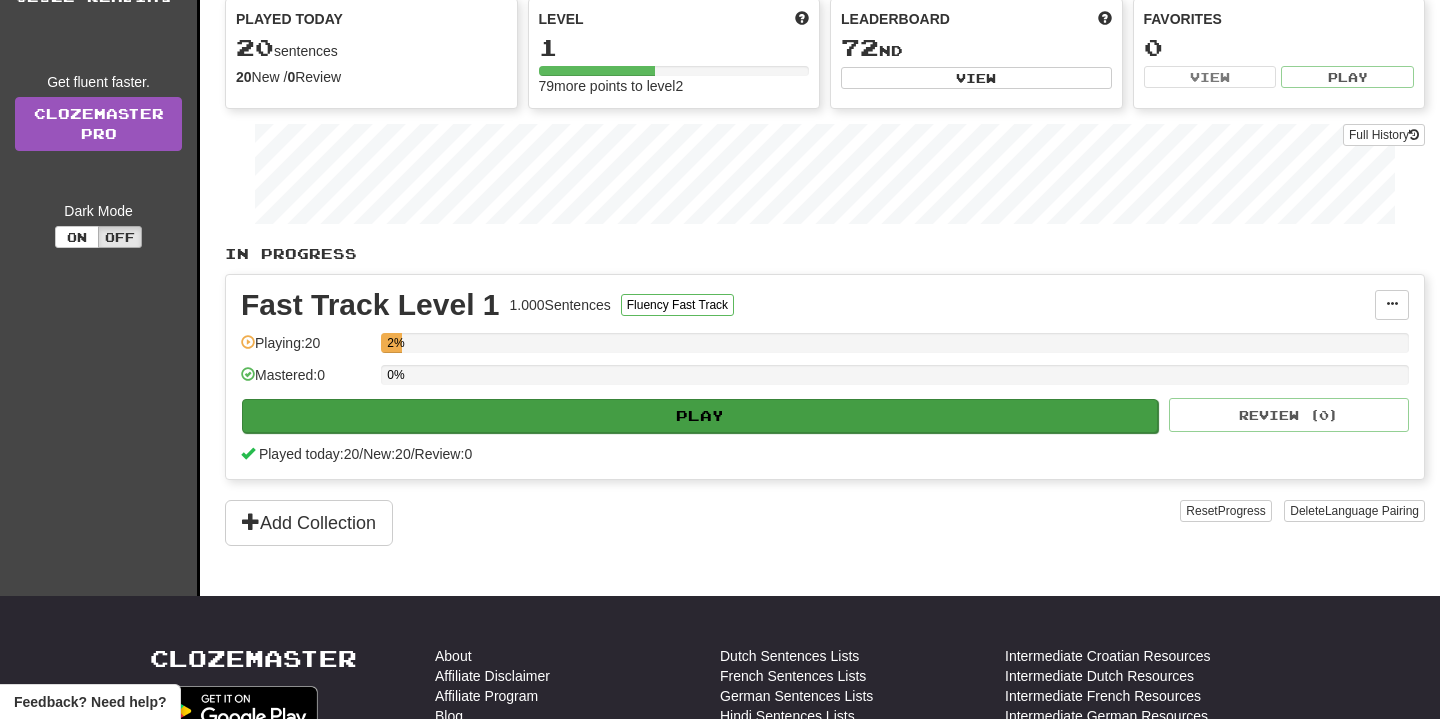 scroll, scrollTop: 207, scrollLeft: 0, axis: vertical 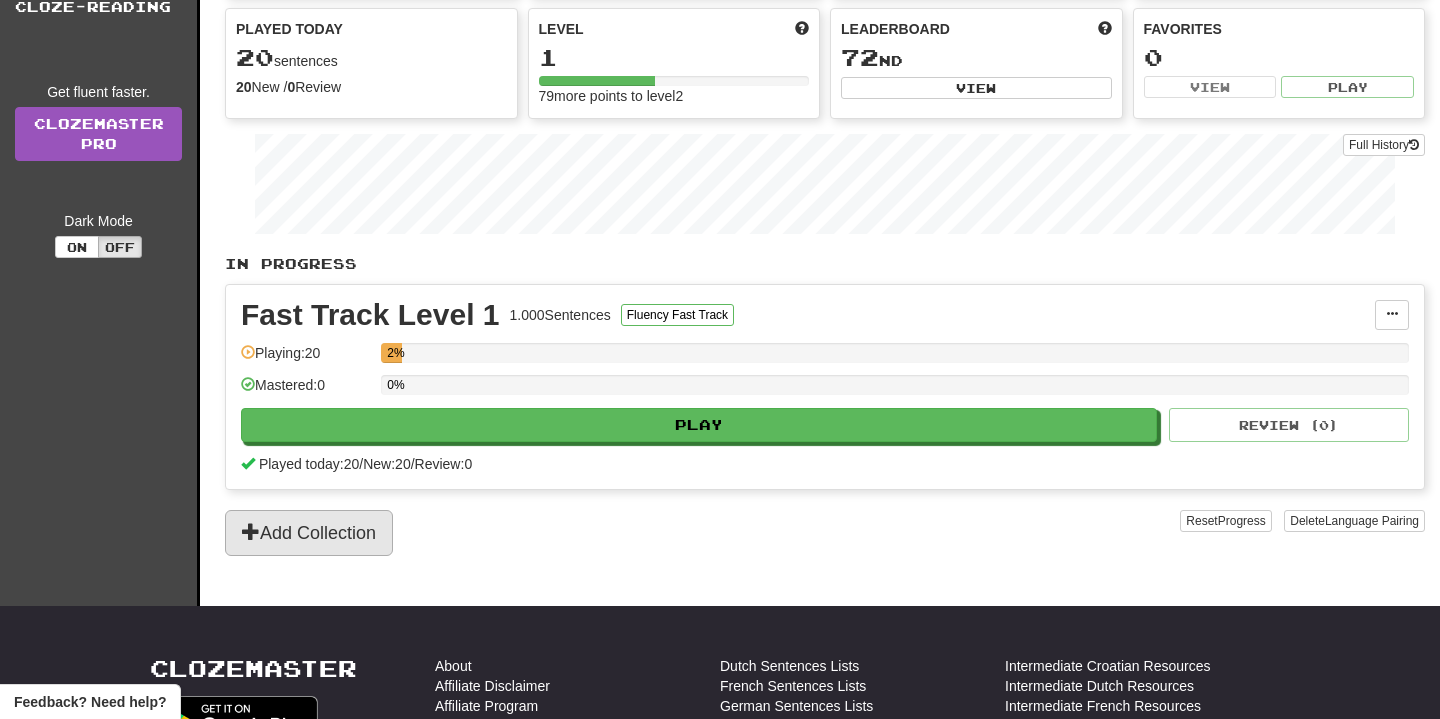 click on "Add Collection" at bounding box center (309, 533) 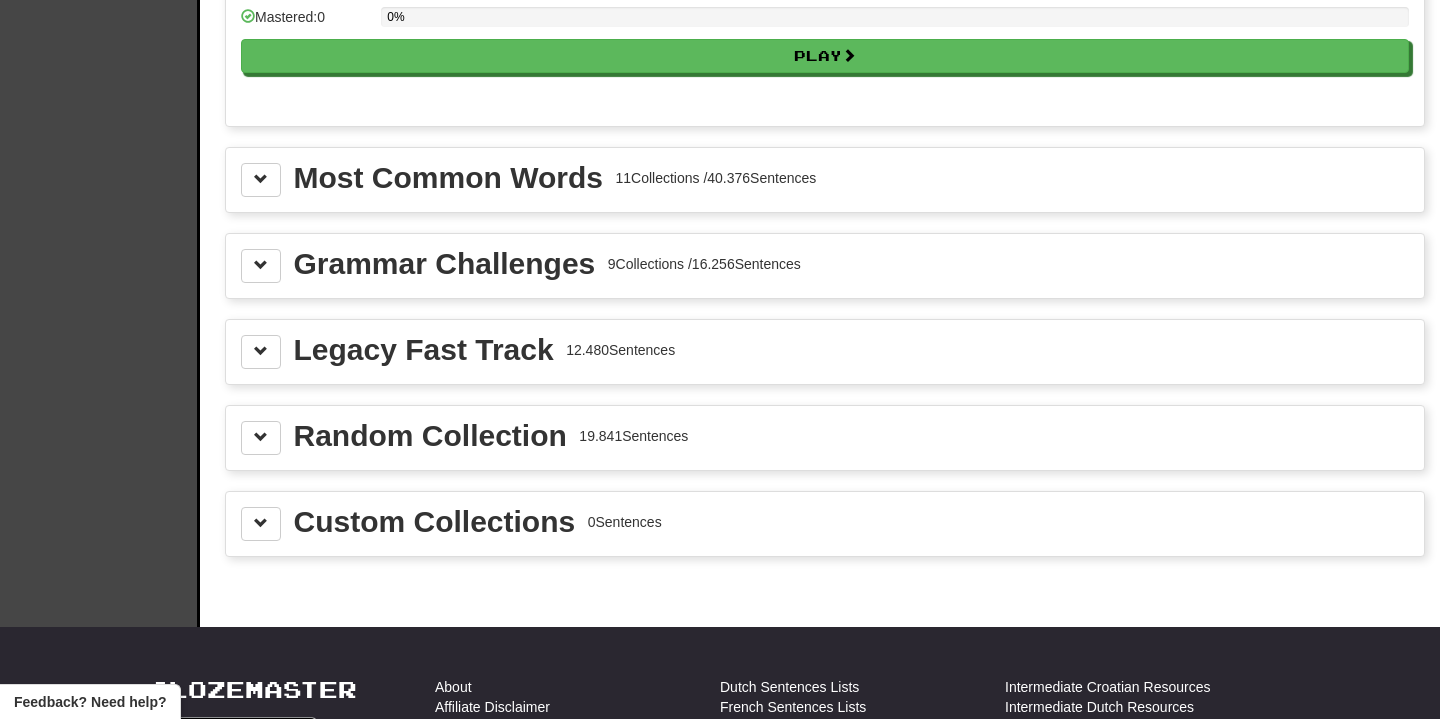 scroll, scrollTop: 2146, scrollLeft: 0, axis: vertical 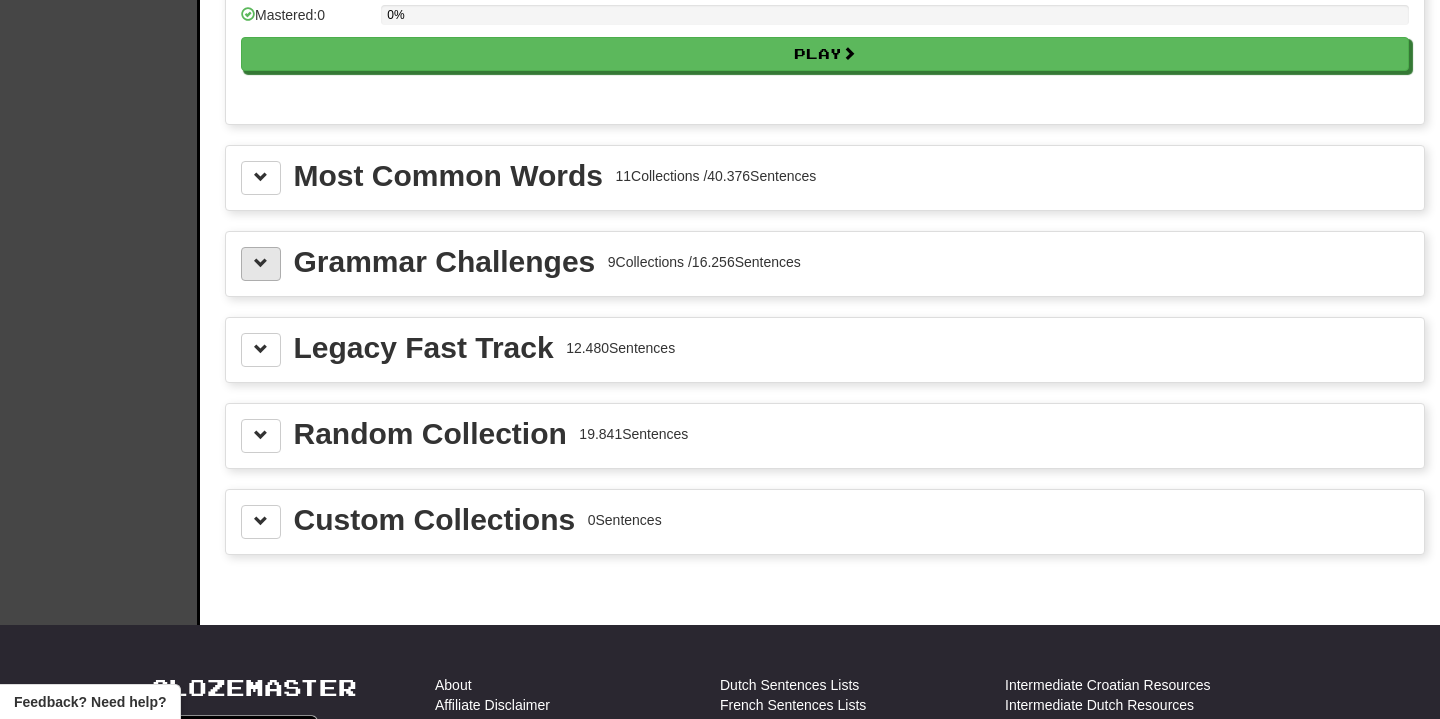 click at bounding box center [261, 264] 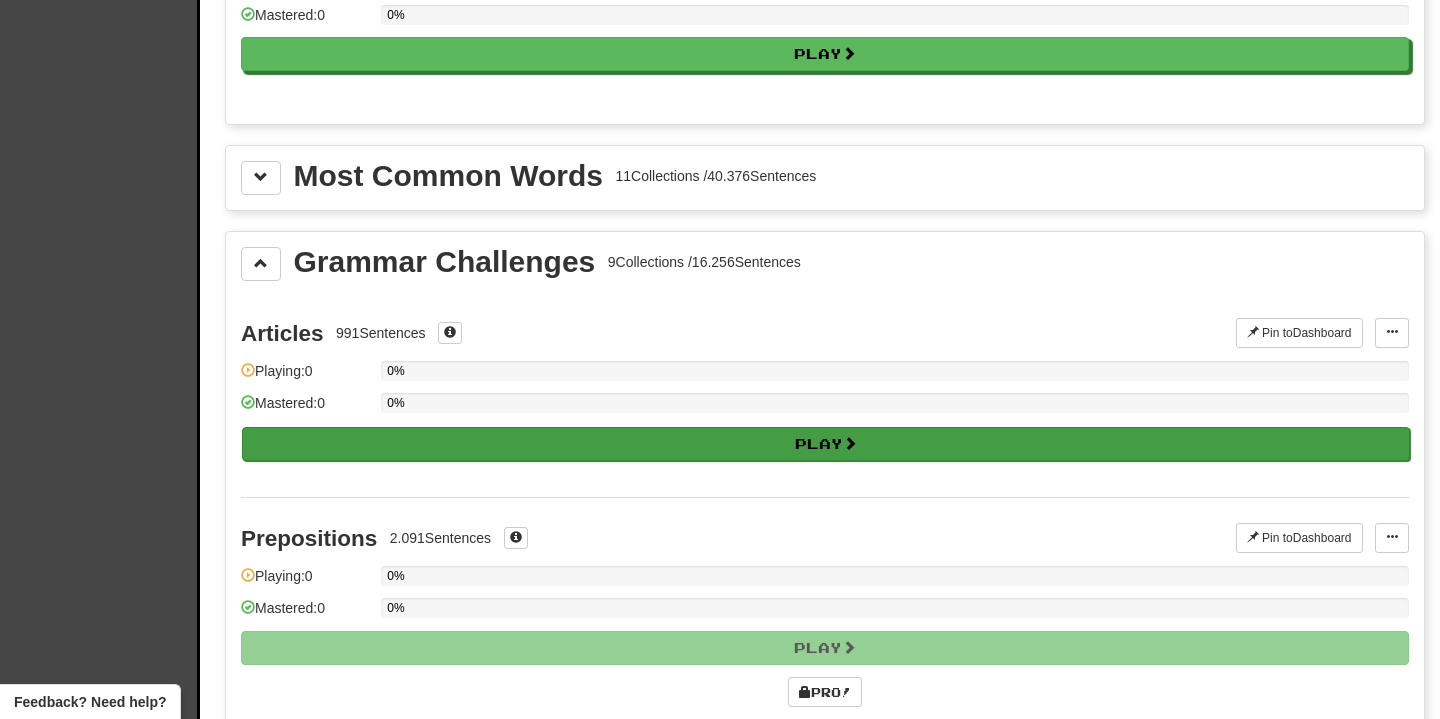 click on "Play" at bounding box center (826, 444) 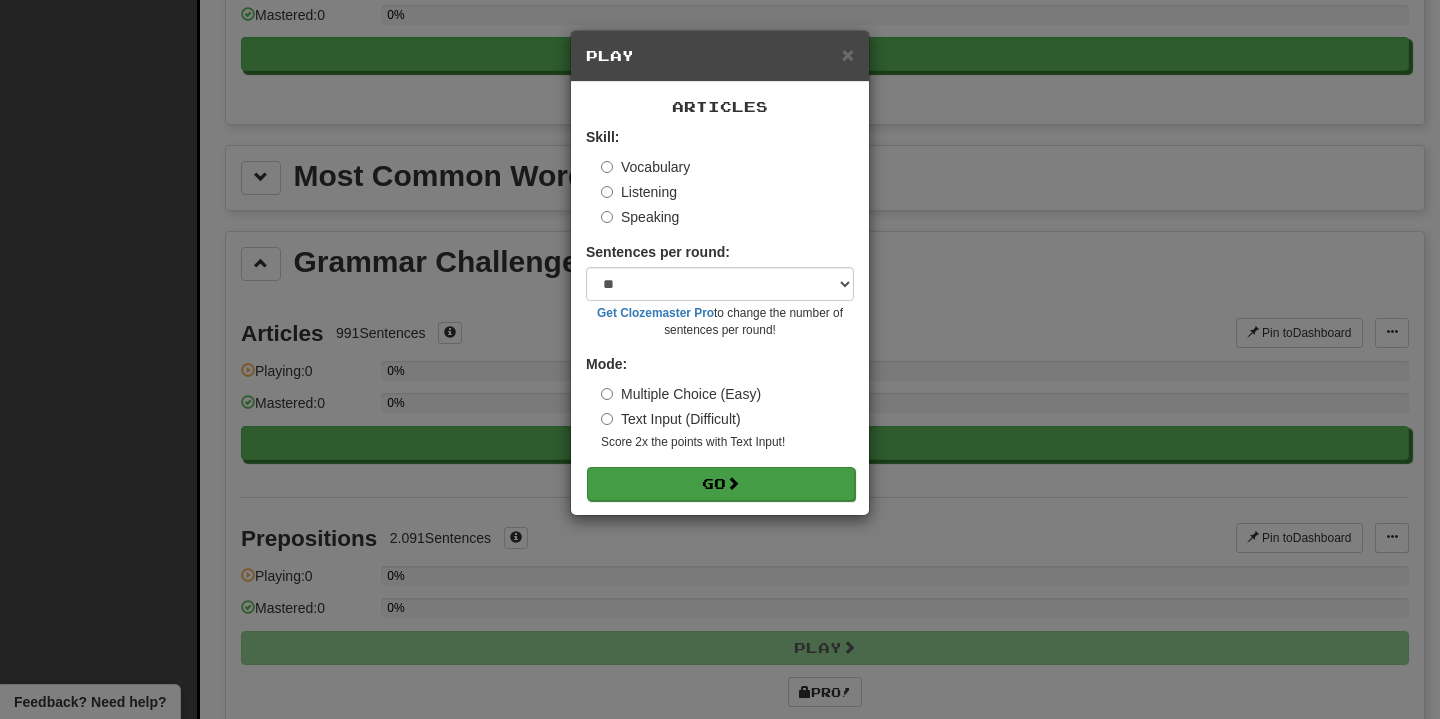 click on "Go" at bounding box center [721, 484] 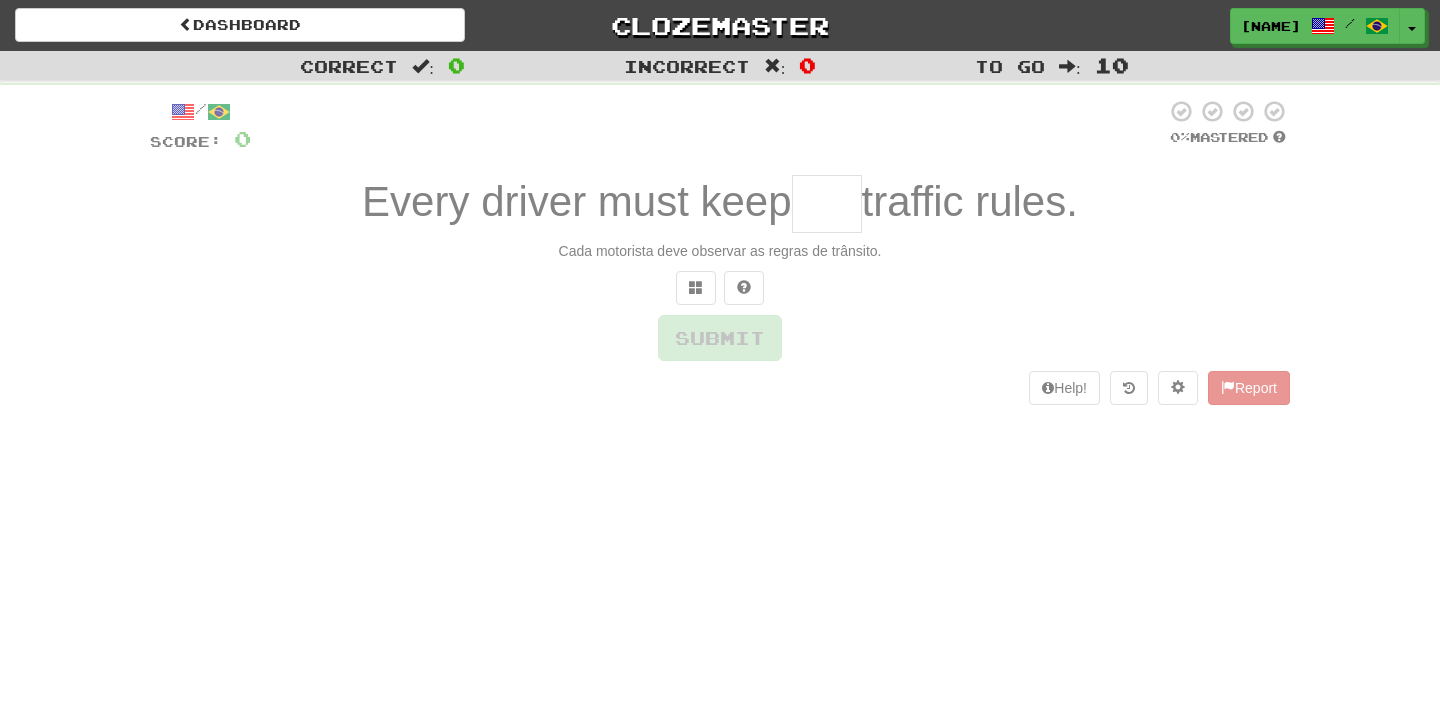 scroll, scrollTop: 0, scrollLeft: 0, axis: both 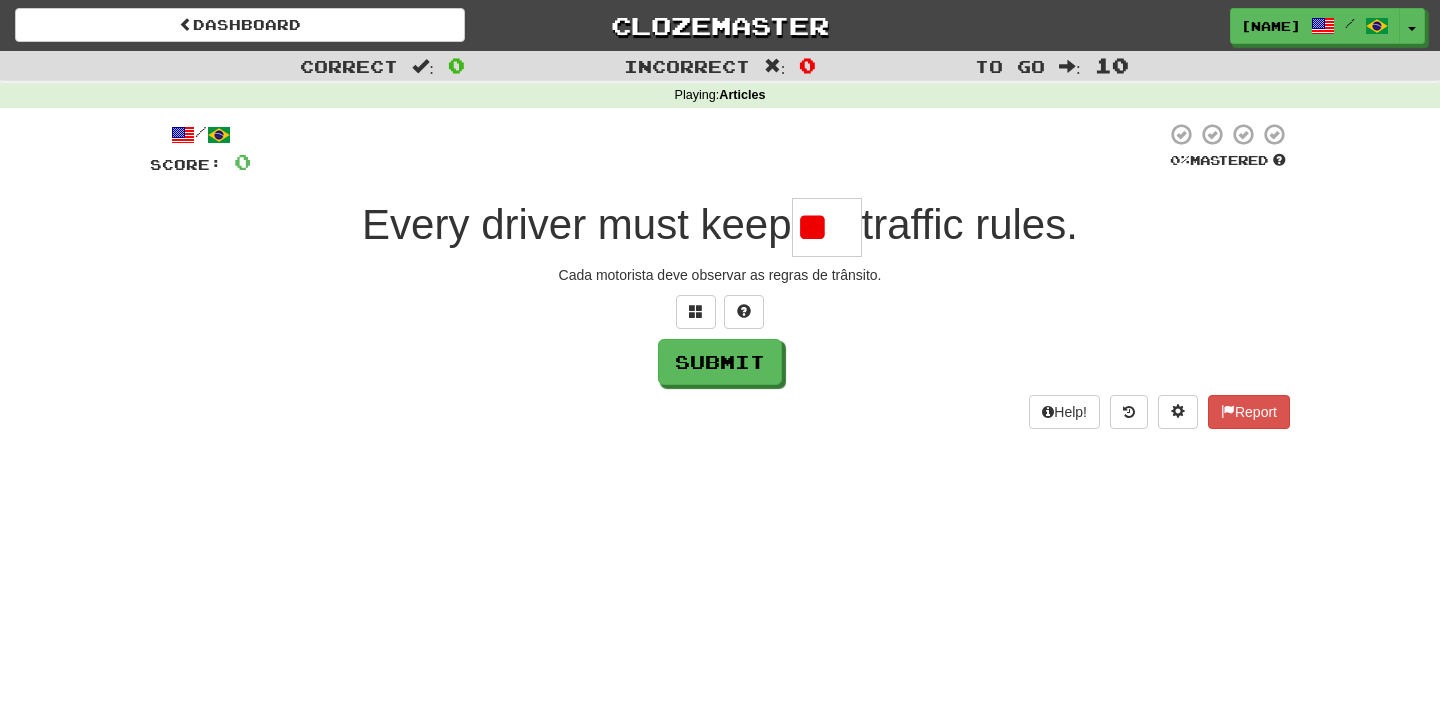 type on "*" 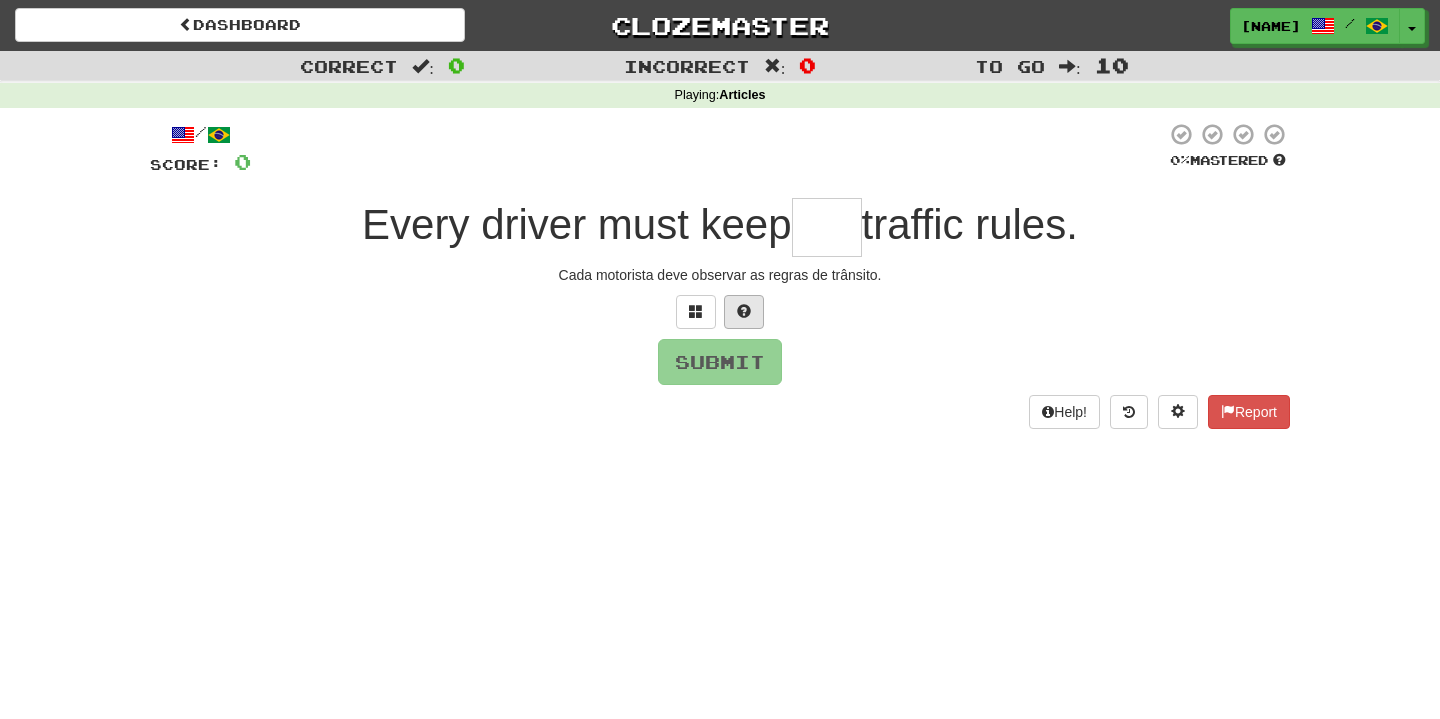 click at bounding box center [744, 312] 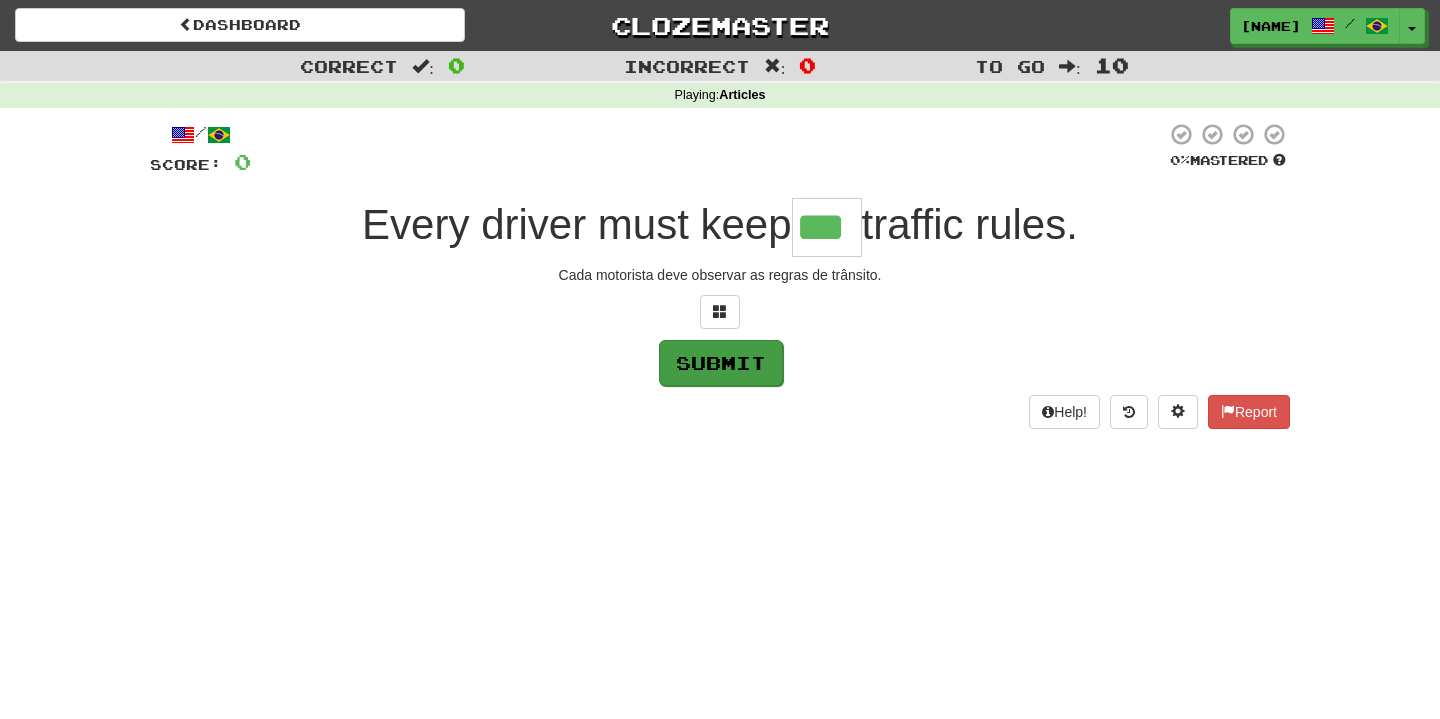 type on "***" 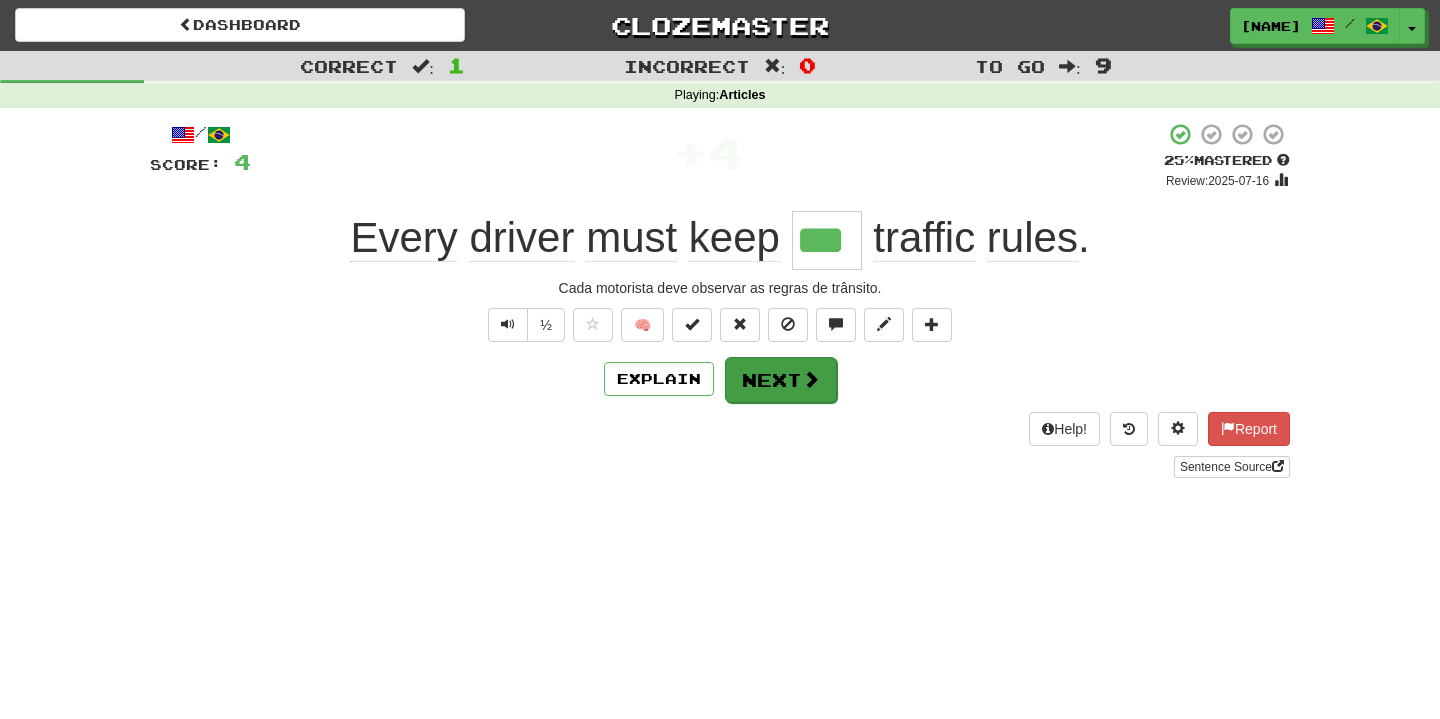 click on "Next" at bounding box center (781, 380) 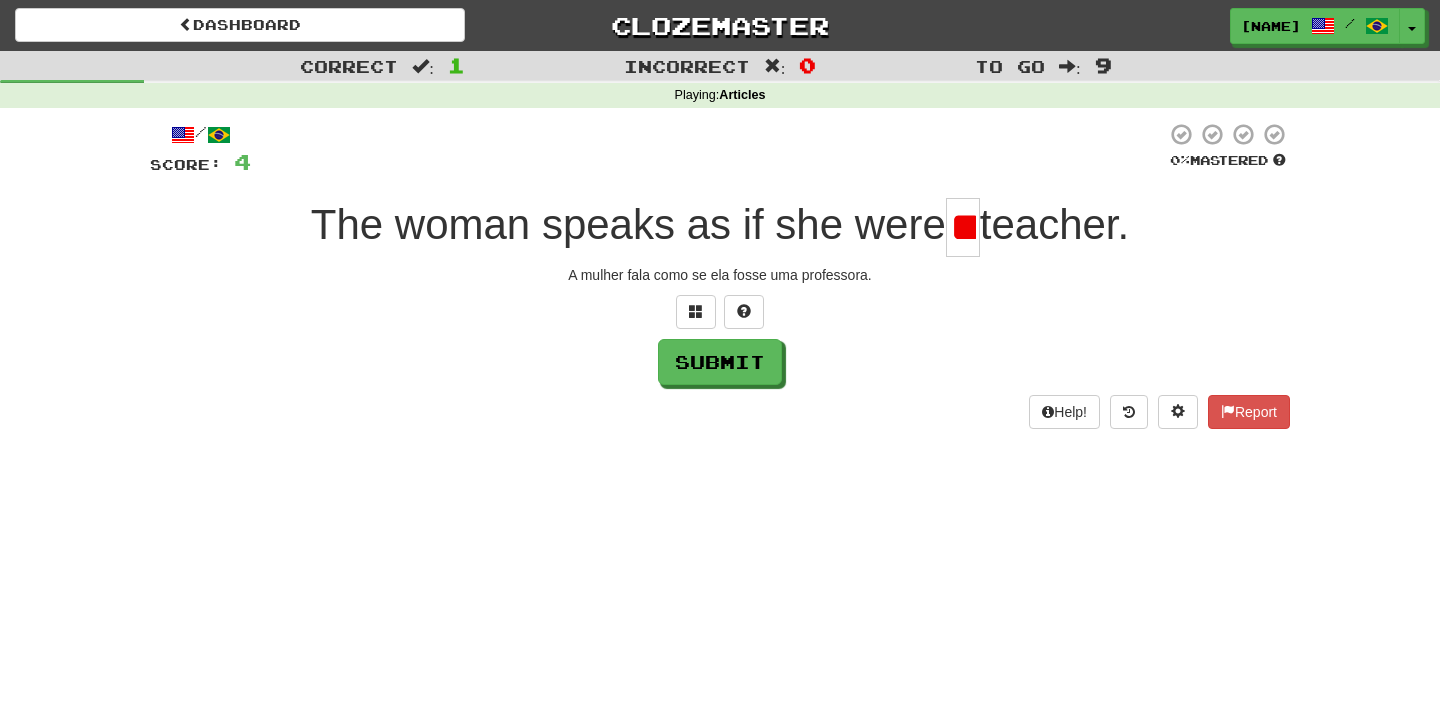 type on "*" 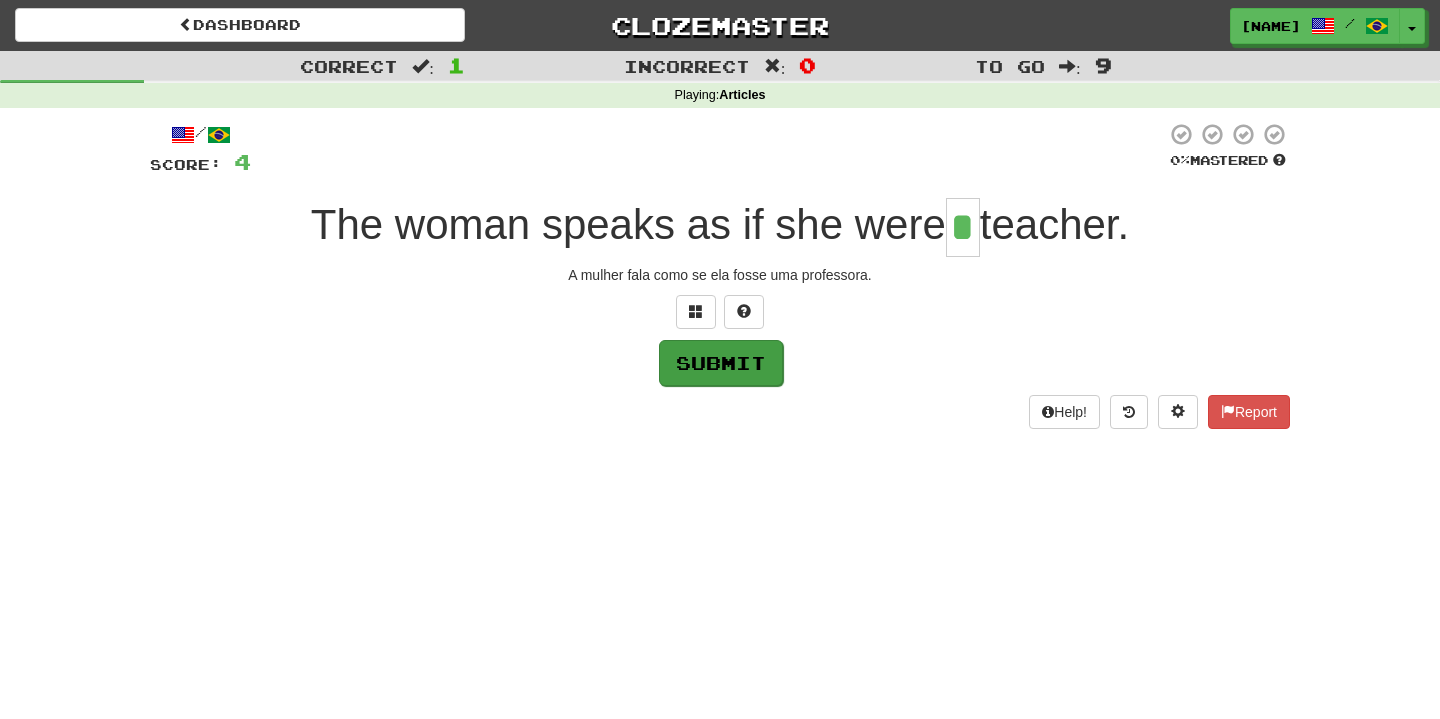 type on "*" 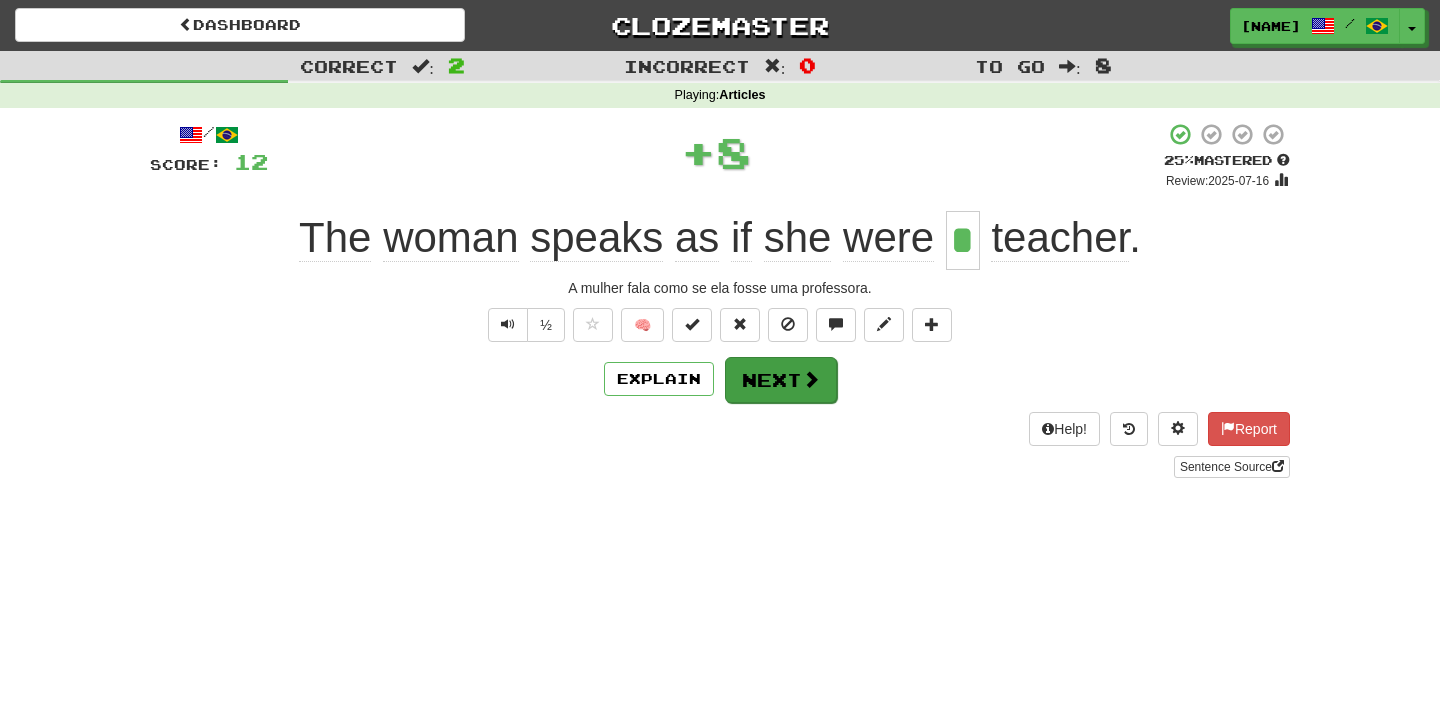 click on "Next" at bounding box center [781, 380] 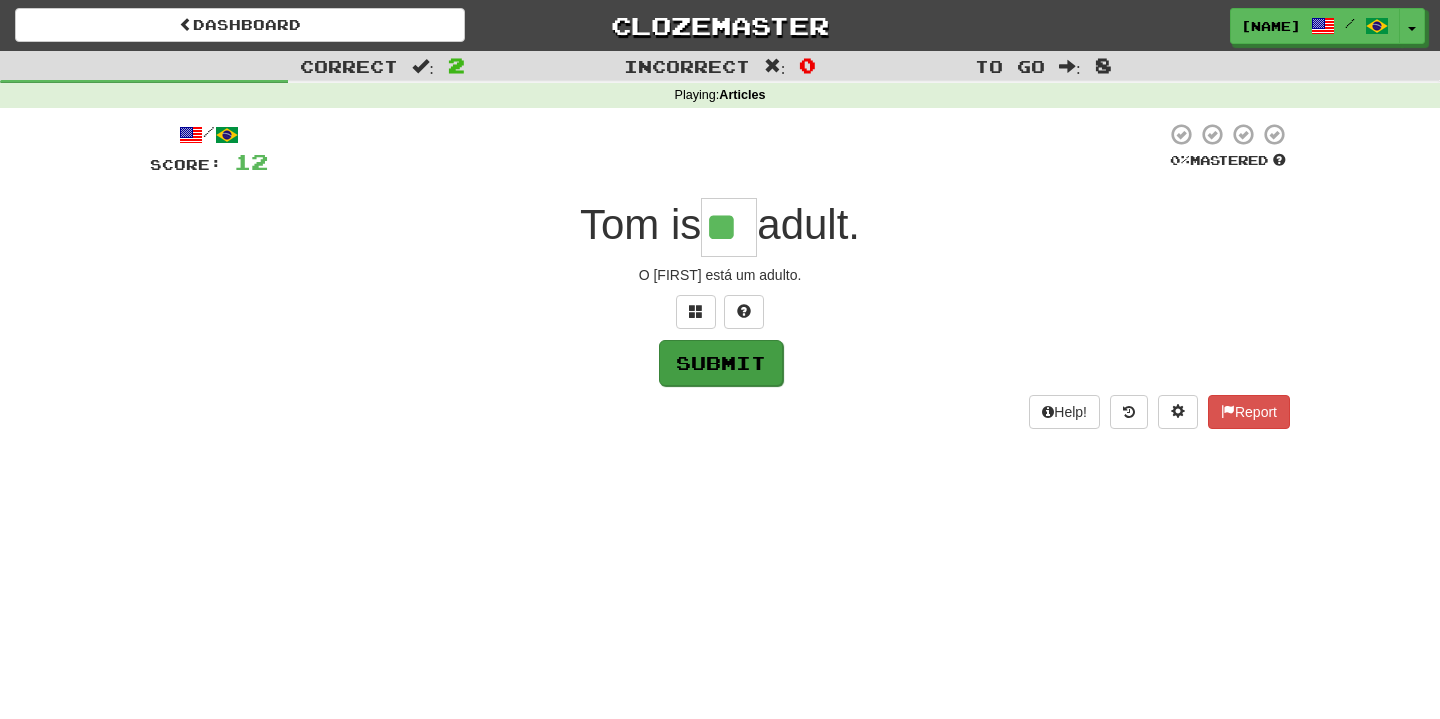 type on "**" 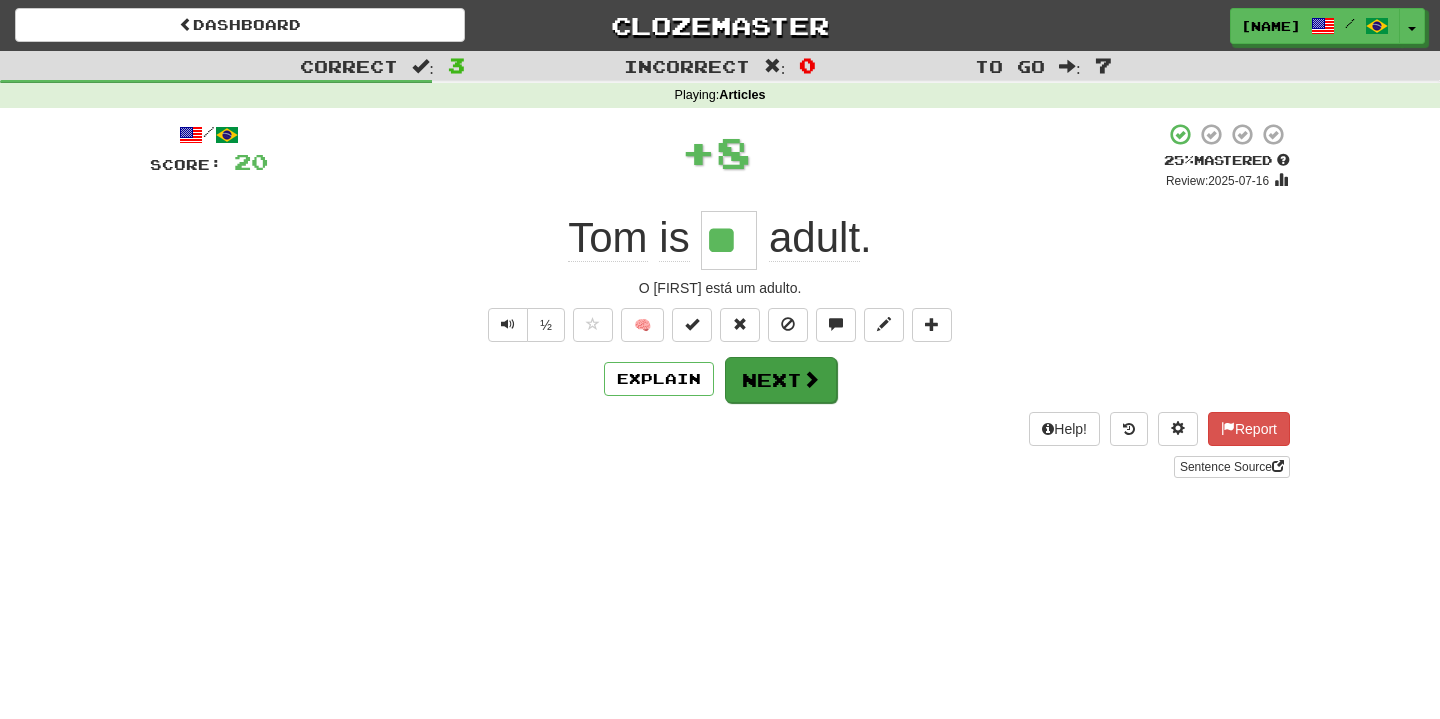 click on "Next" at bounding box center (781, 380) 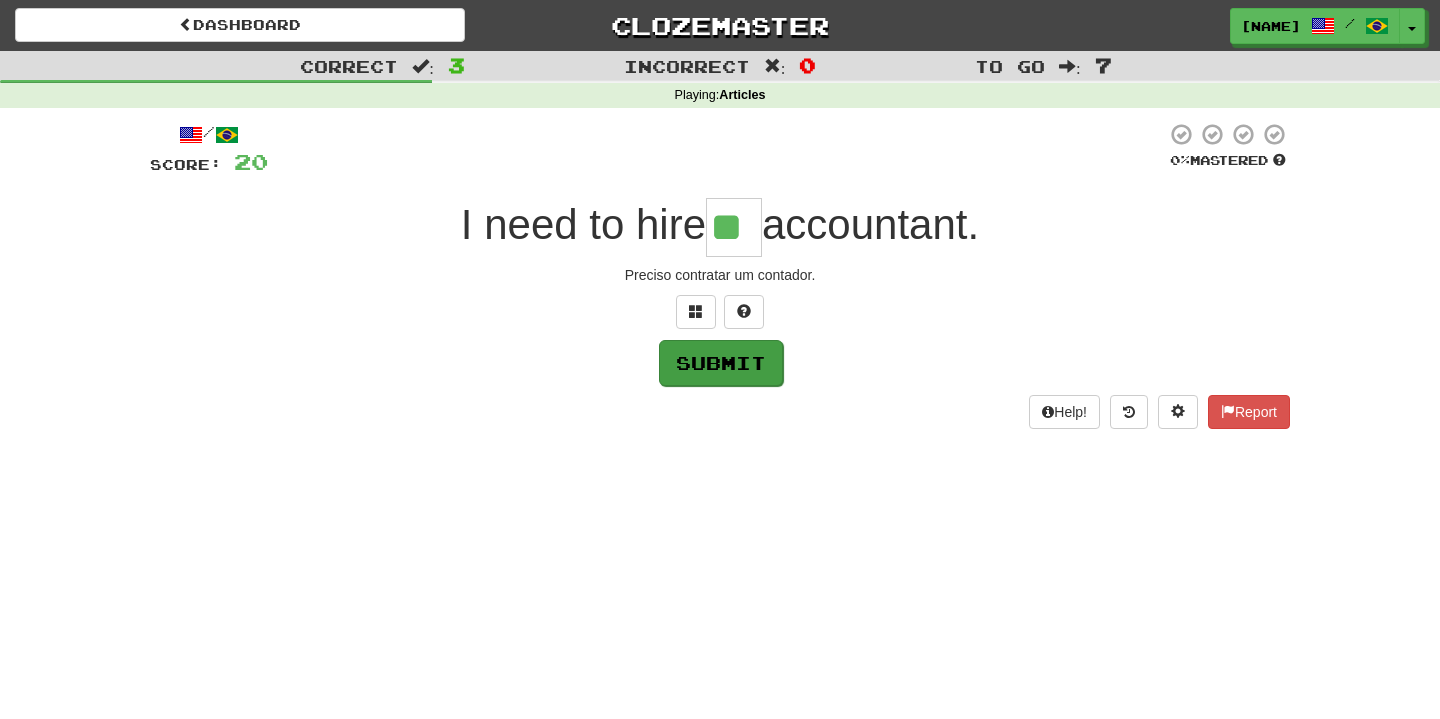 type on "**" 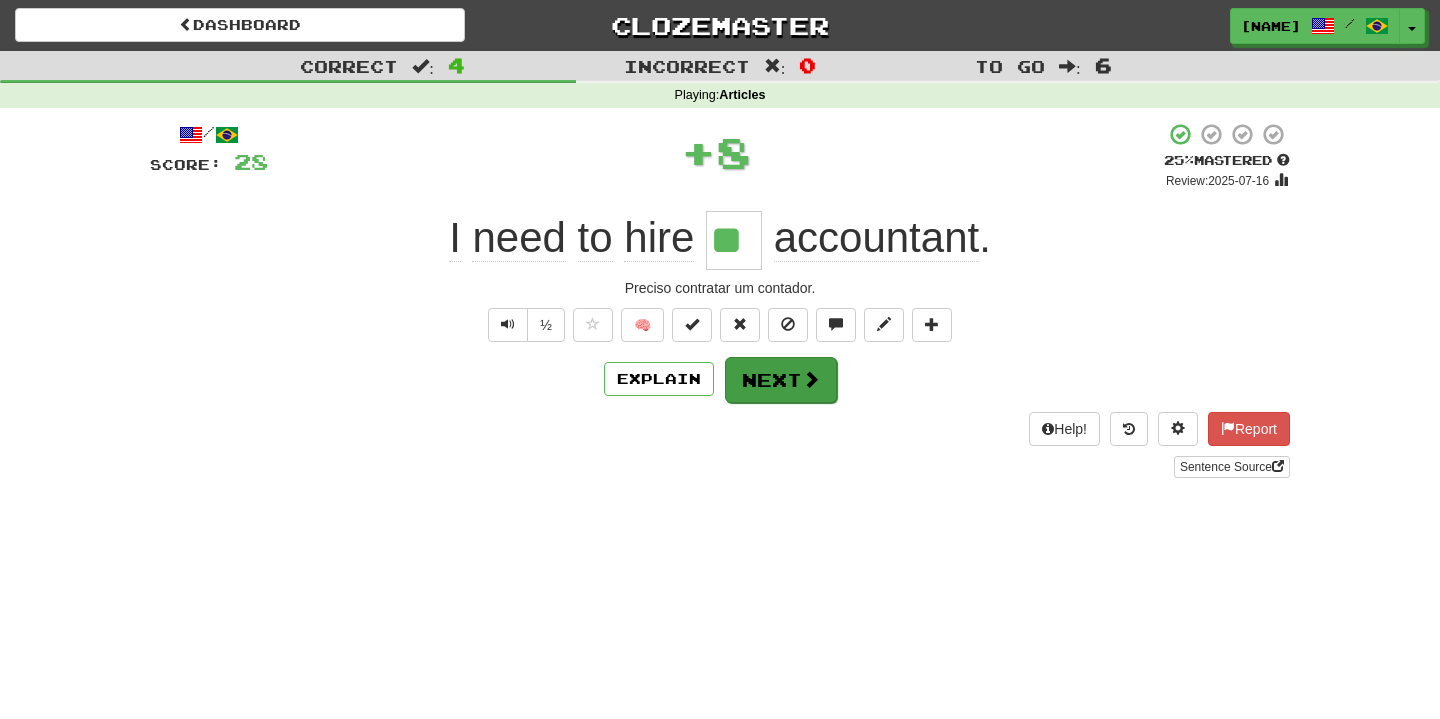 click on "Next" at bounding box center (781, 380) 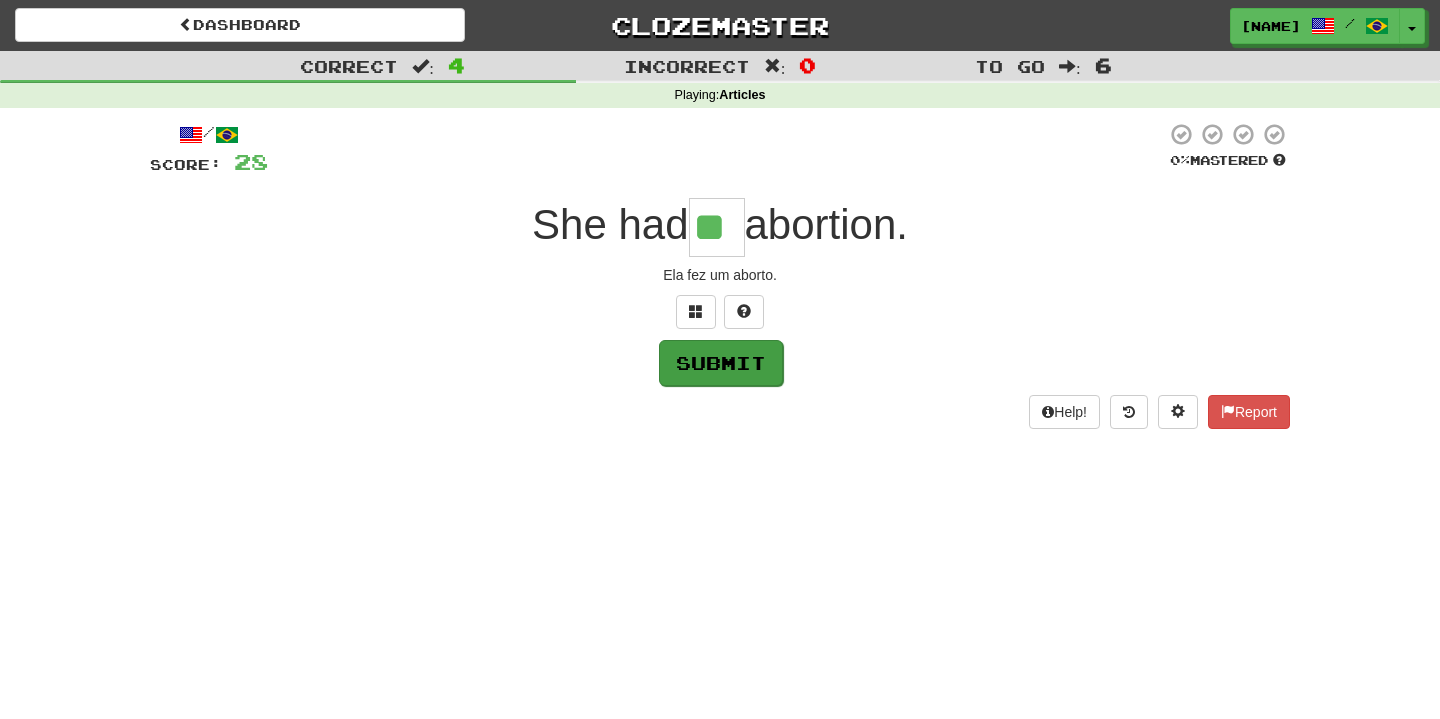 type on "**" 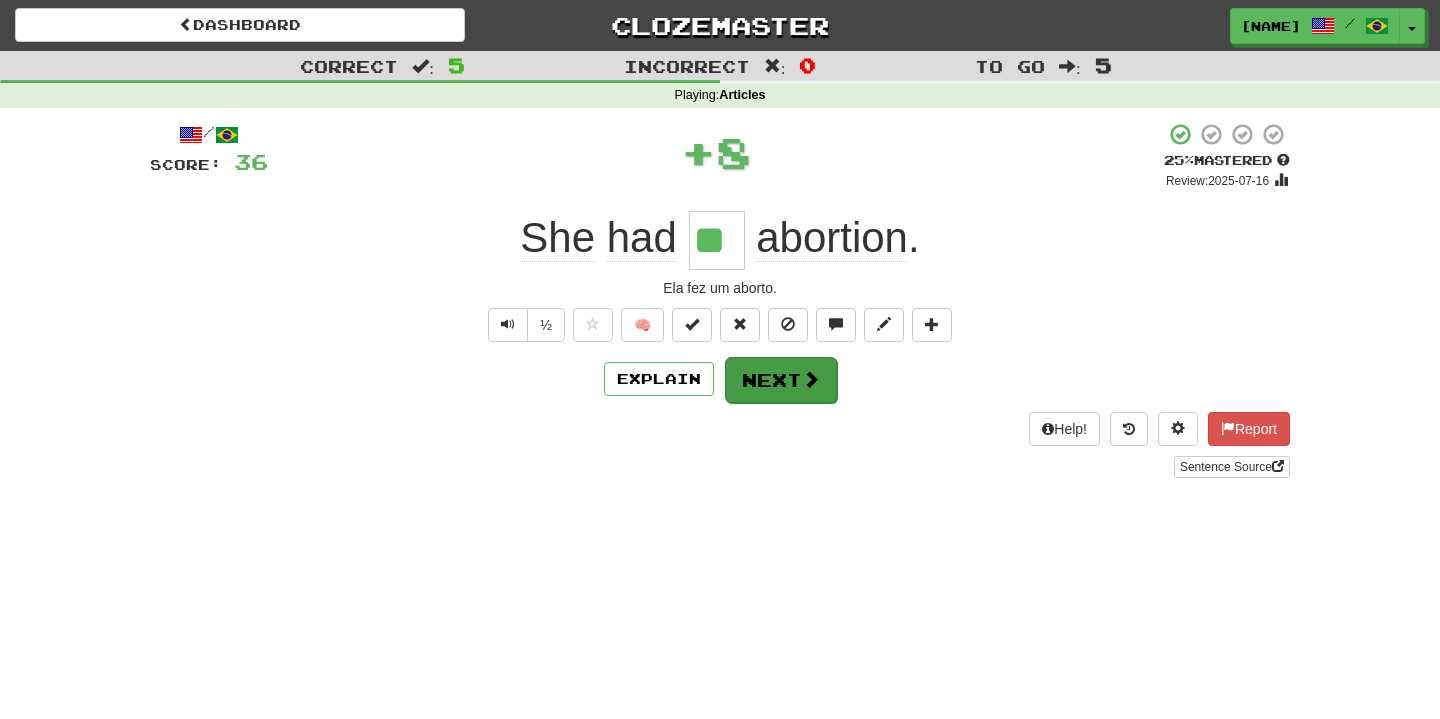 click on "Next" at bounding box center (781, 380) 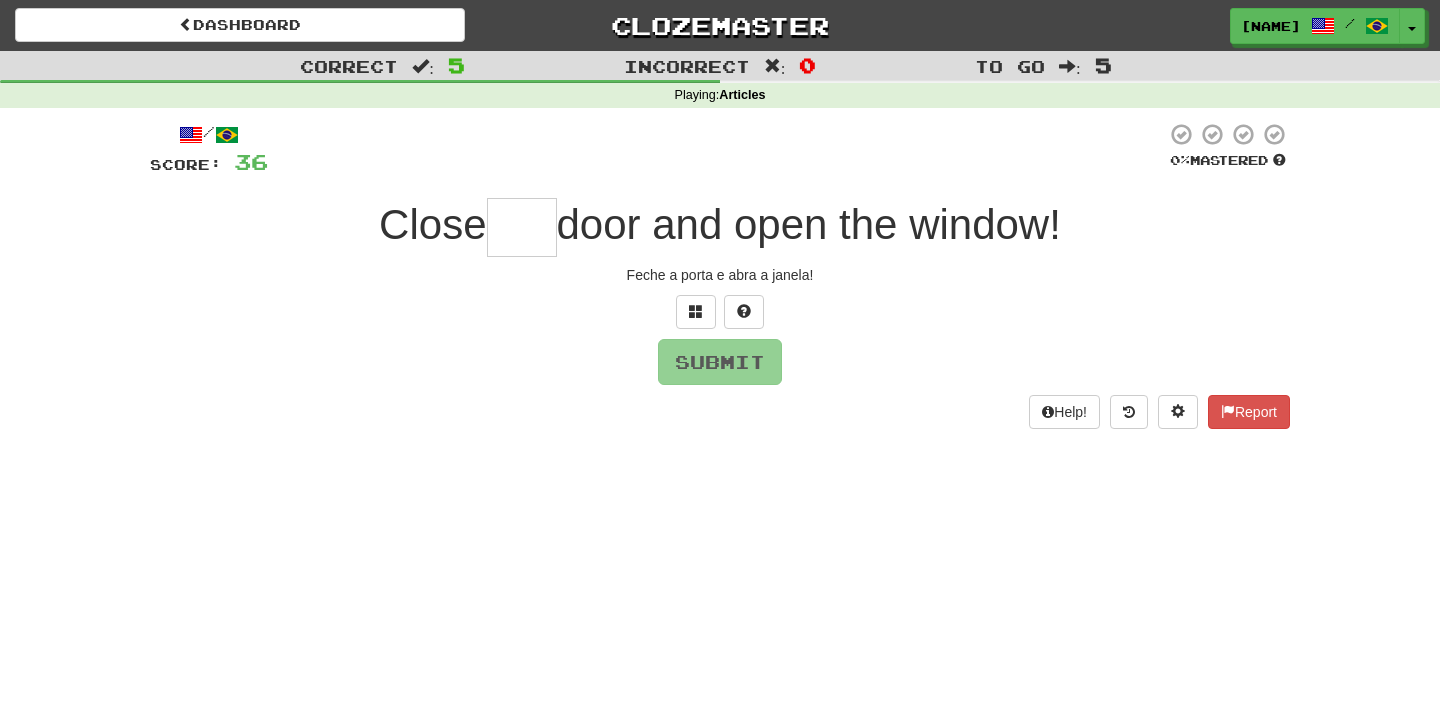type on "*" 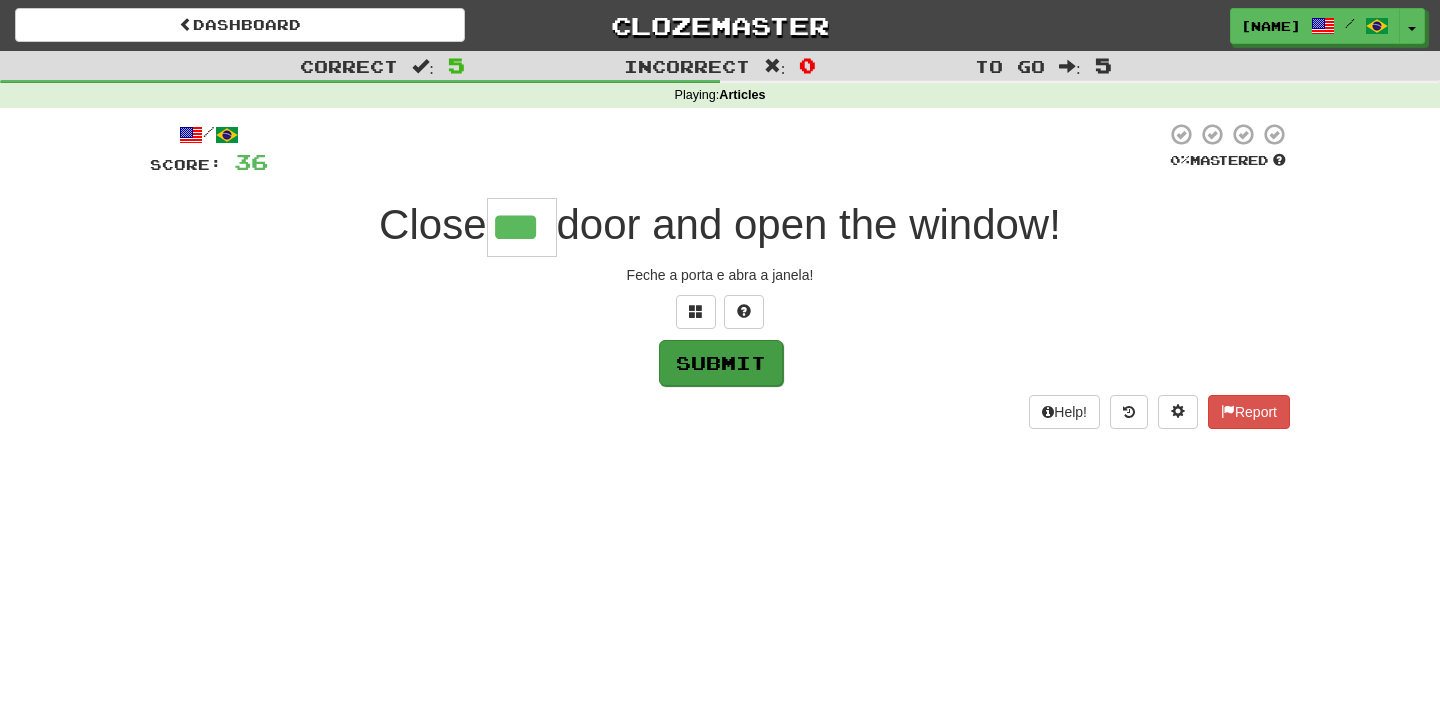 type on "***" 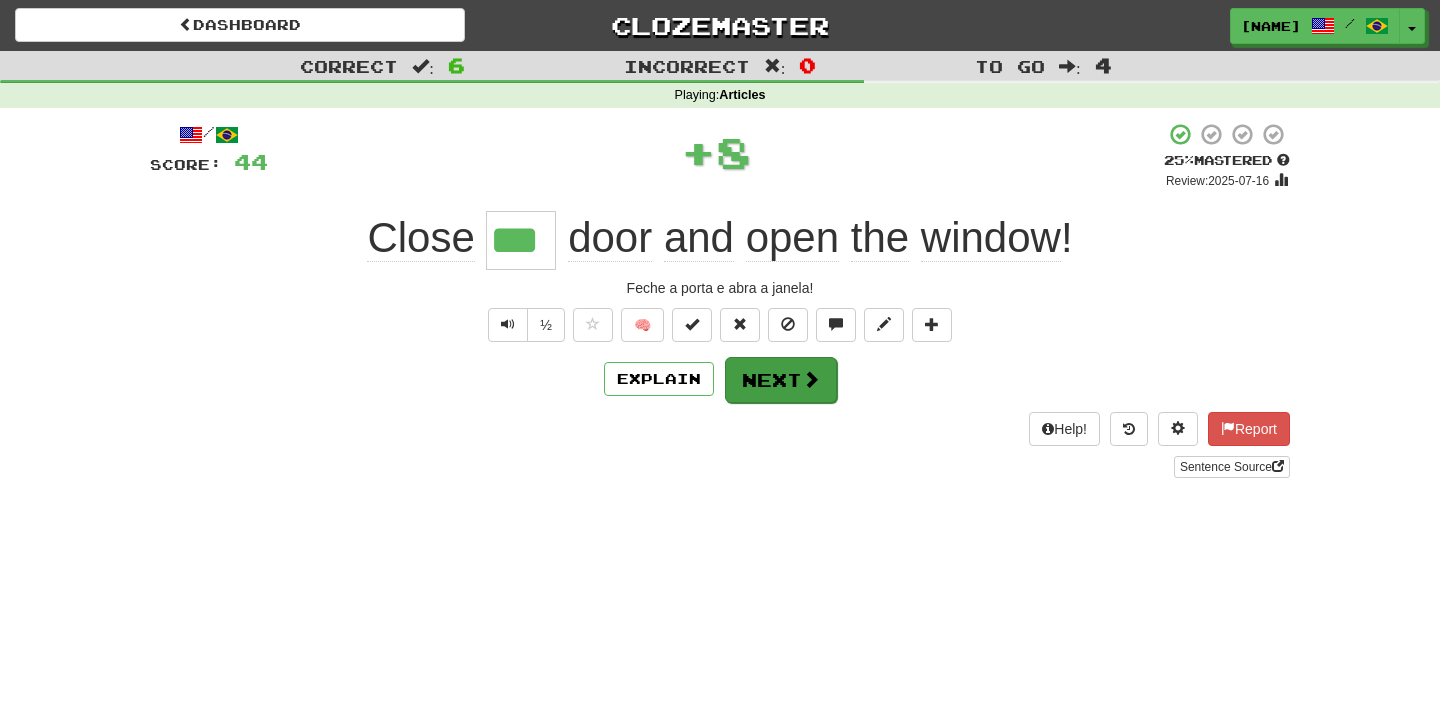 click on "Next" at bounding box center (781, 380) 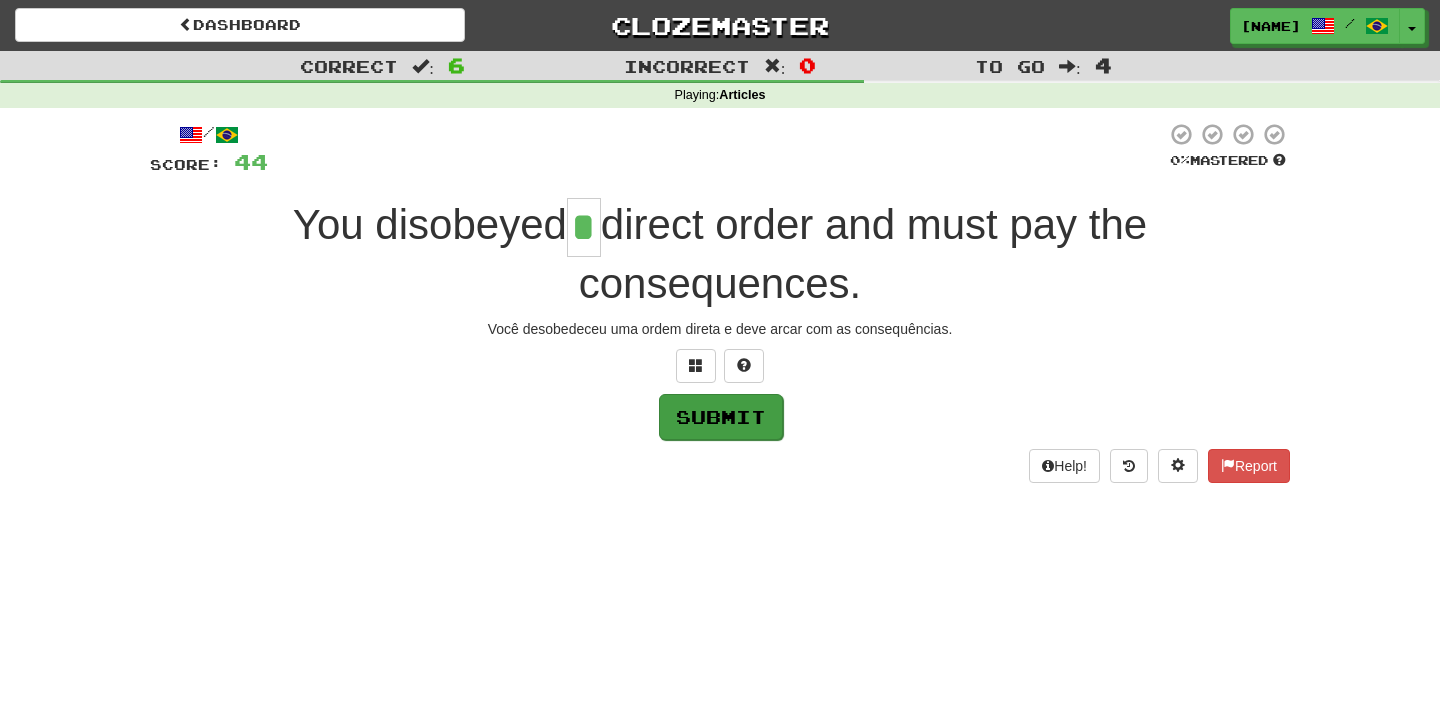 type on "*" 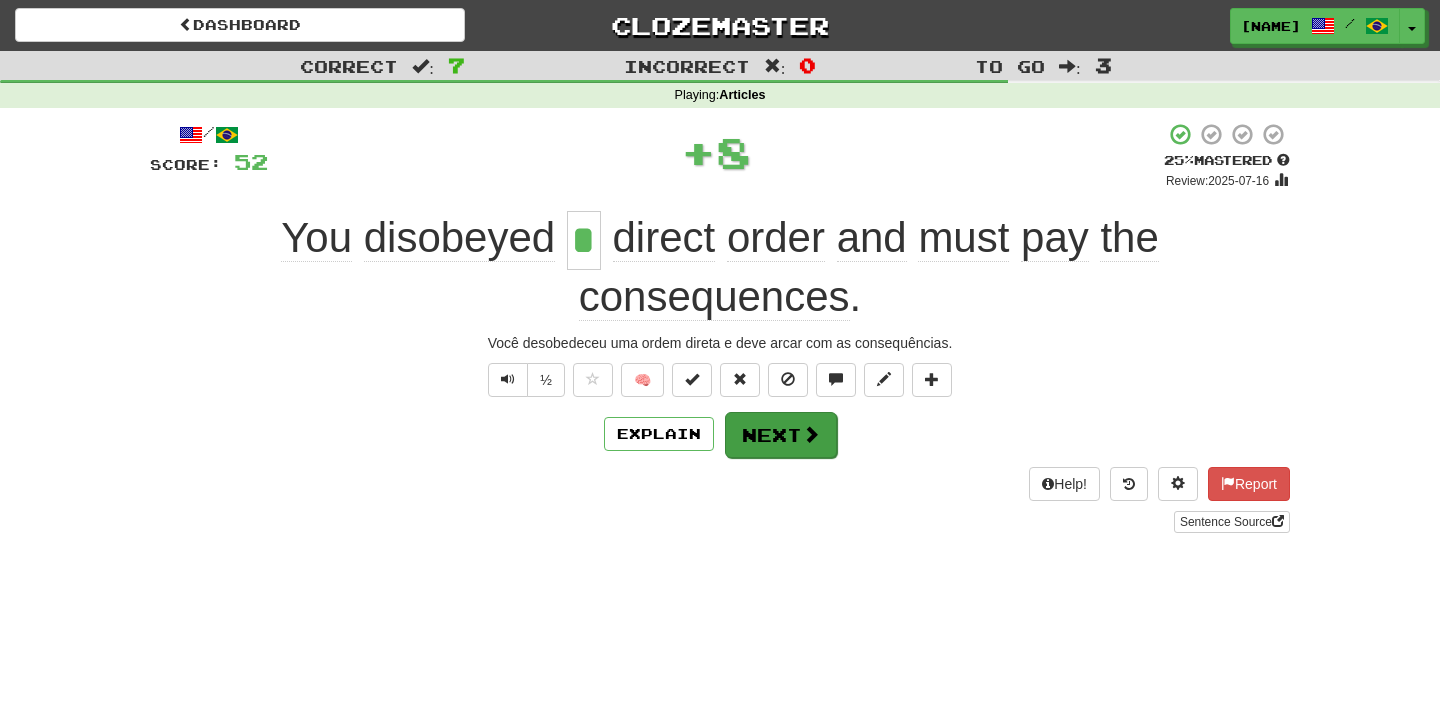 click on "Next" at bounding box center [781, 435] 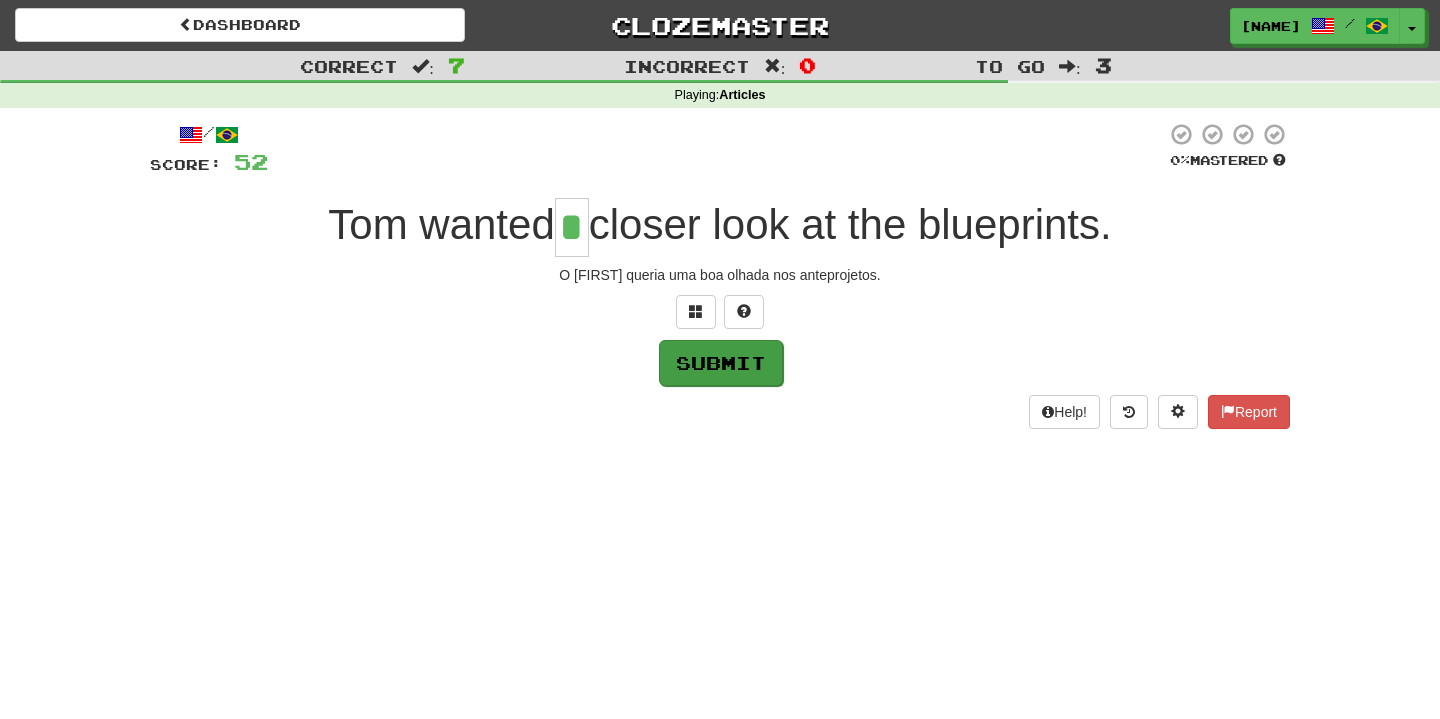 type on "*" 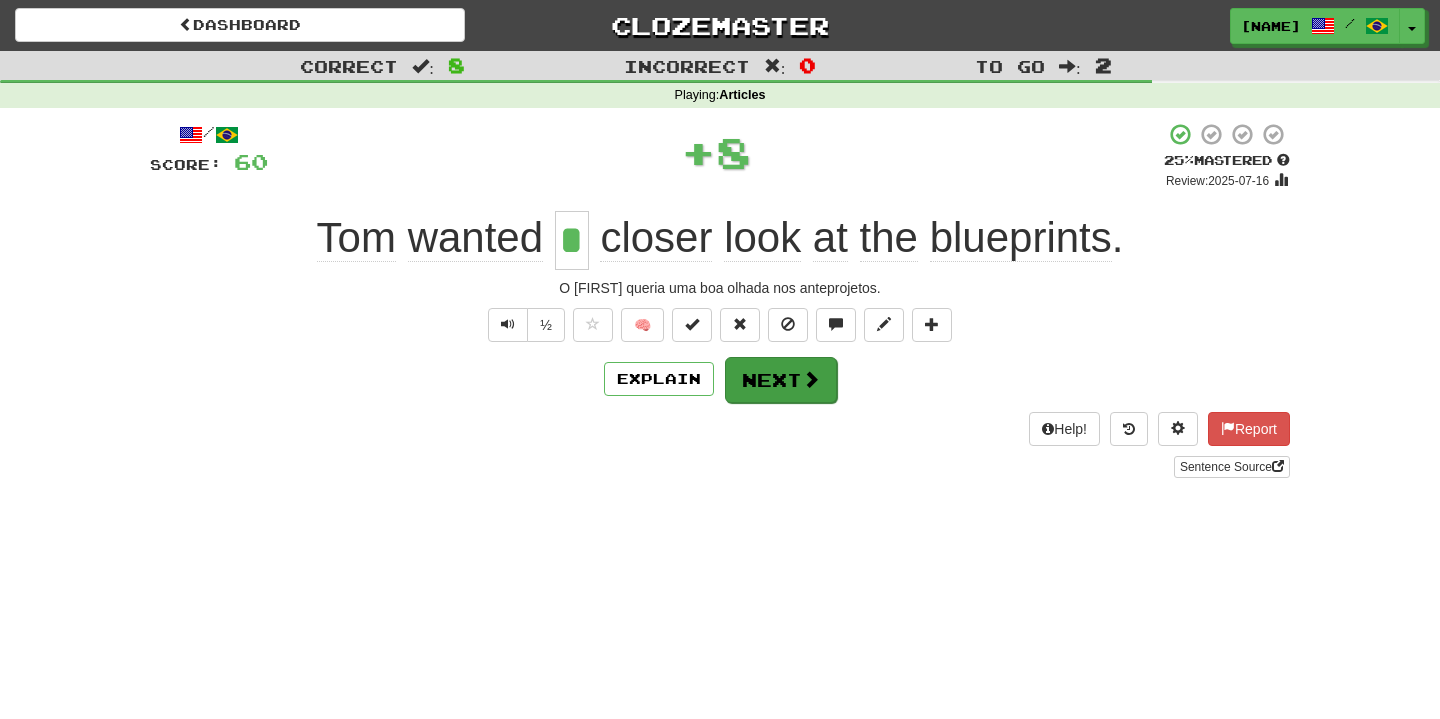 click on "Next" at bounding box center [781, 380] 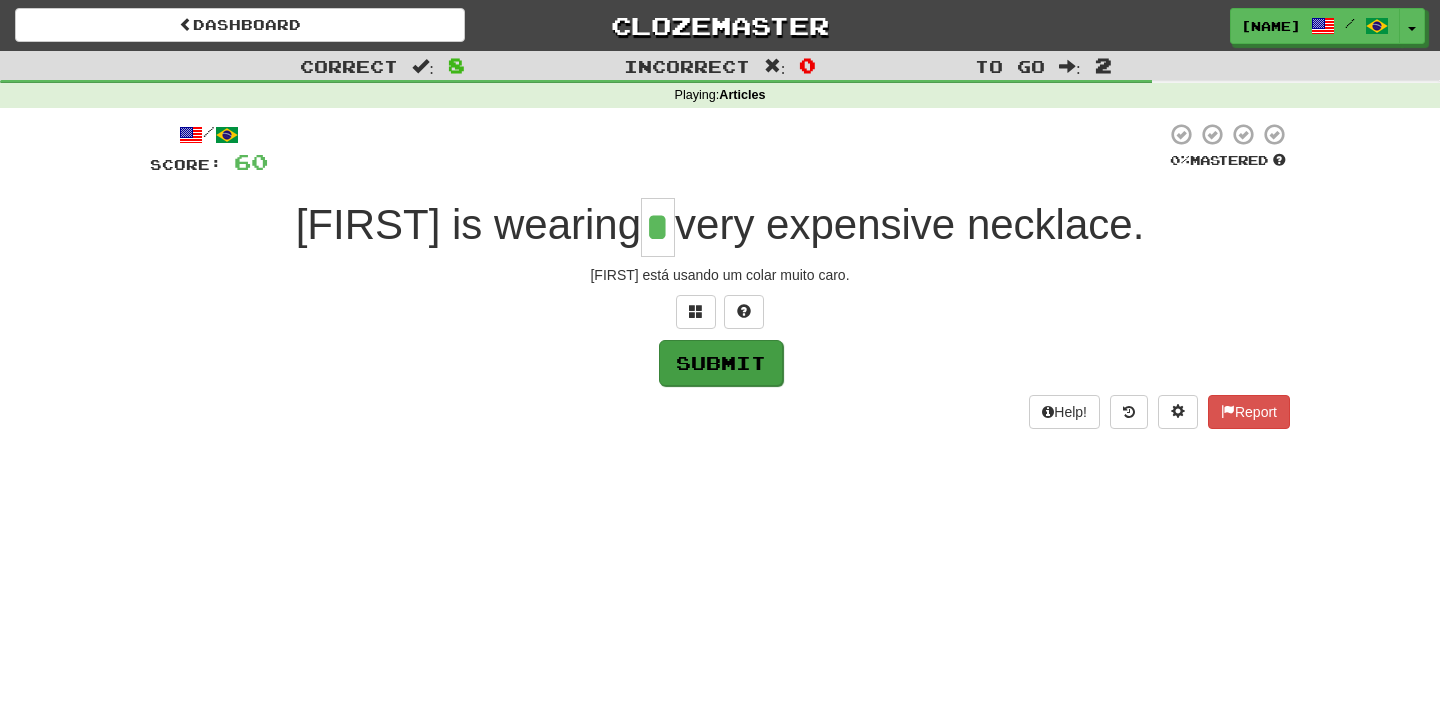 type on "*" 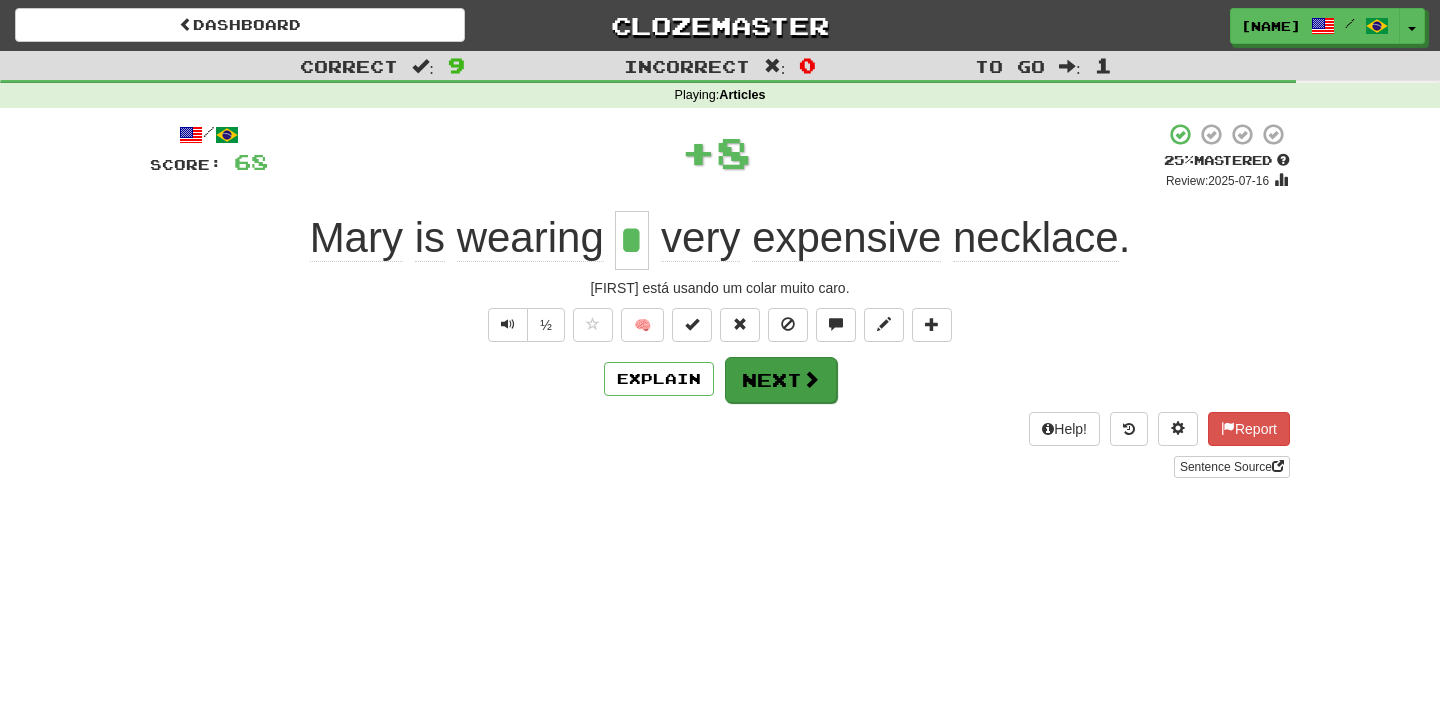 click on "Next" at bounding box center (781, 380) 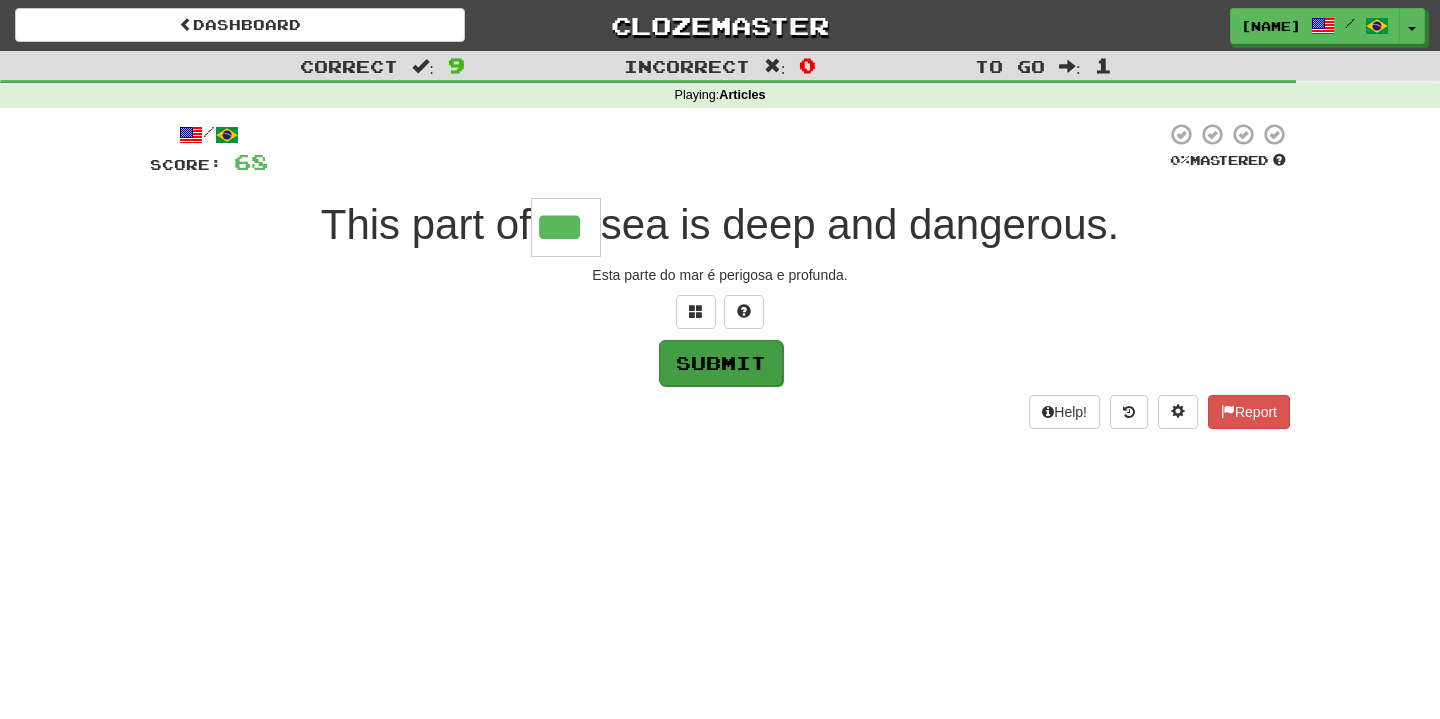 type on "***" 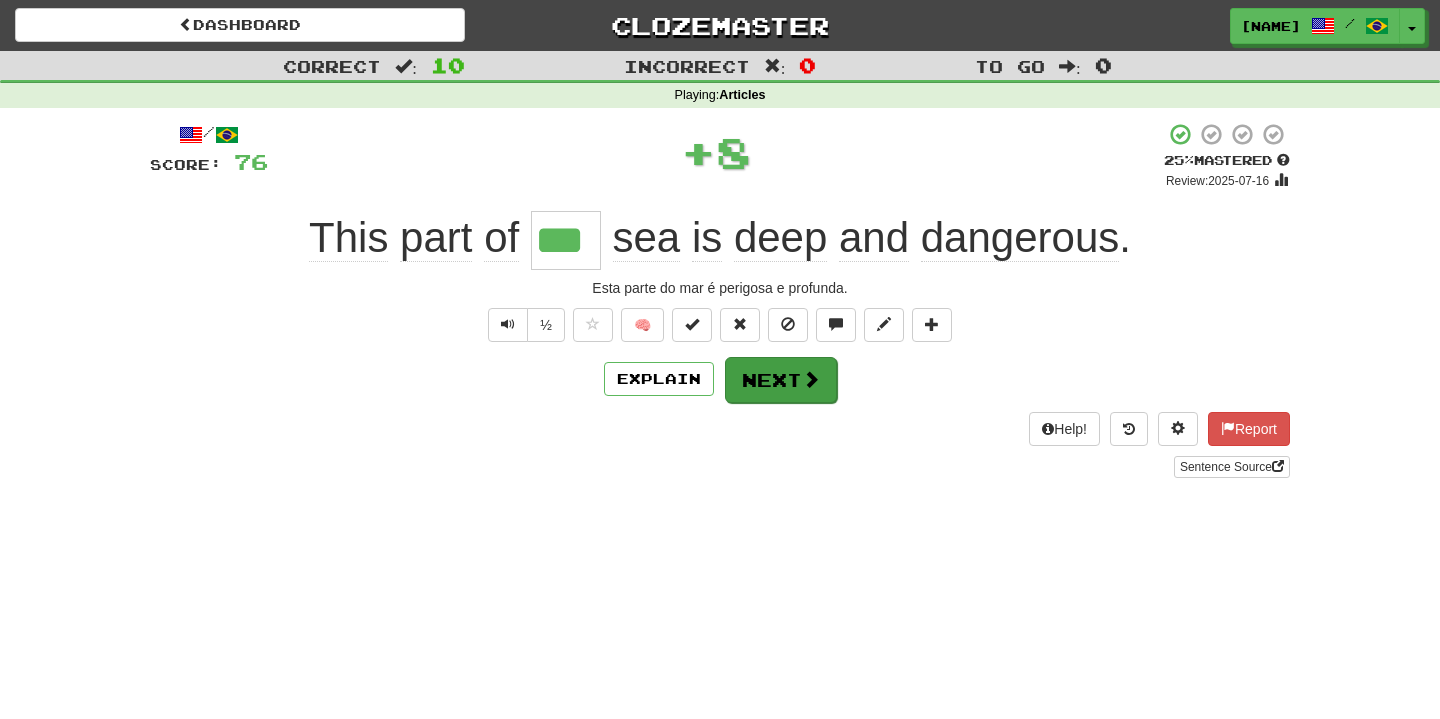 click on "Next" at bounding box center [781, 380] 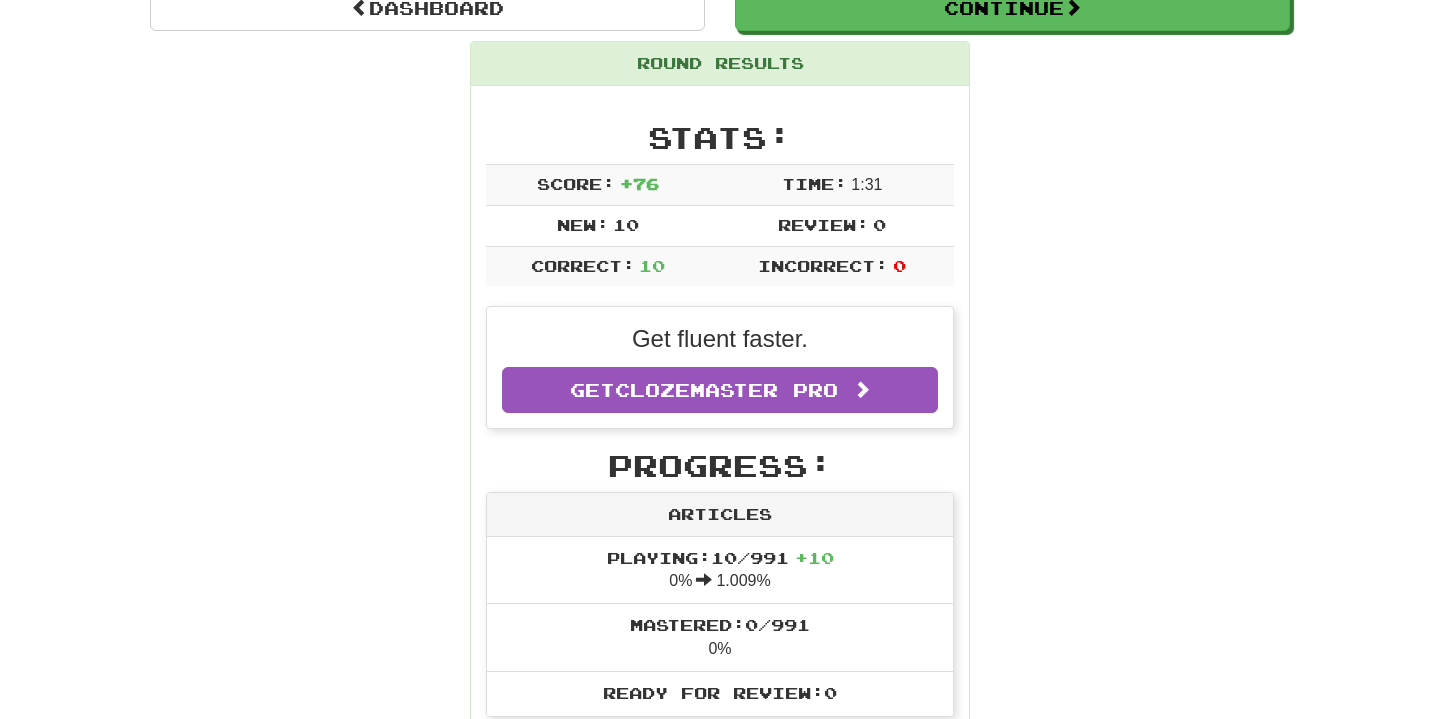 scroll, scrollTop: 147, scrollLeft: 0, axis: vertical 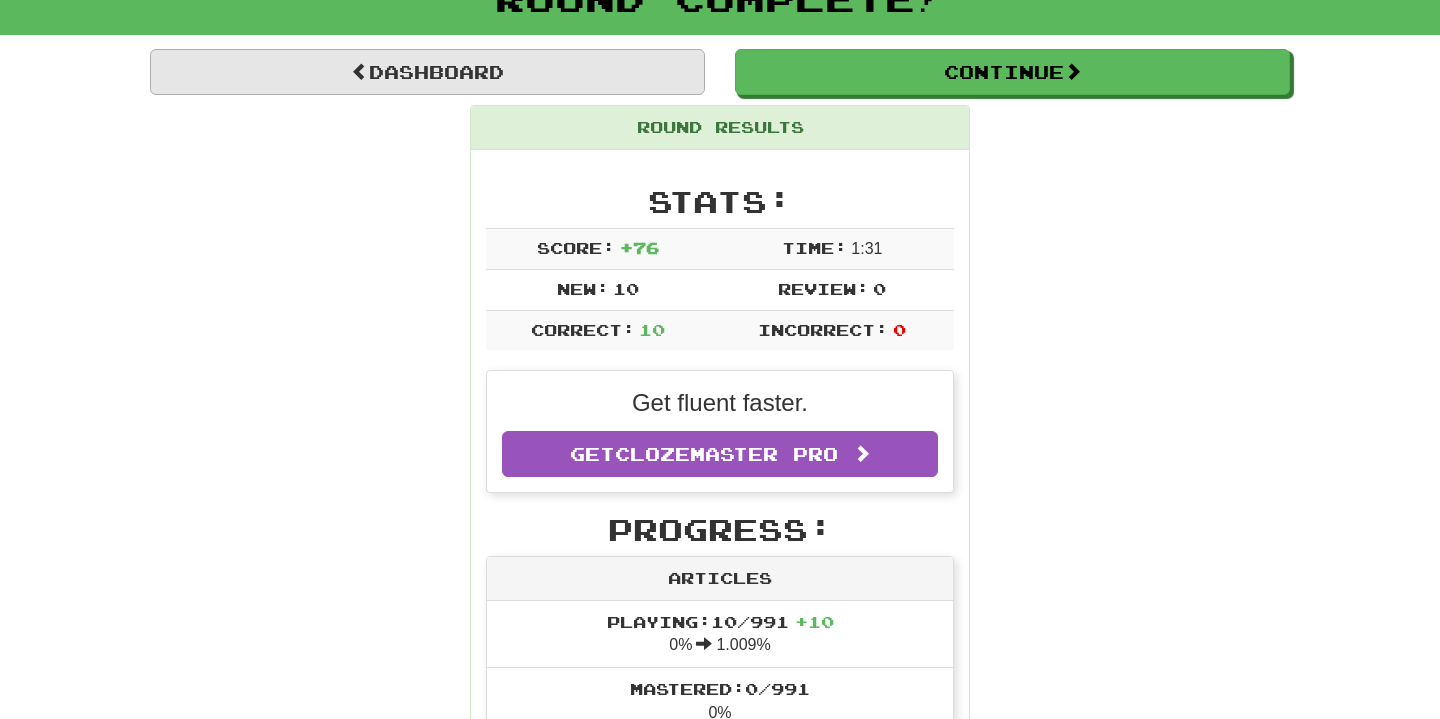 click on "Dashboard" at bounding box center [427, 72] 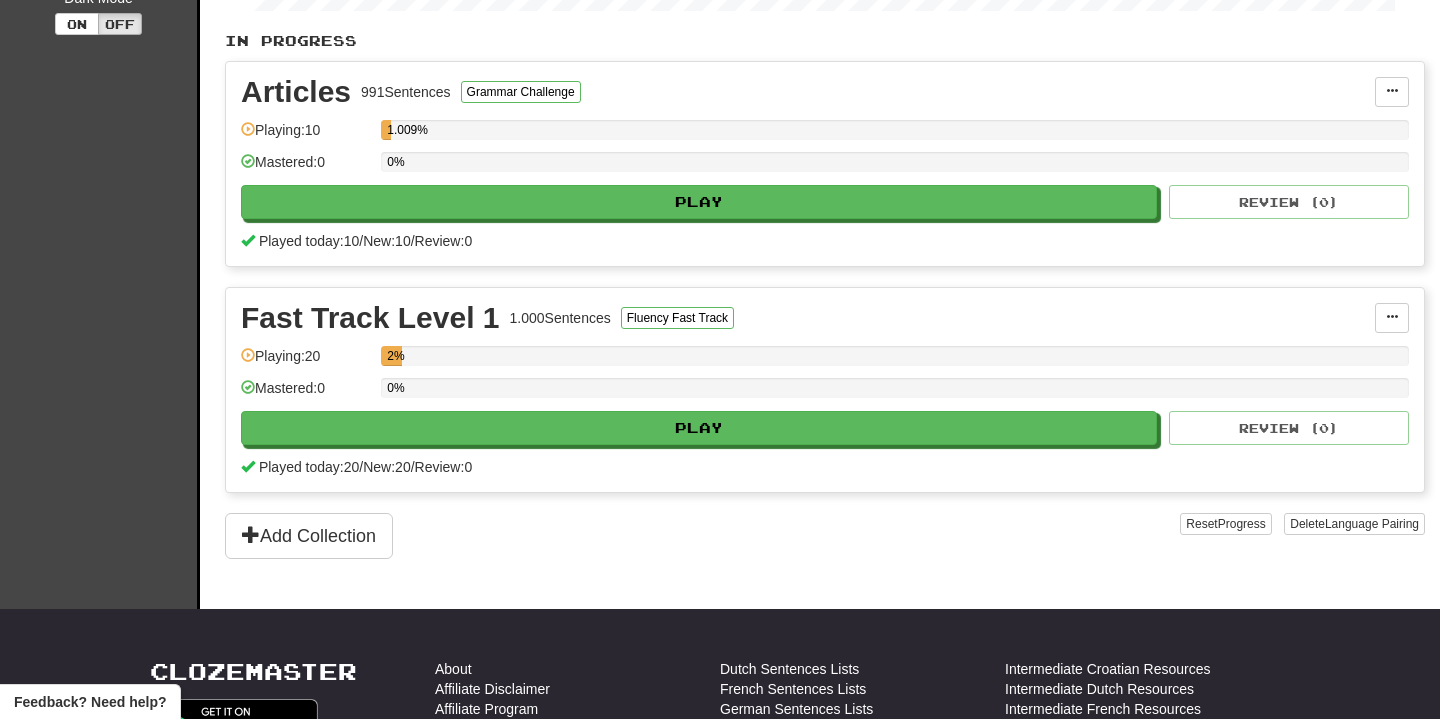 scroll, scrollTop: 430, scrollLeft: 0, axis: vertical 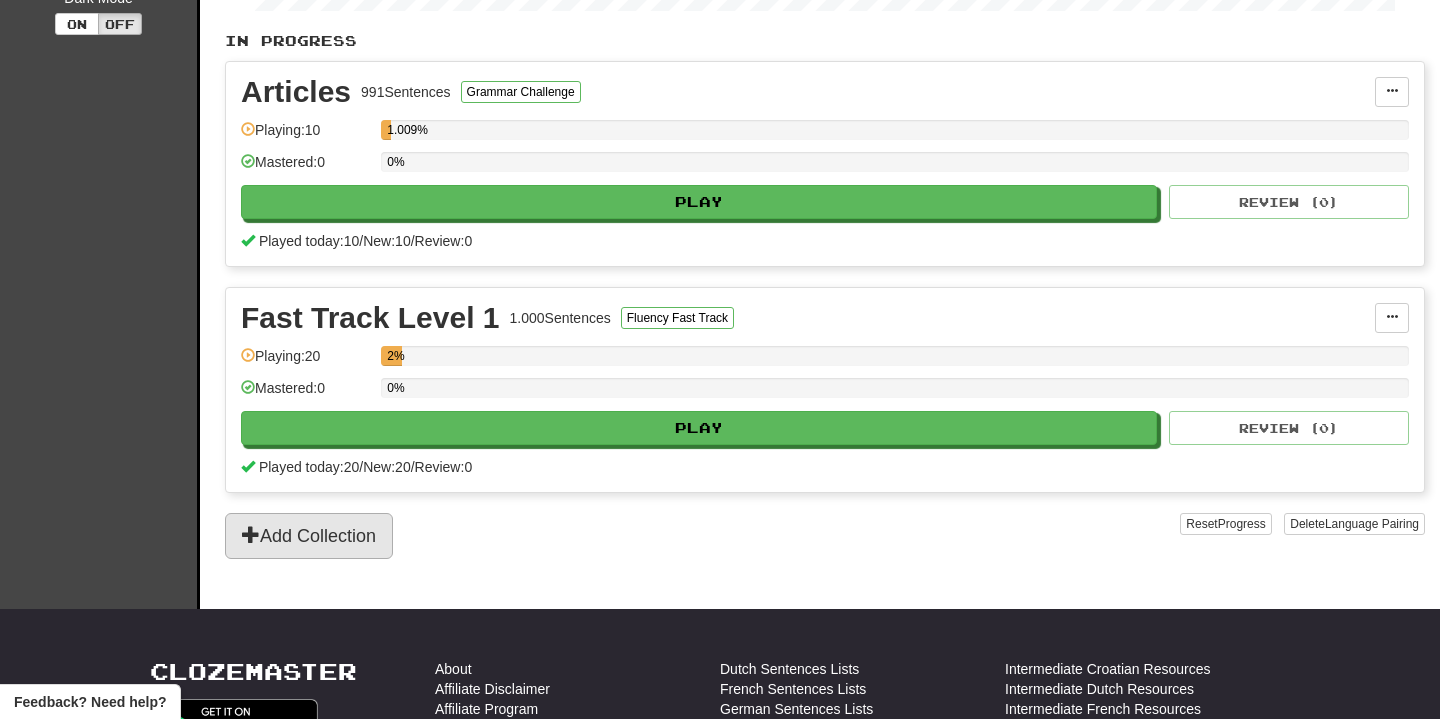 click on "Add Collection" at bounding box center (309, 536) 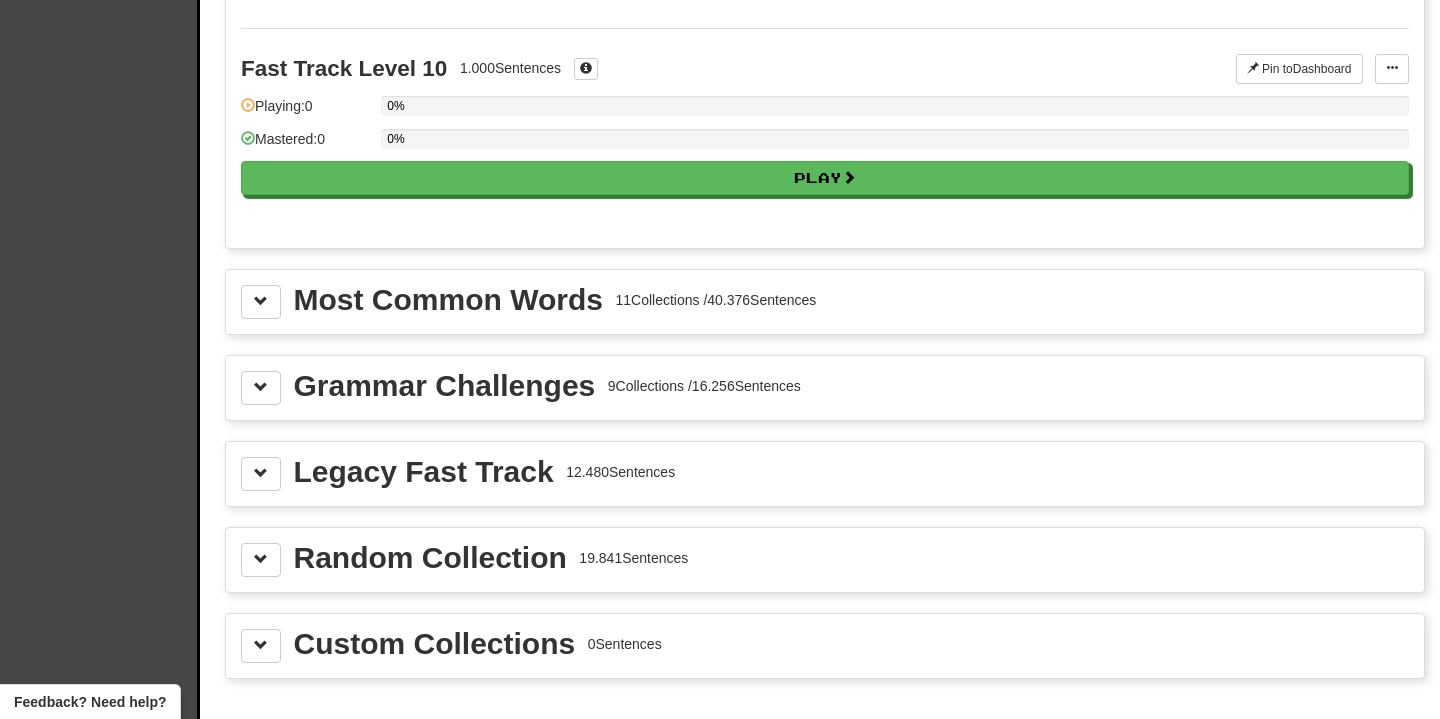 scroll, scrollTop: 2028, scrollLeft: 0, axis: vertical 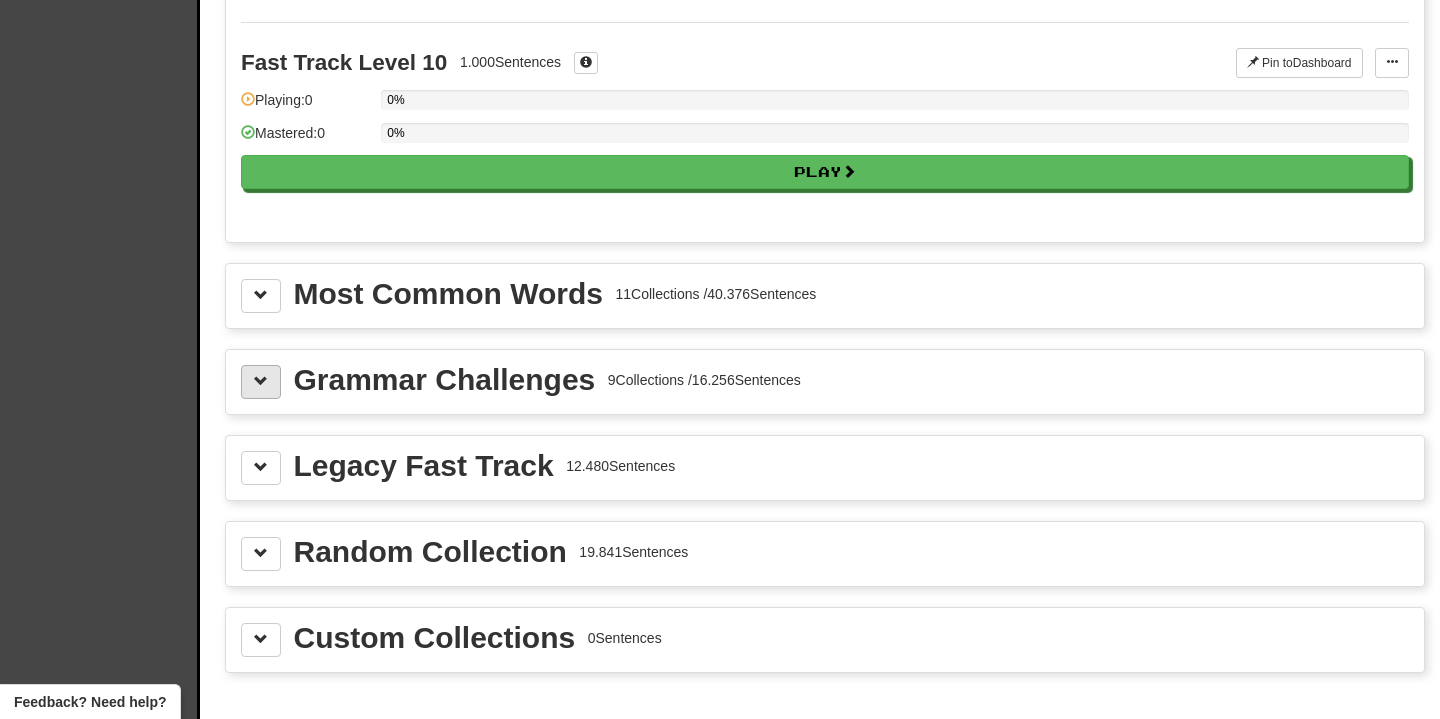 click at bounding box center [261, 382] 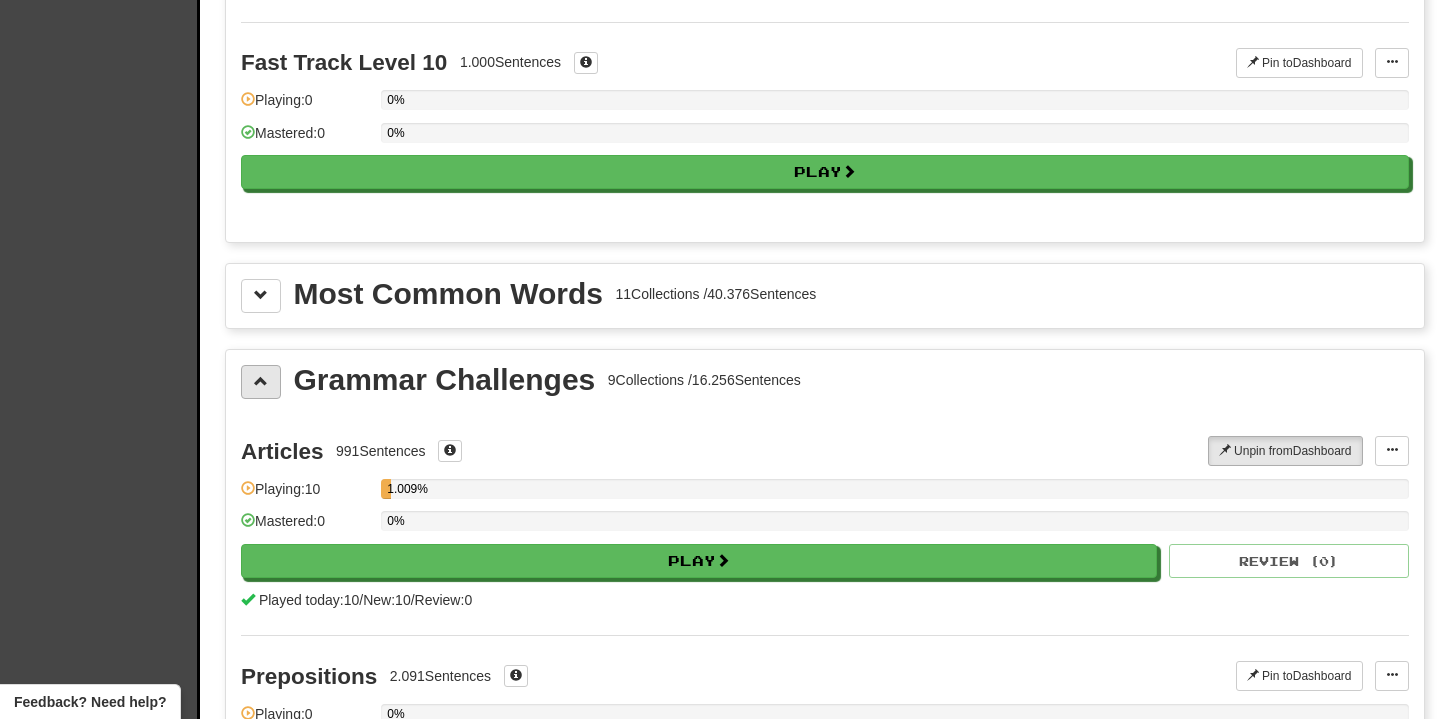 click at bounding box center [261, 382] 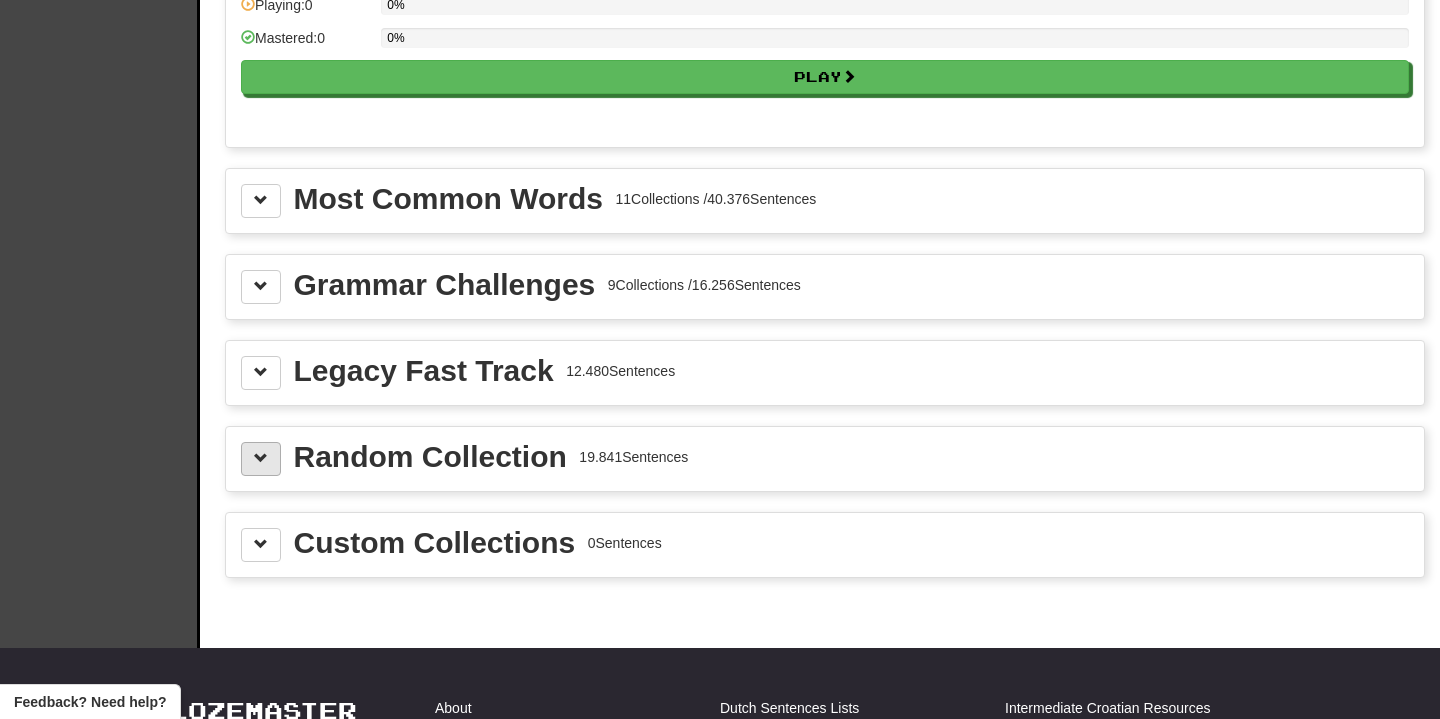 scroll, scrollTop: 2125, scrollLeft: 0, axis: vertical 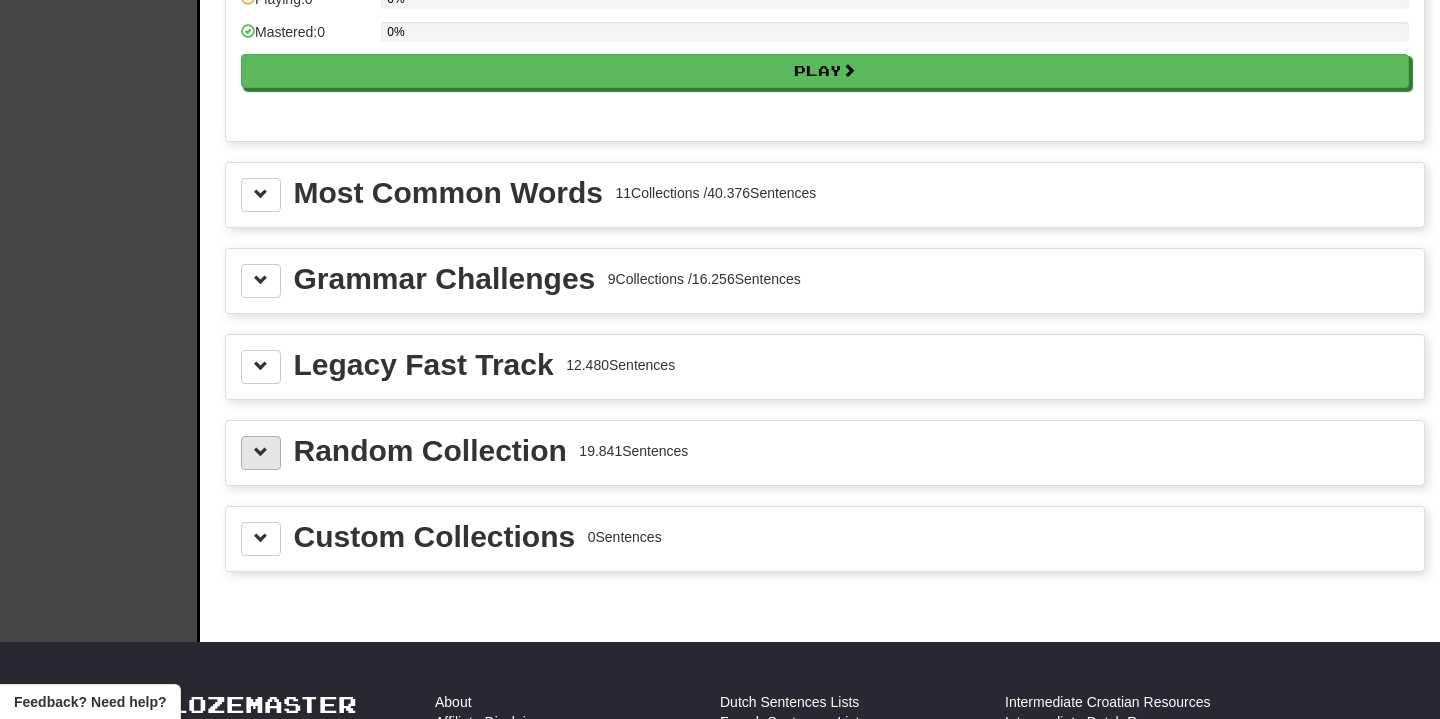 click at bounding box center [261, 453] 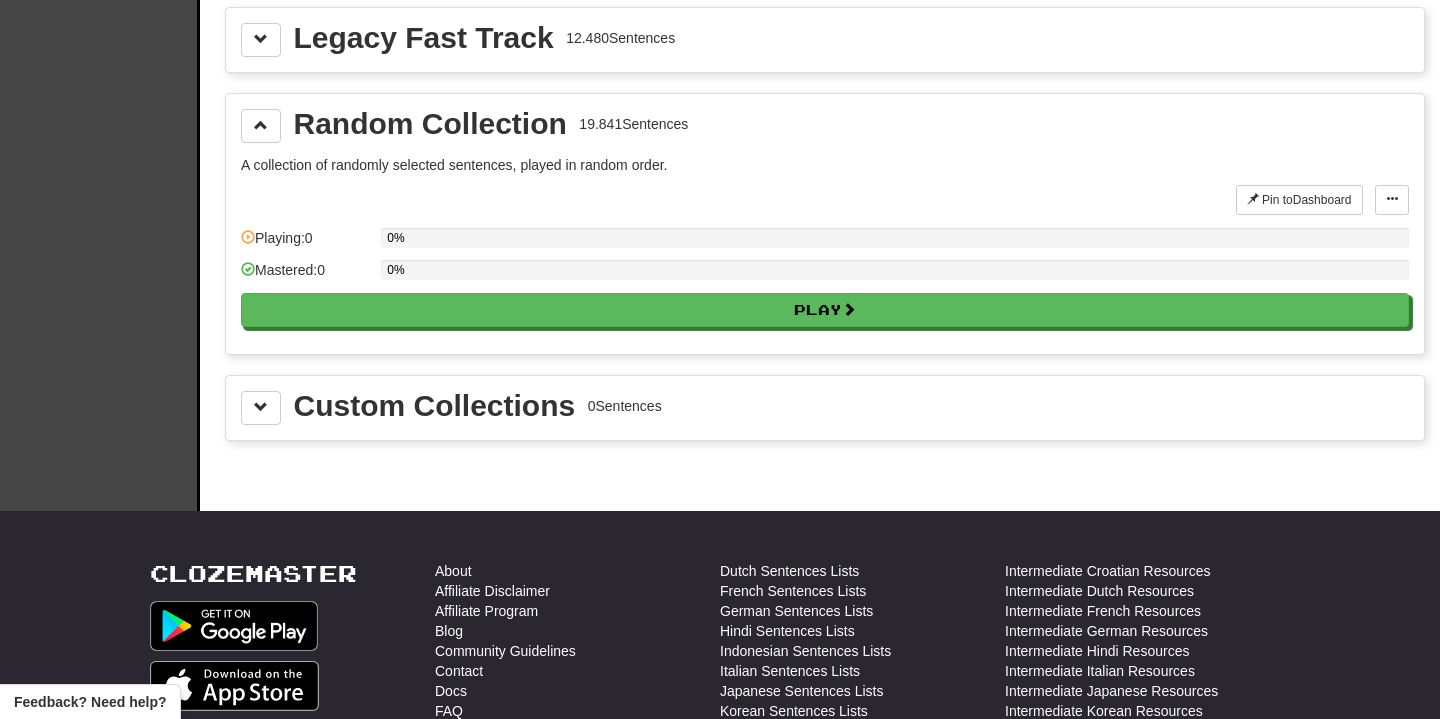 scroll, scrollTop: 2465, scrollLeft: 0, axis: vertical 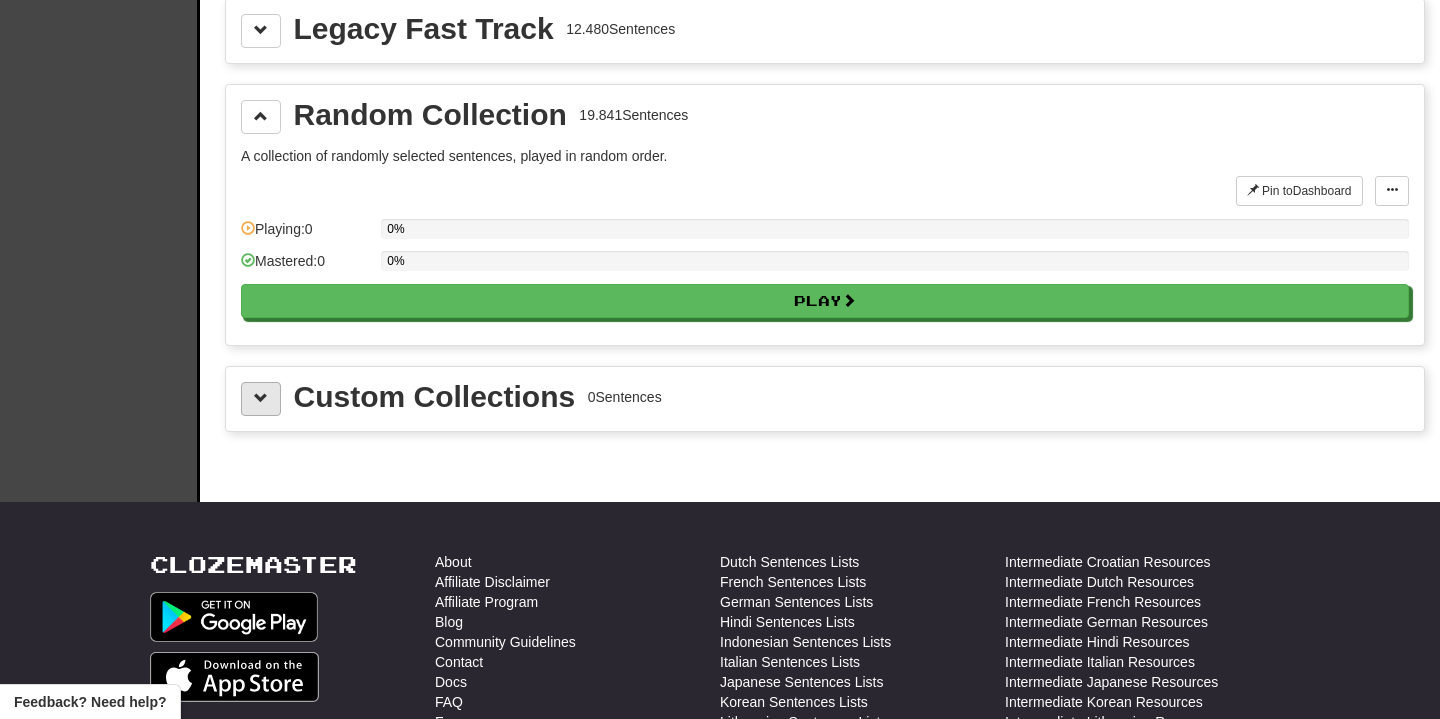 click at bounding box center (261, 399) 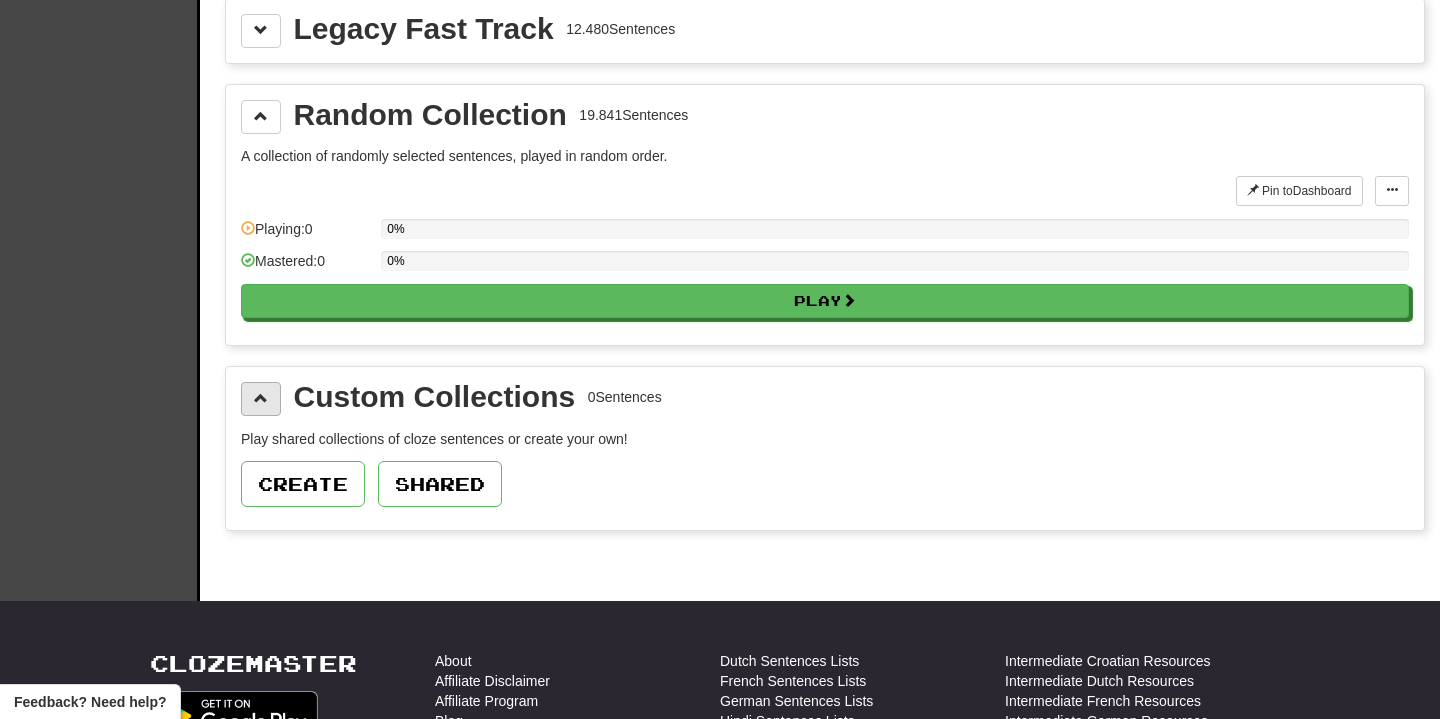 click at bounding box center (261, 399) 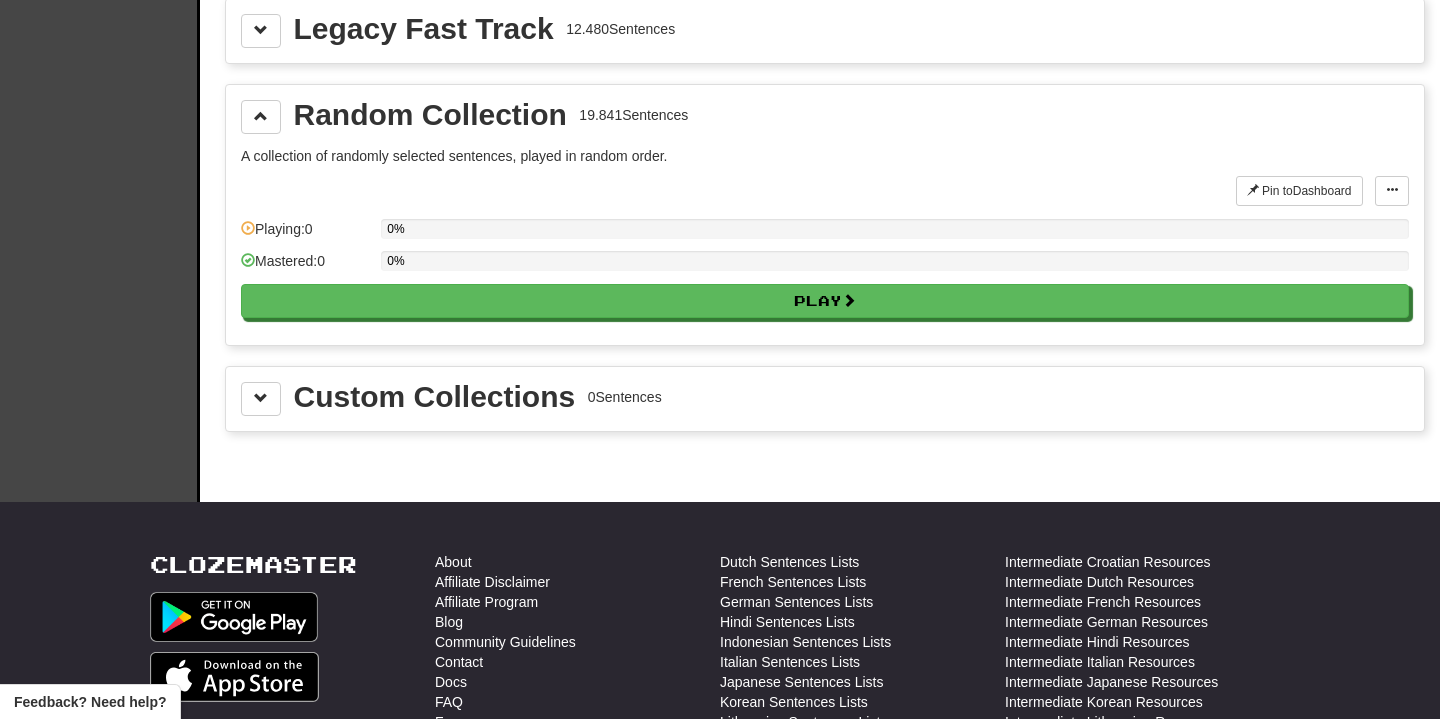 click on "Pin to  Dashboard   Pin to  Dashboard Manage Sentences  Playing:  0 0%  Mastered:  0 0% Play" at bounding box center [825, 253] 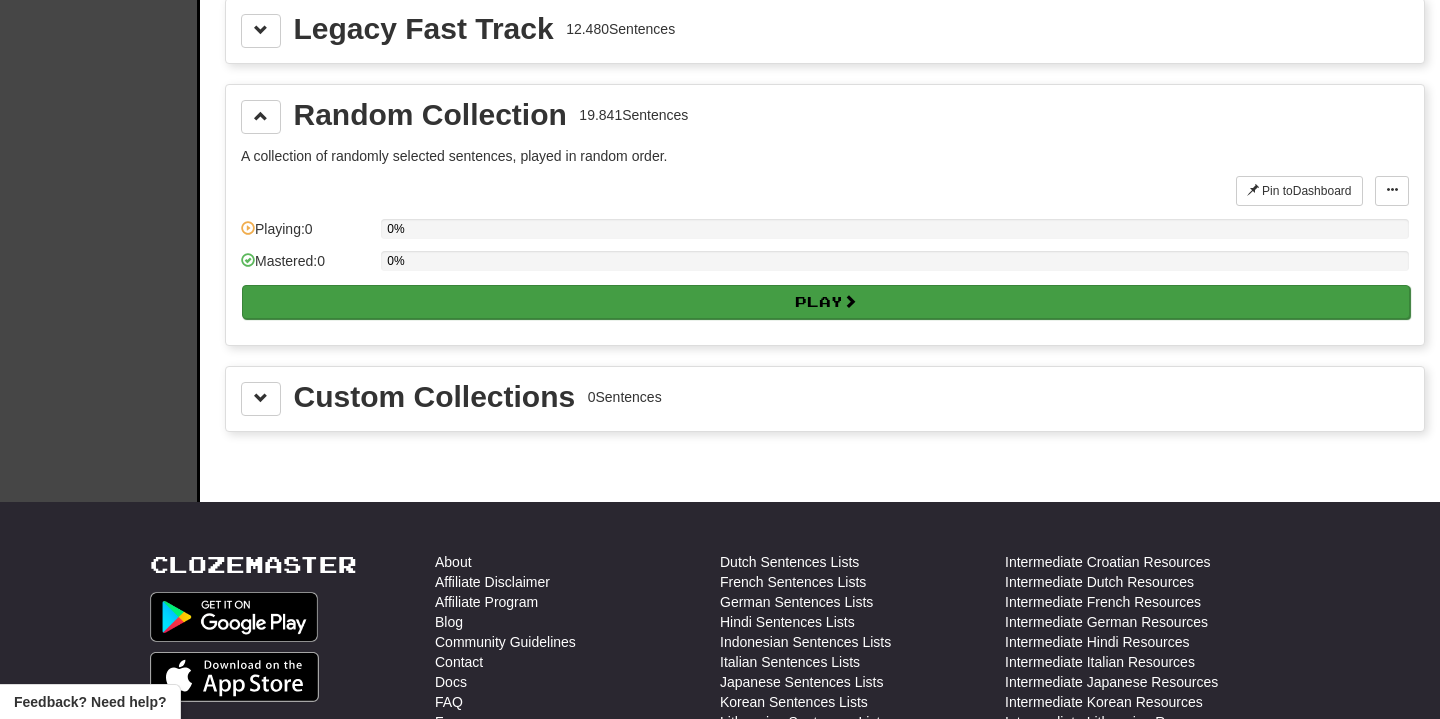 click on "Play" at bounding box center [826, 302] 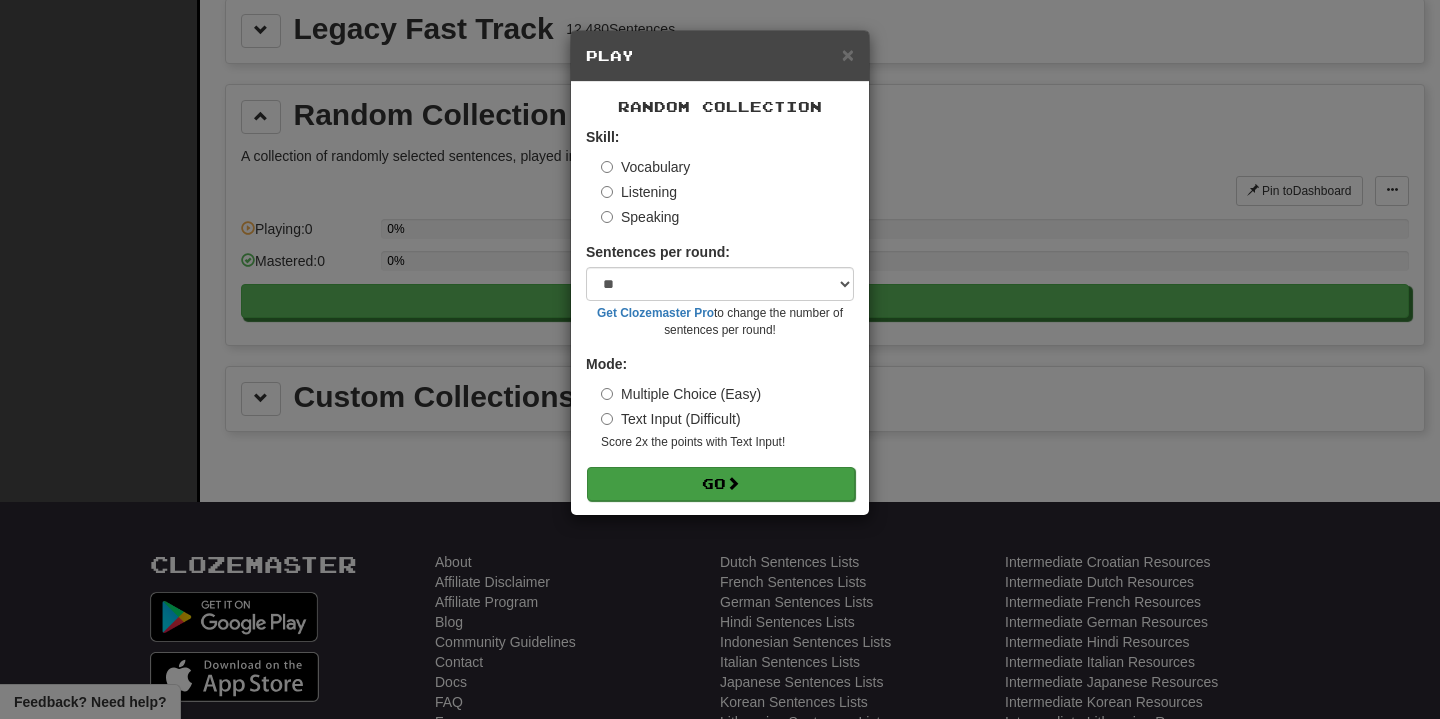 click on "Go" at bounding box center [721, 484] 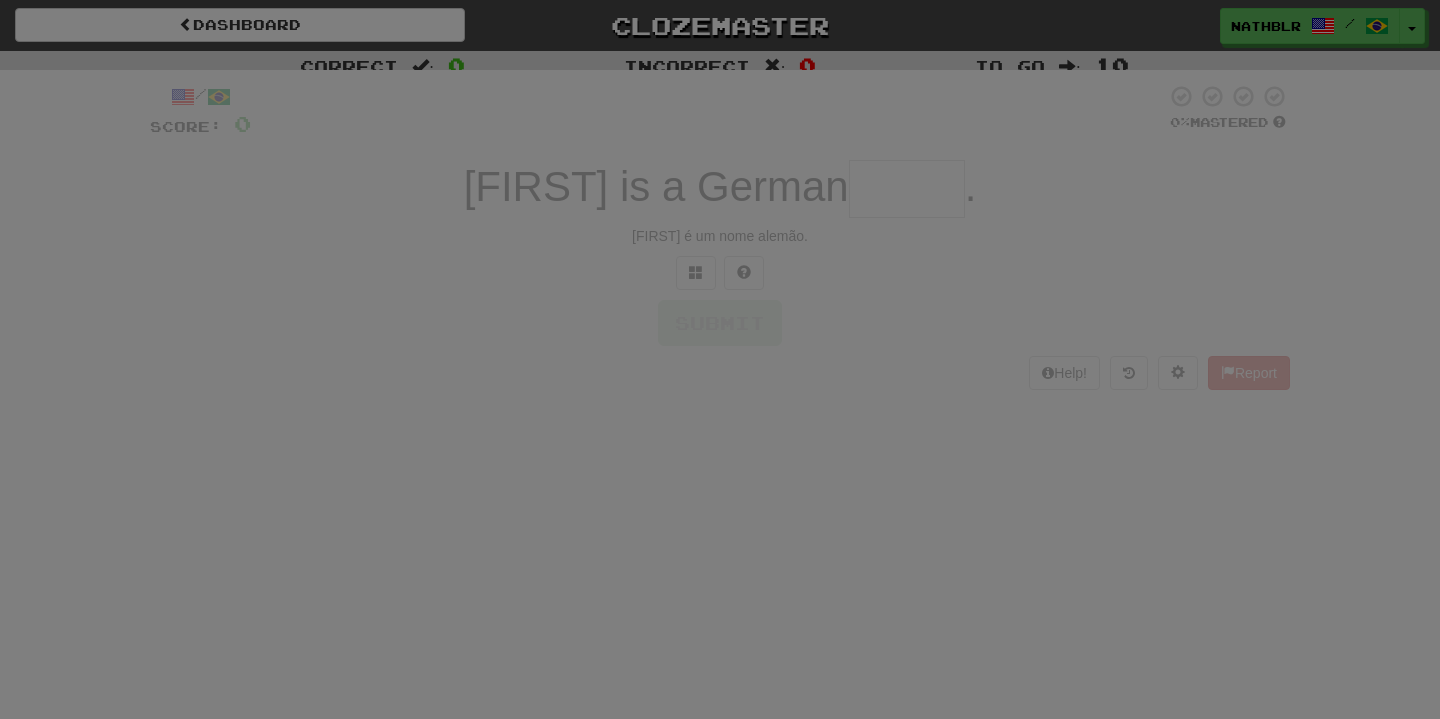 scroll, scrollTop: 0, scrollLeft: 0, axis: both 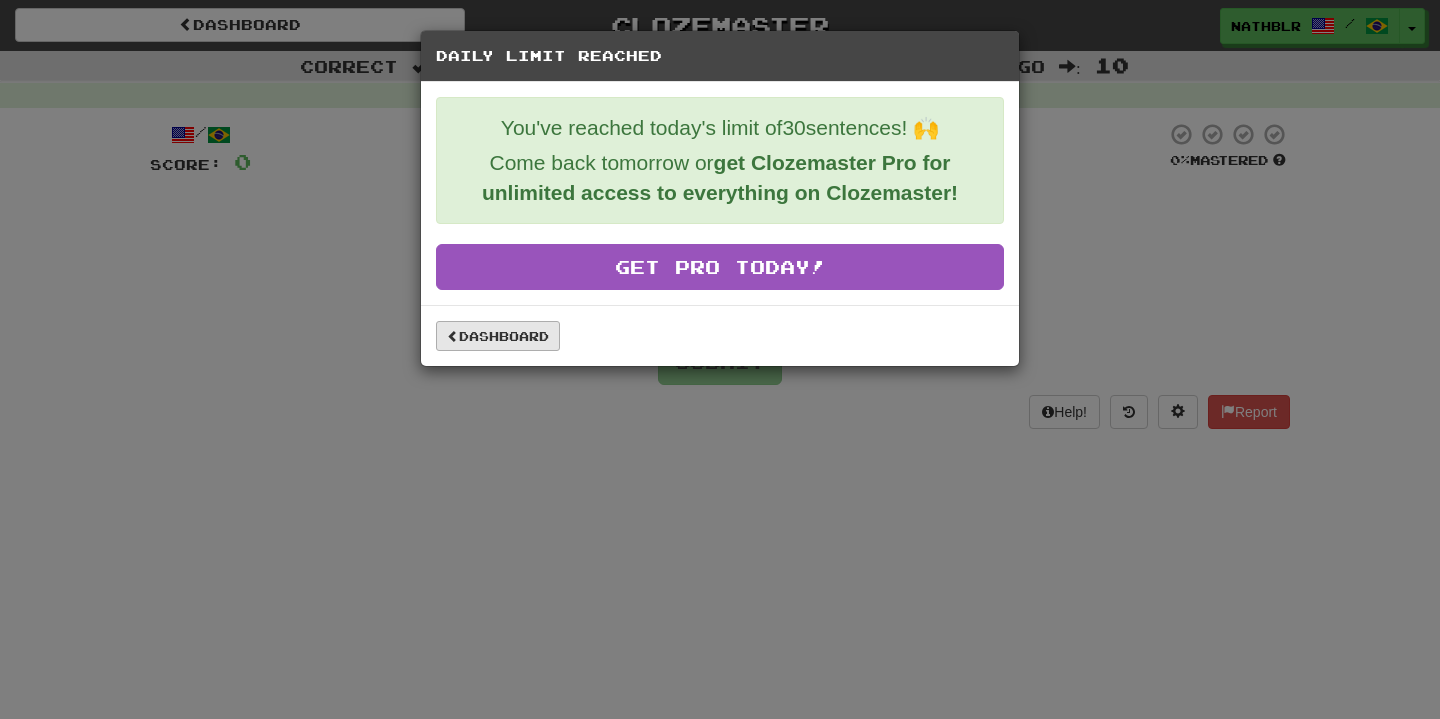 click on "Dashboard" at bounding box center [498, 336] 